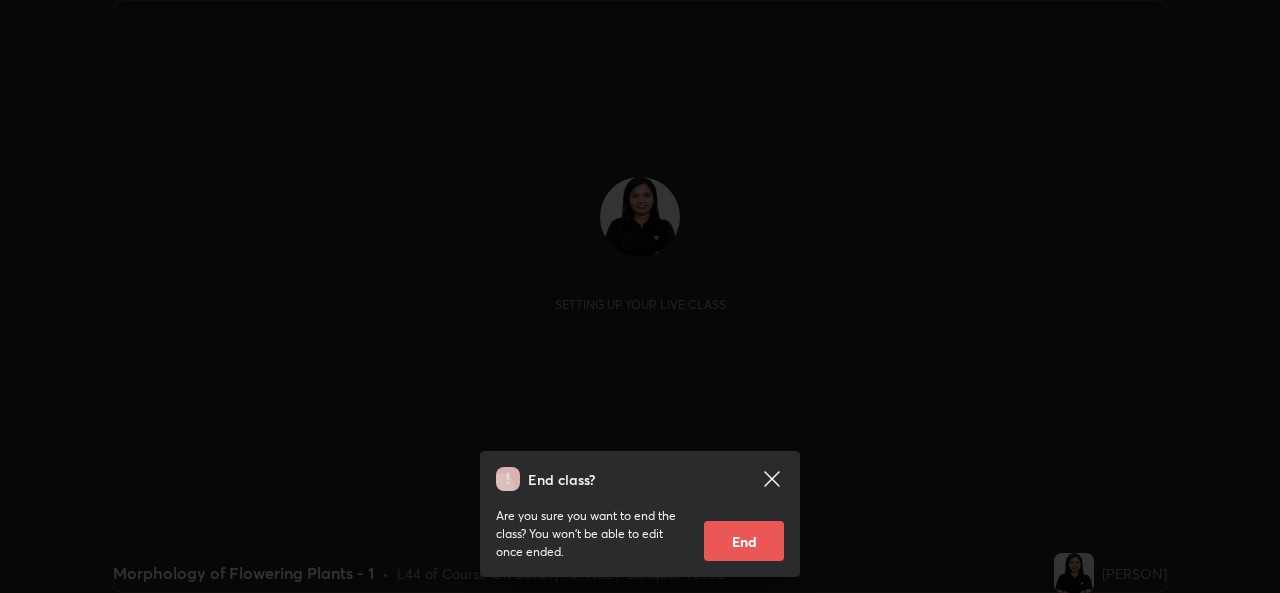 scroll, scrollTop: 0, scrollLeft: 0, axis: both 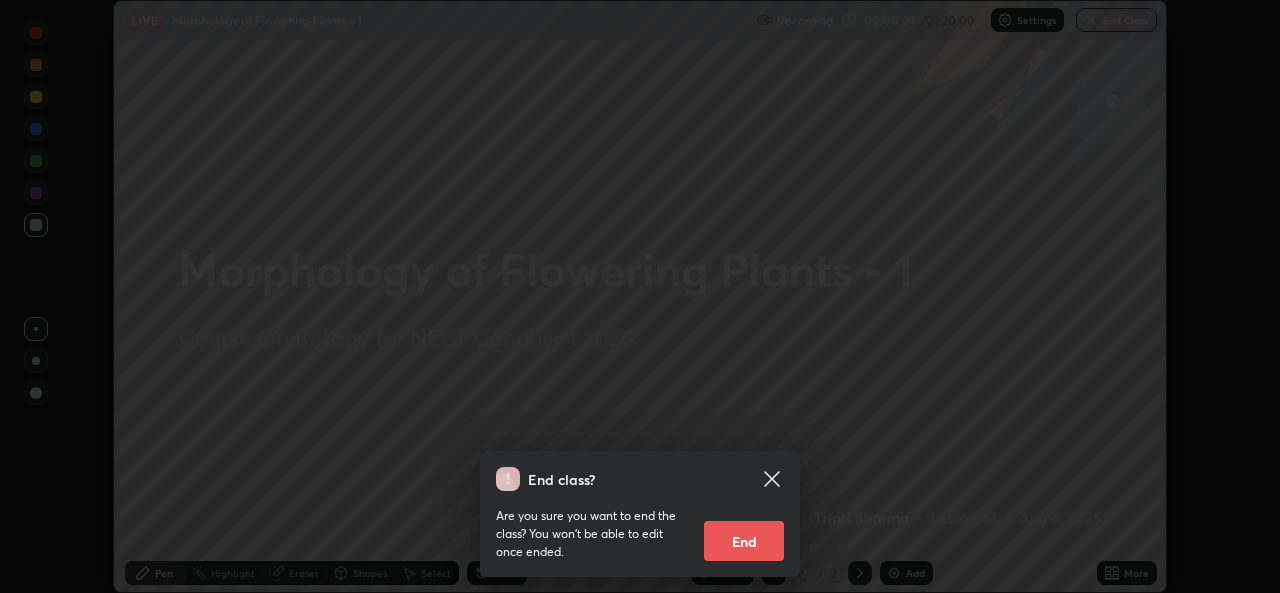 click 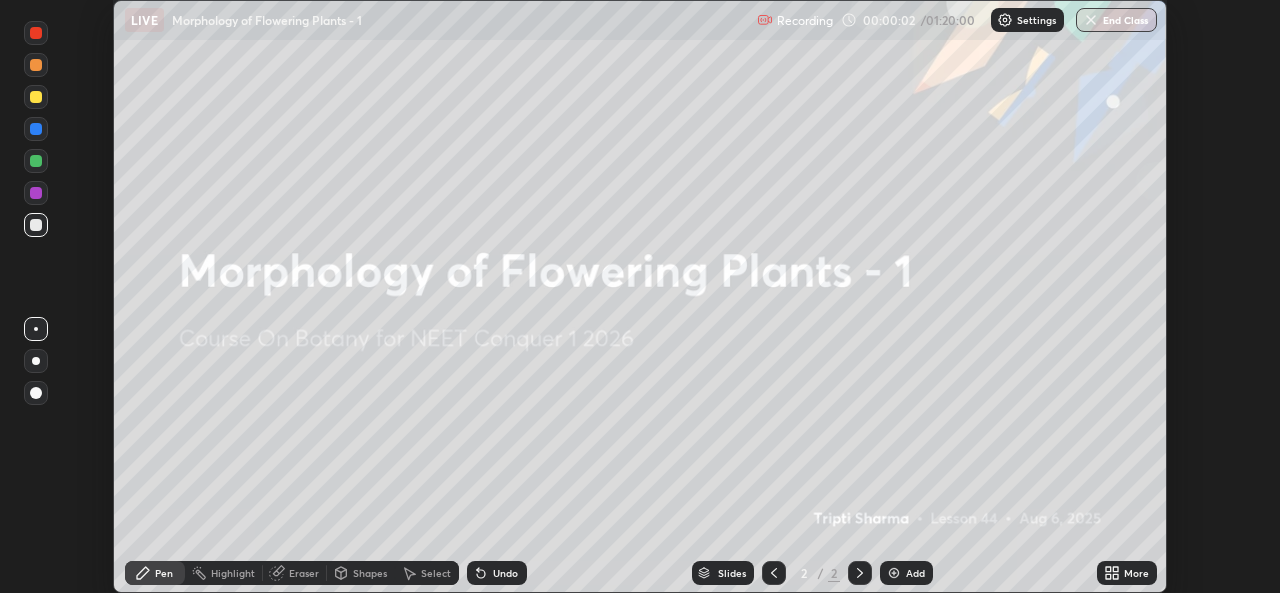 click 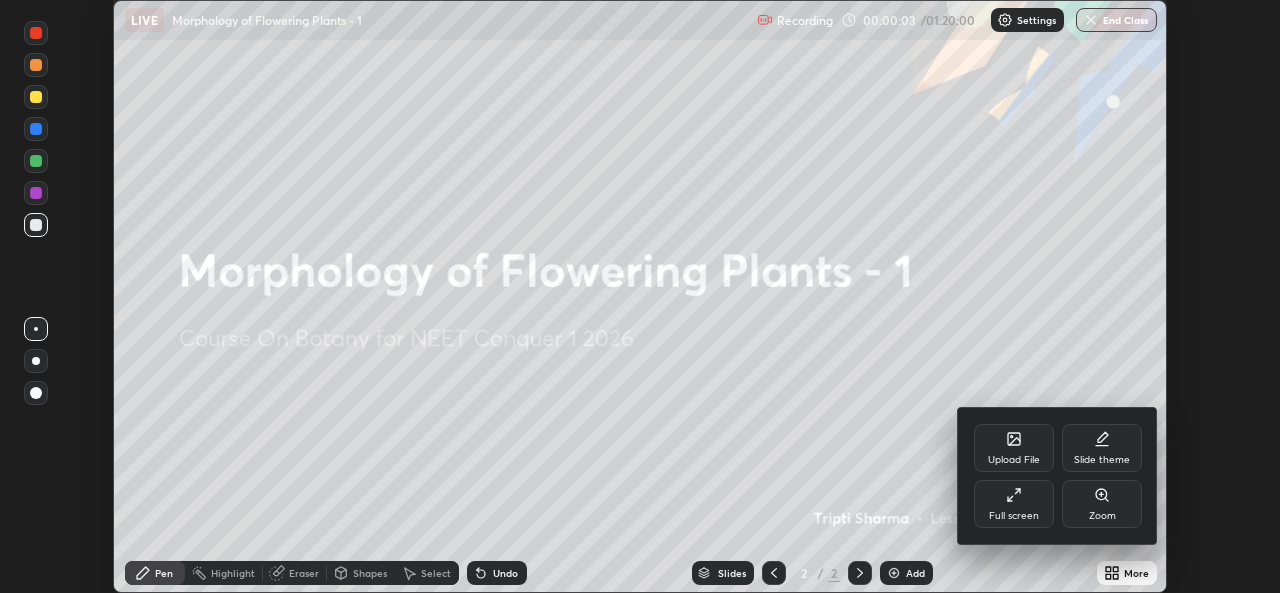click on "Full screen" at bounding box center (1014, 516) 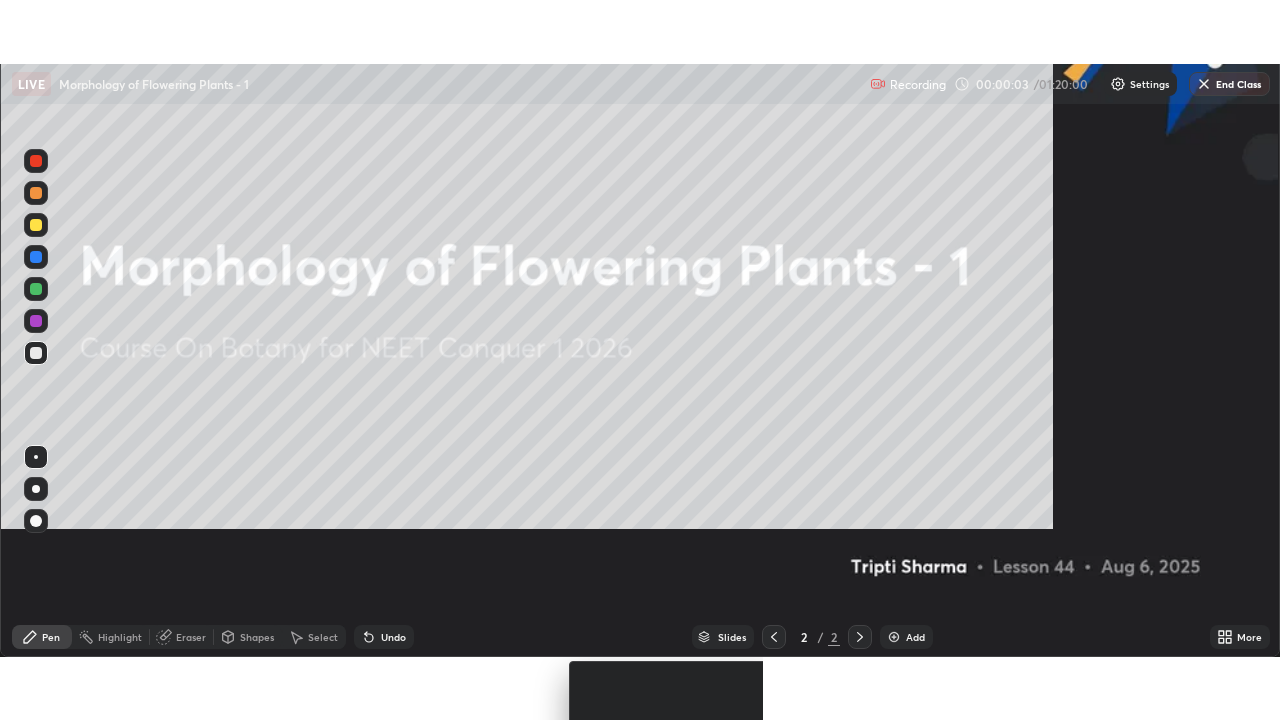scroll, scrollTop: 99280, scrollLeft: 98720, axis: both 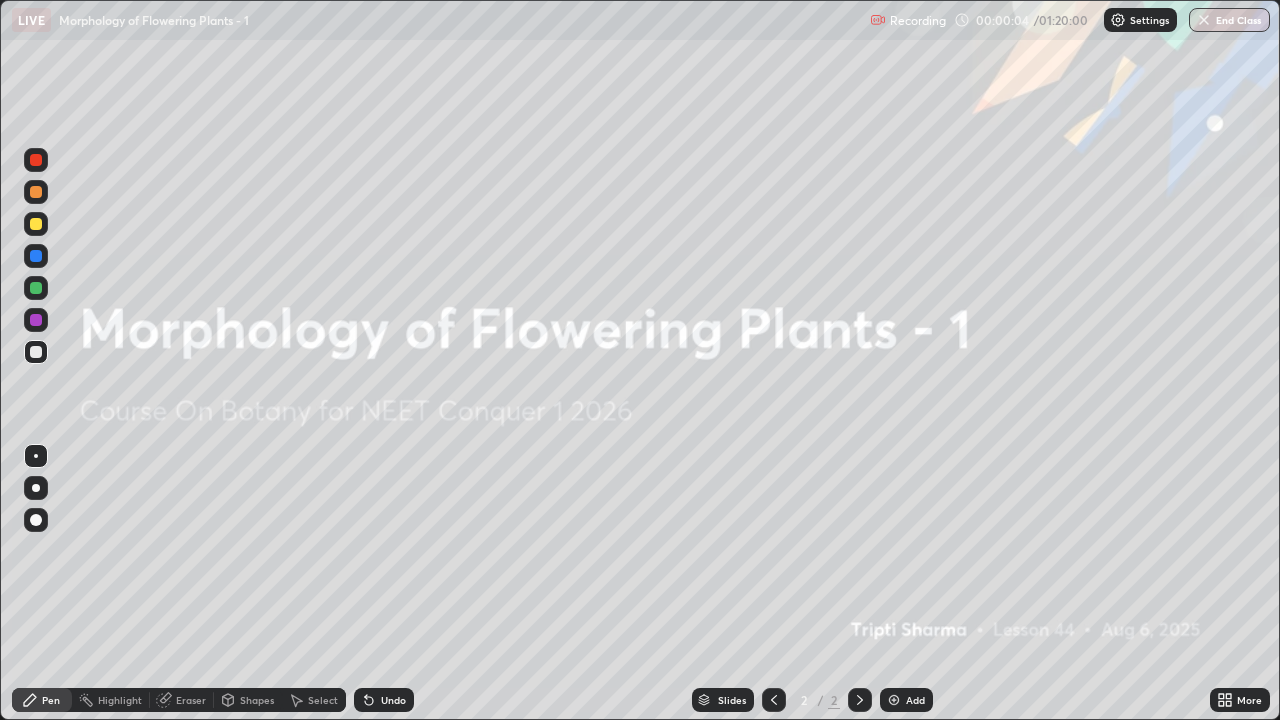 click on "Settings" at bounding box center [1140, 20] 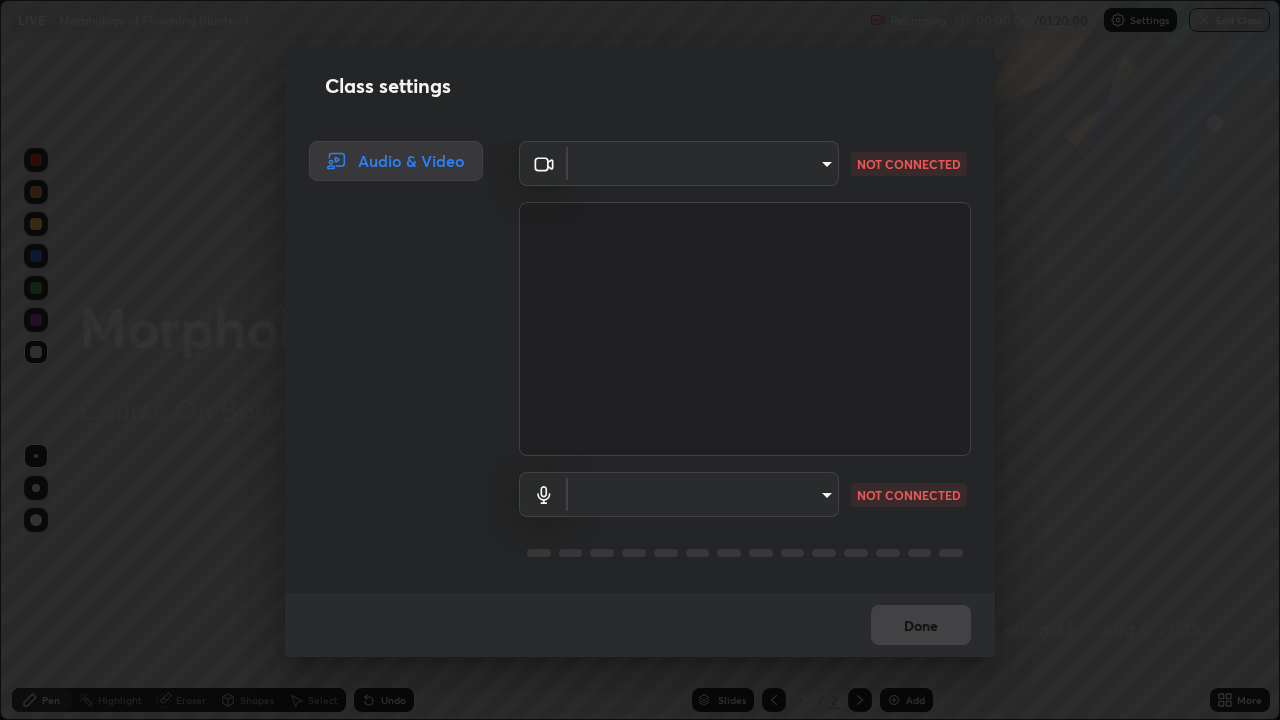 type on "a83bb134842fd6c46cae91b6313aa5efba961fee809e7364c6ef7c36ed00ea69" 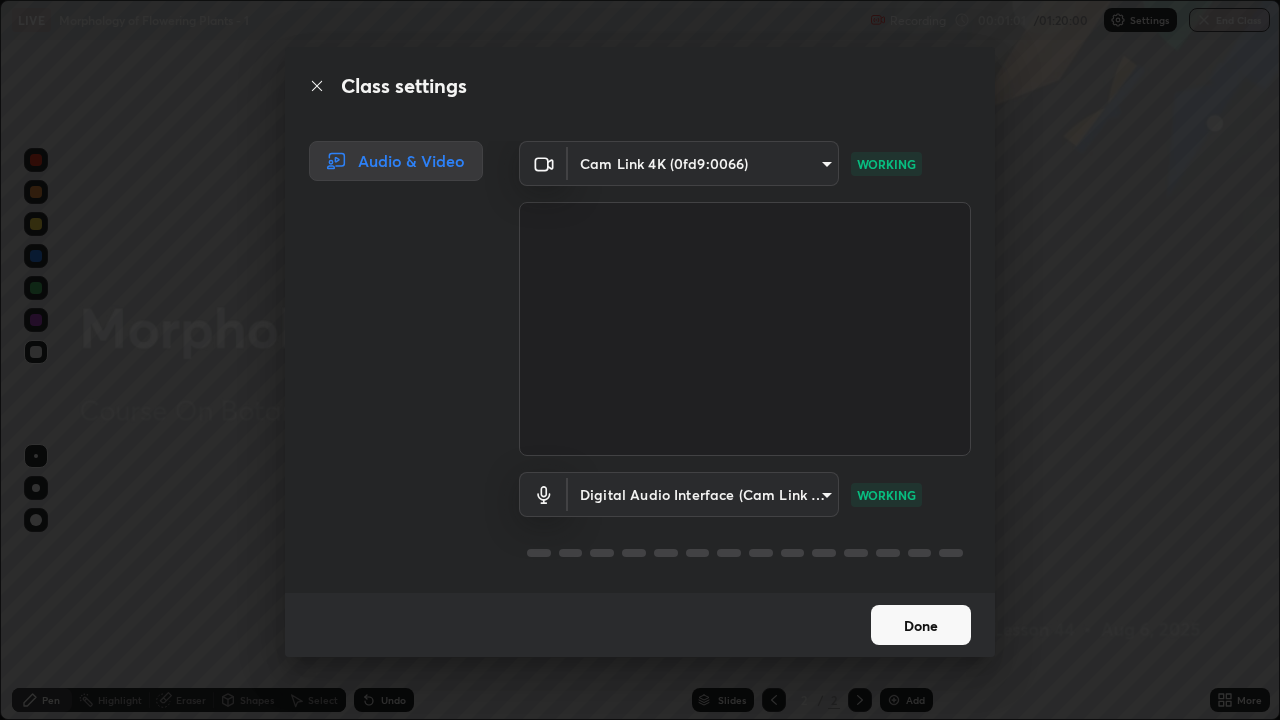 click on "Done" at bounding box center [921, 625] 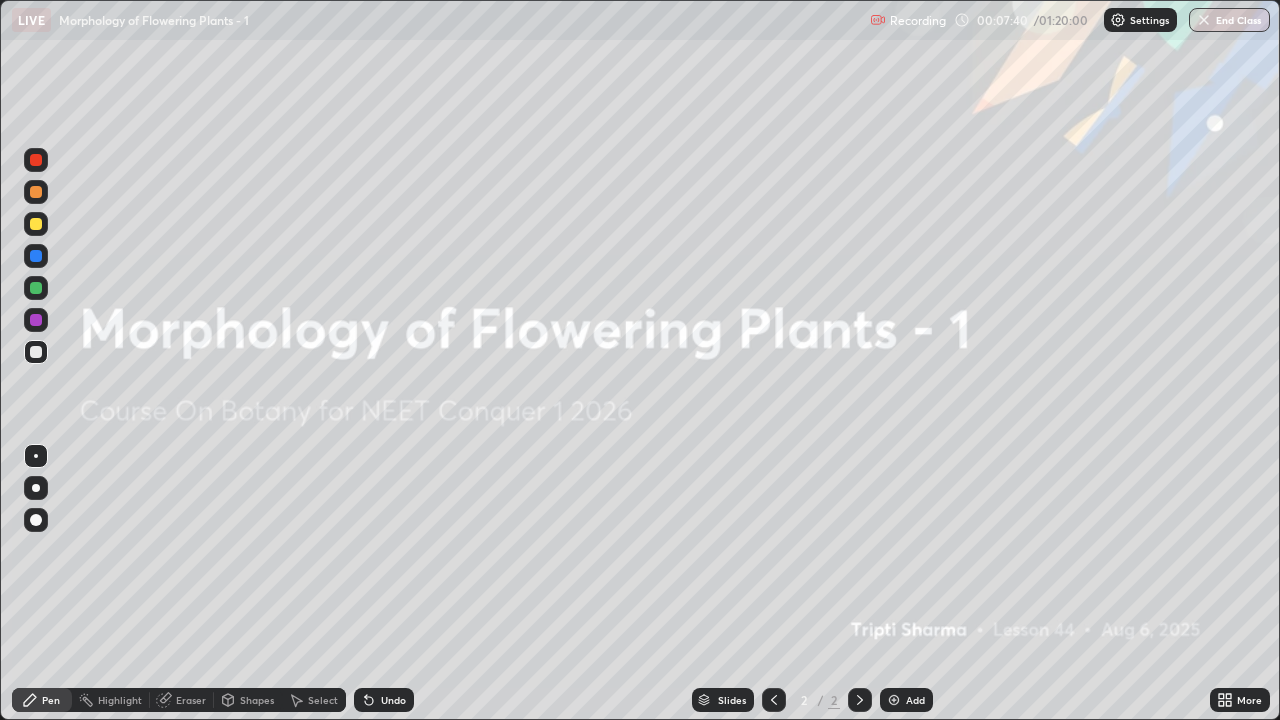 click on "Add" at bounding box center (915, 700) 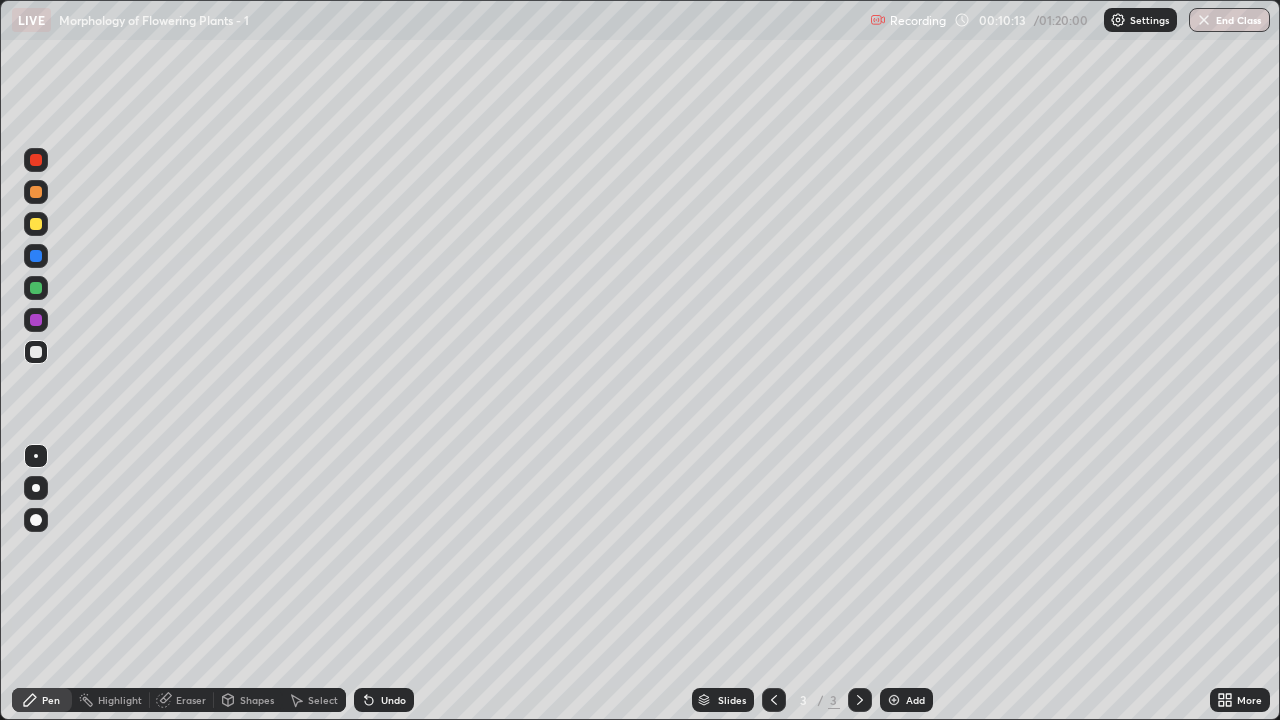 click on "Shapes" at bounding box center (257, 700) 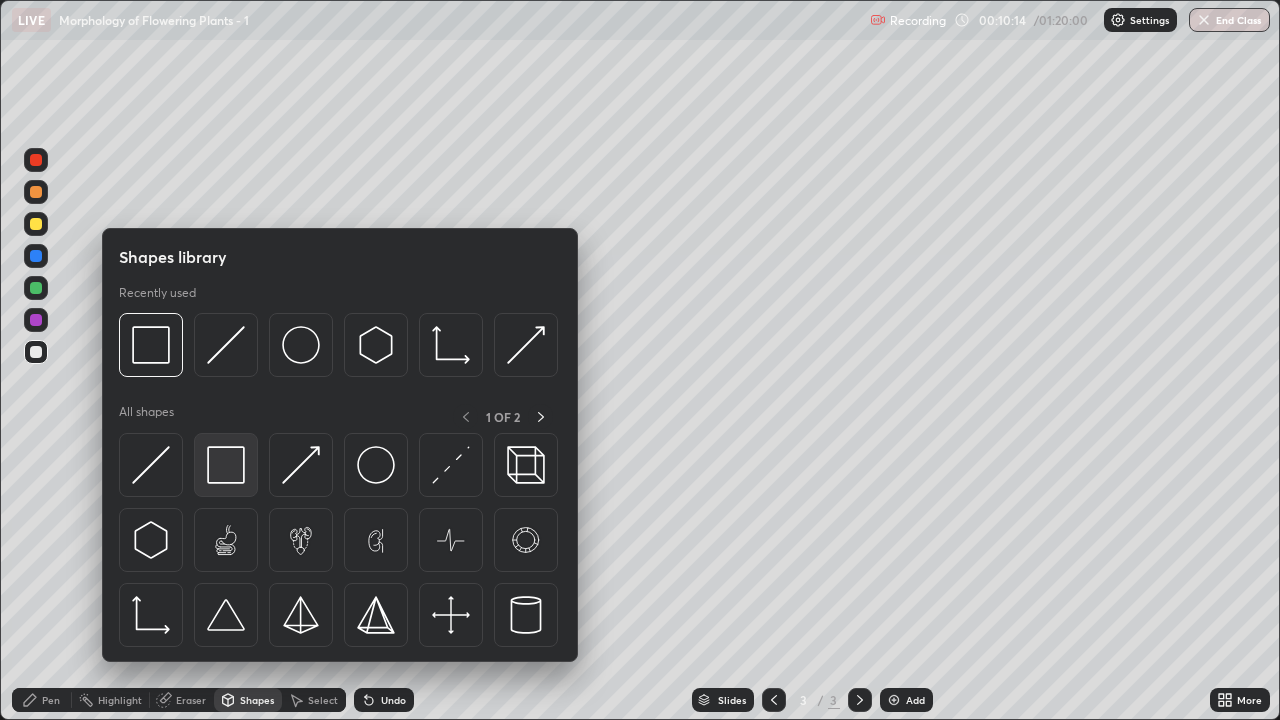 click at bounding box center [226, 465] 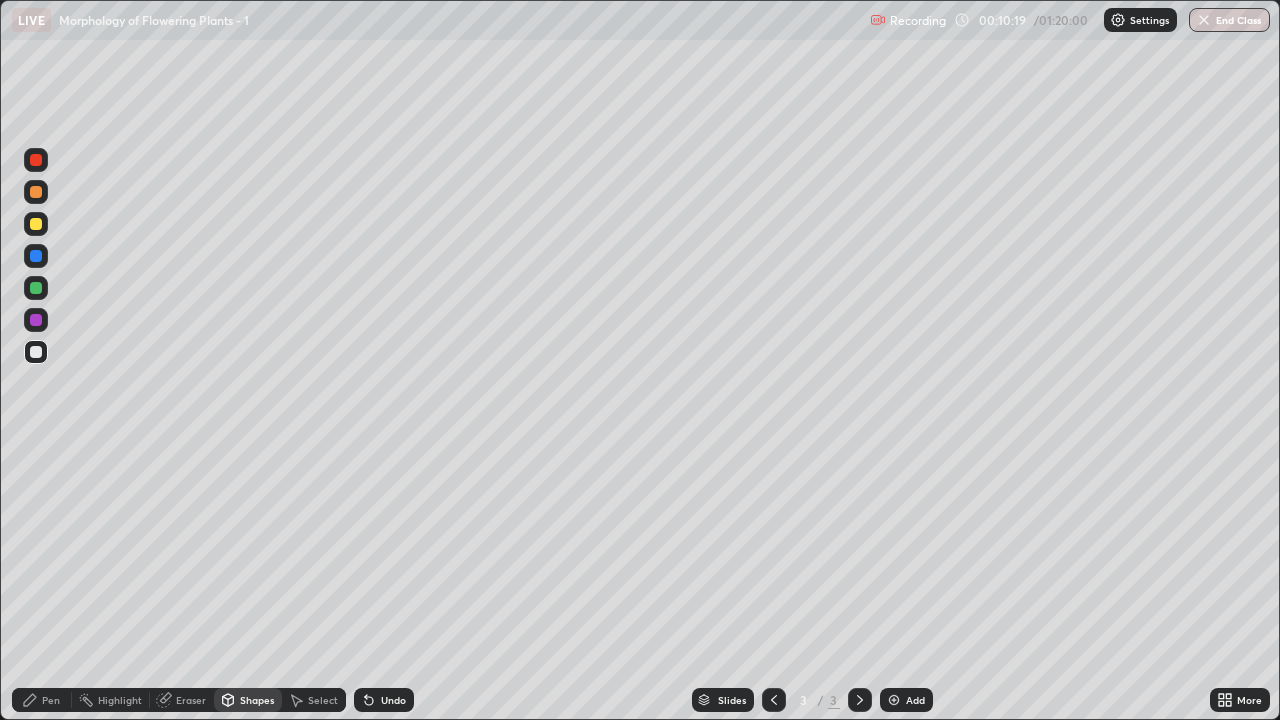 click on "Pen" at bounding box center [42, 700] 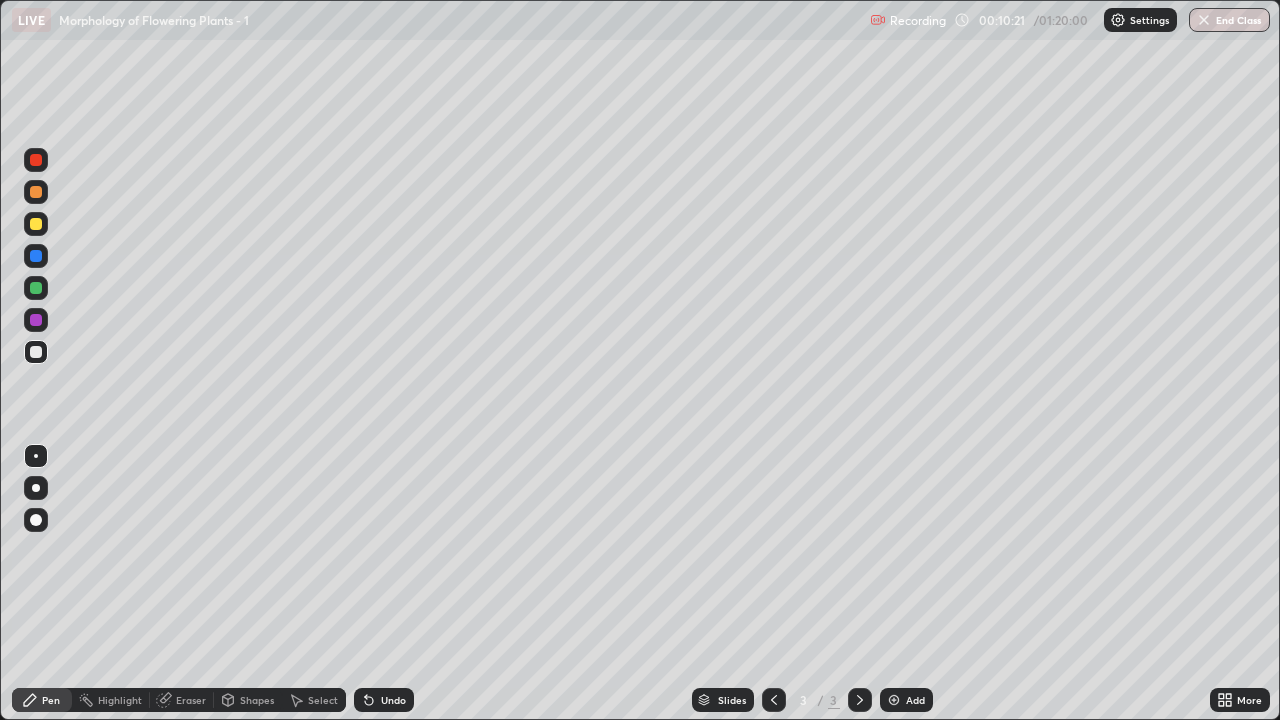 click at bounding box center (36, 488) 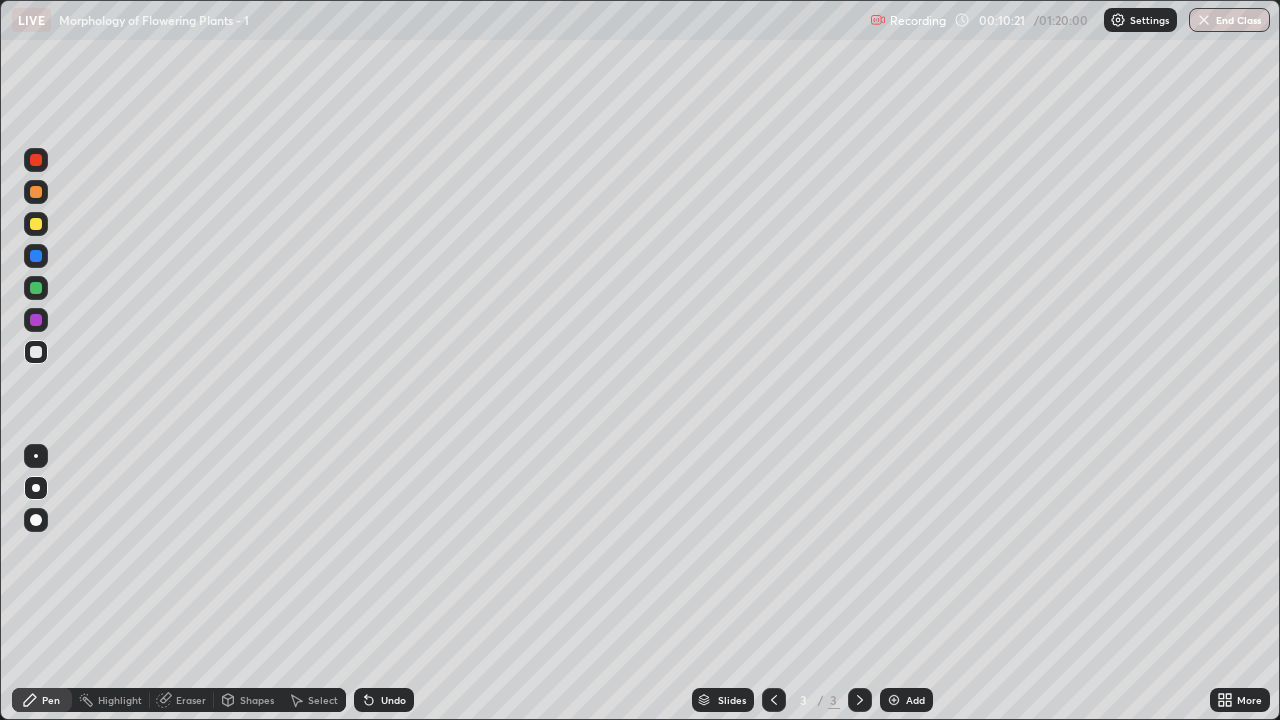click at bounding box center [36, 520] 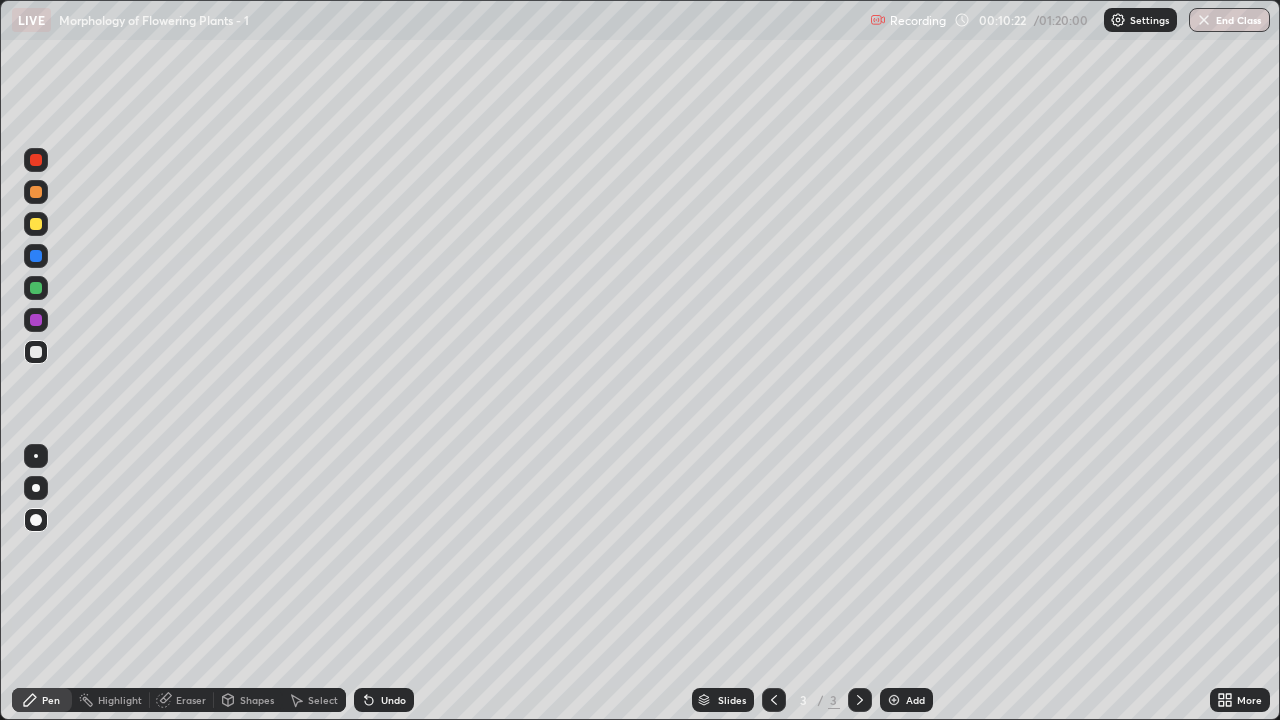 click at bounding box center (36, 288) 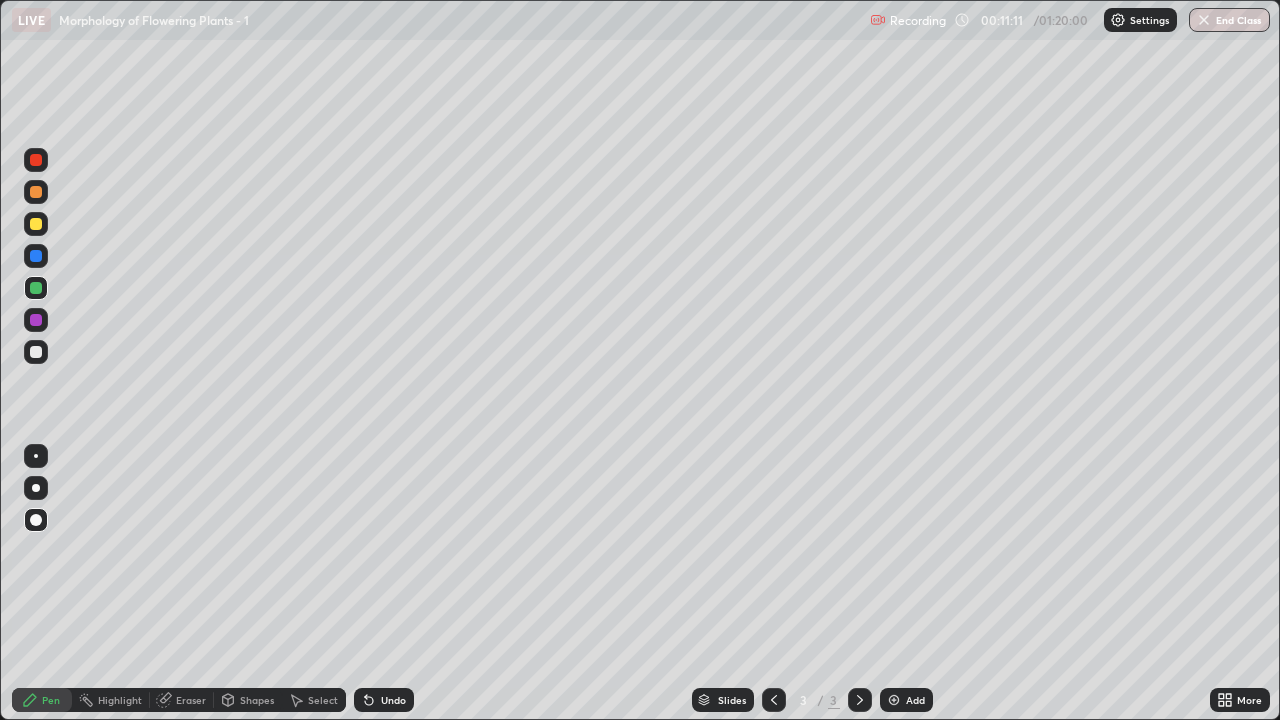 click at bounding box center [36, 192] 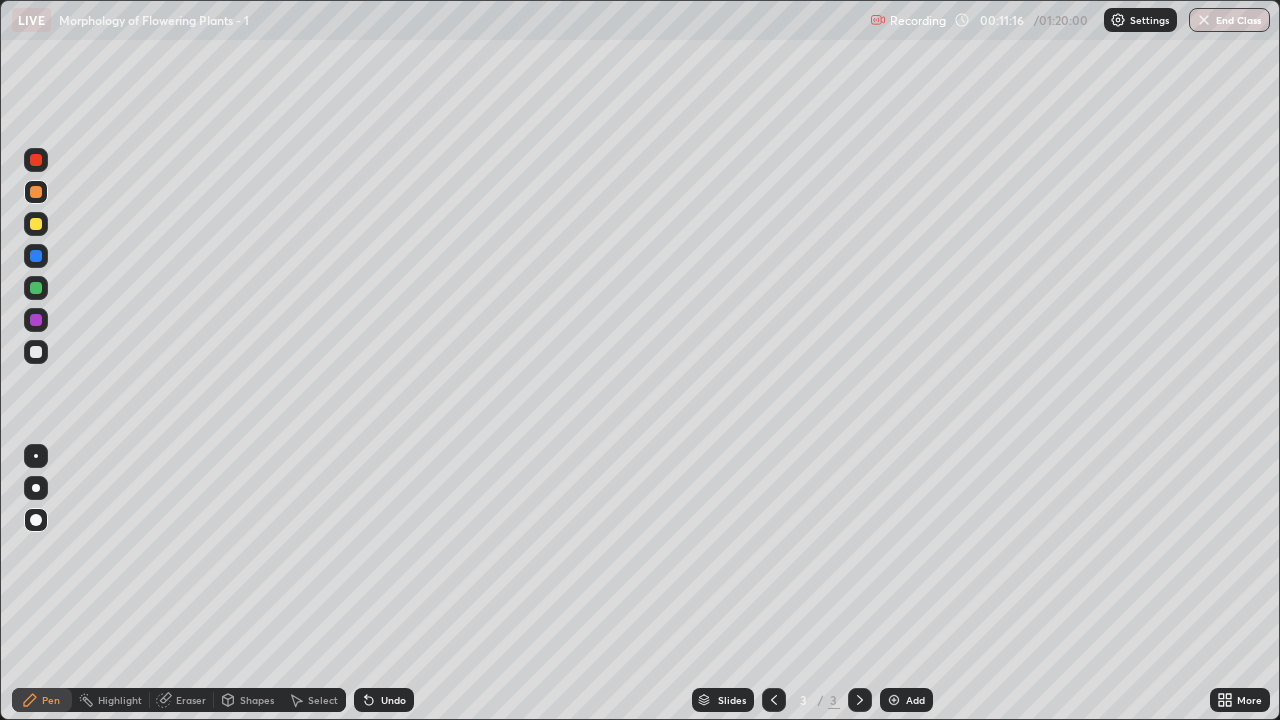 click at bounding box center [36, 352] 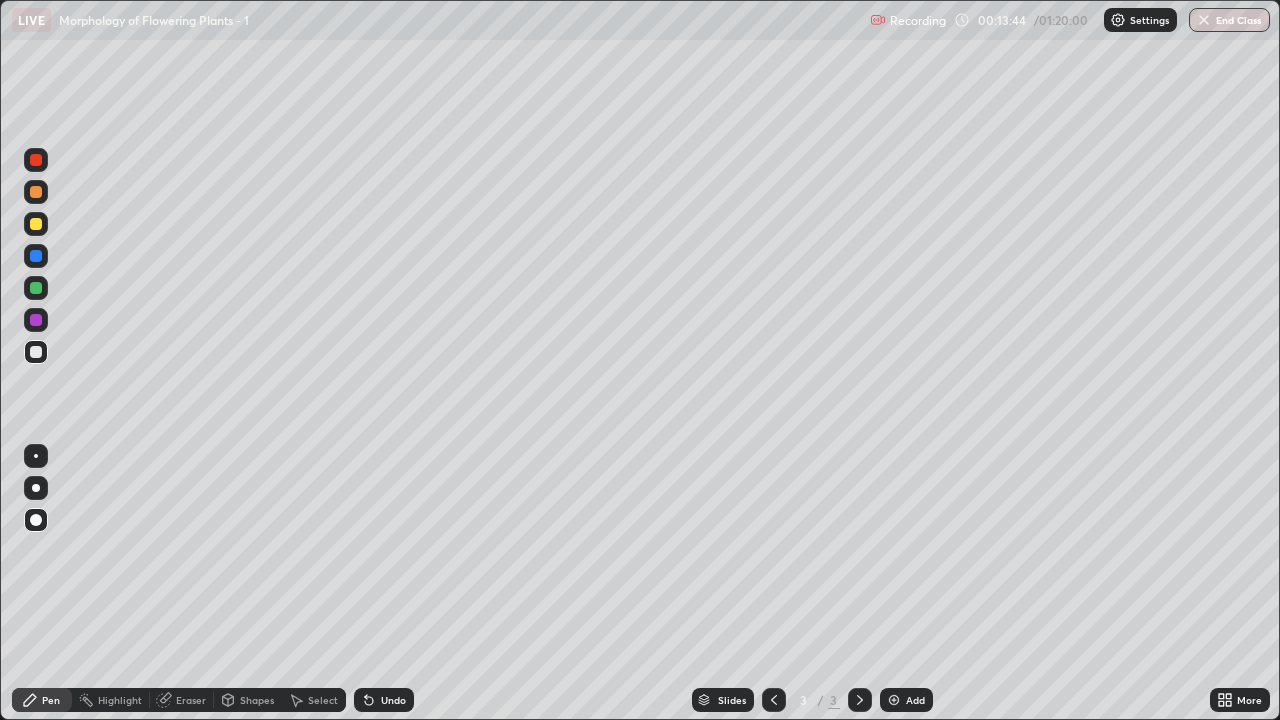 click at bounding box center (894, 700) 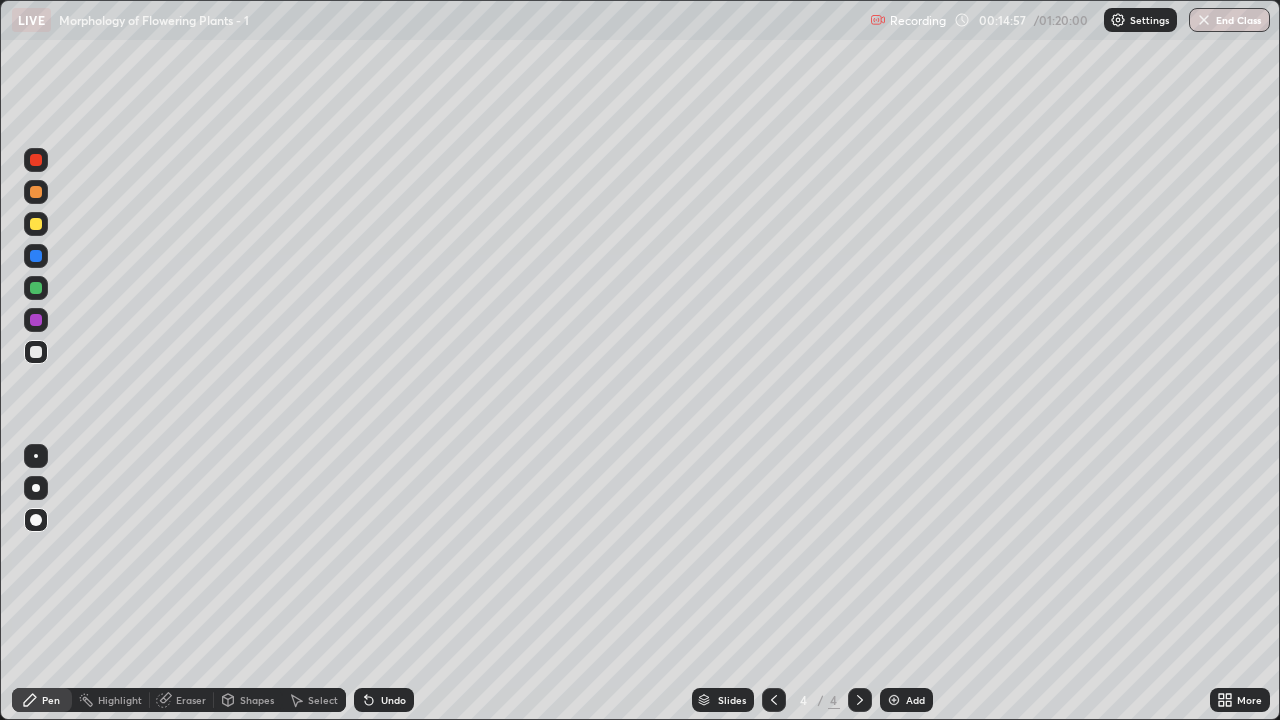 click on "Shapes" at bounding box center [257, 700] 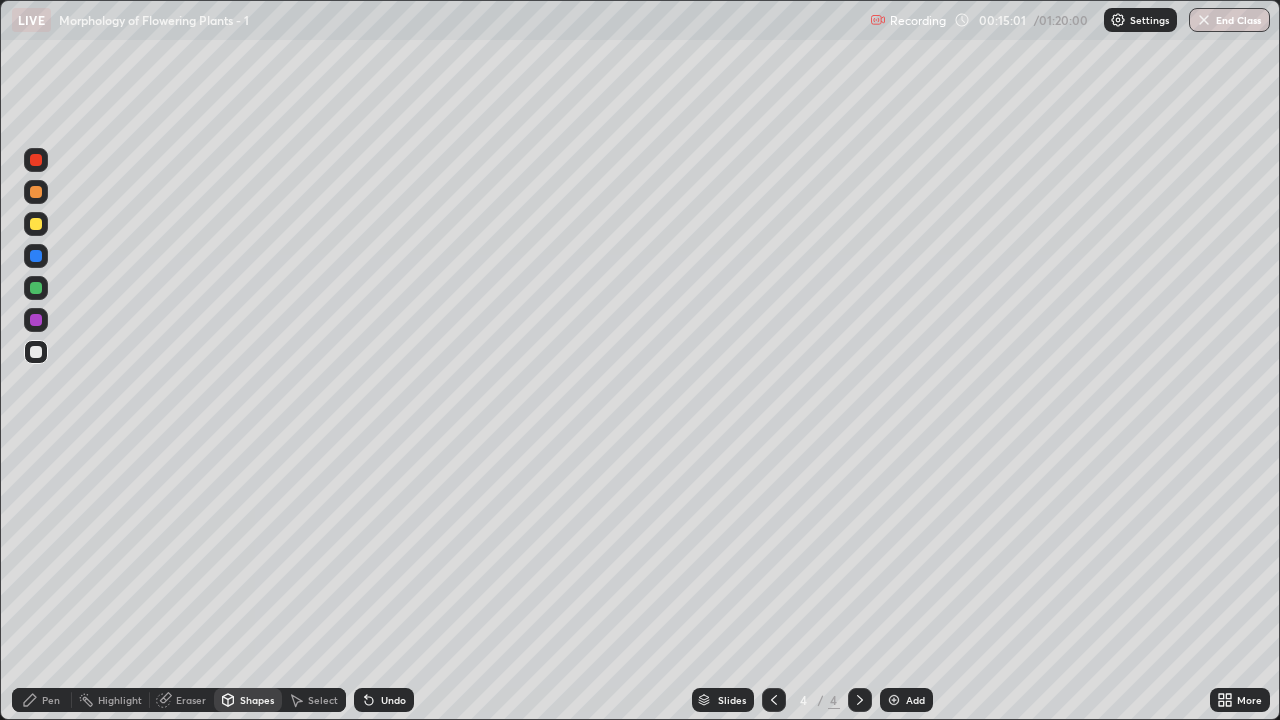 click at bounding box center [36, 224] 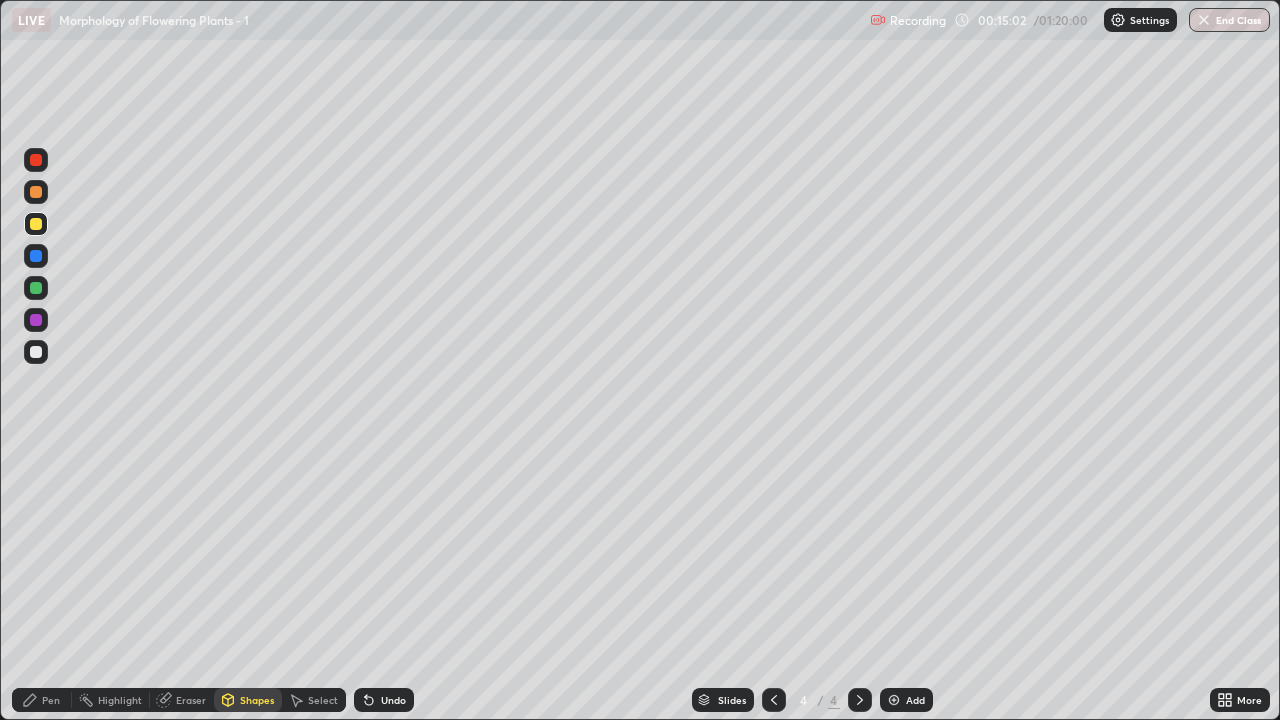 click on "Pen" at bounding box center [51, 700] 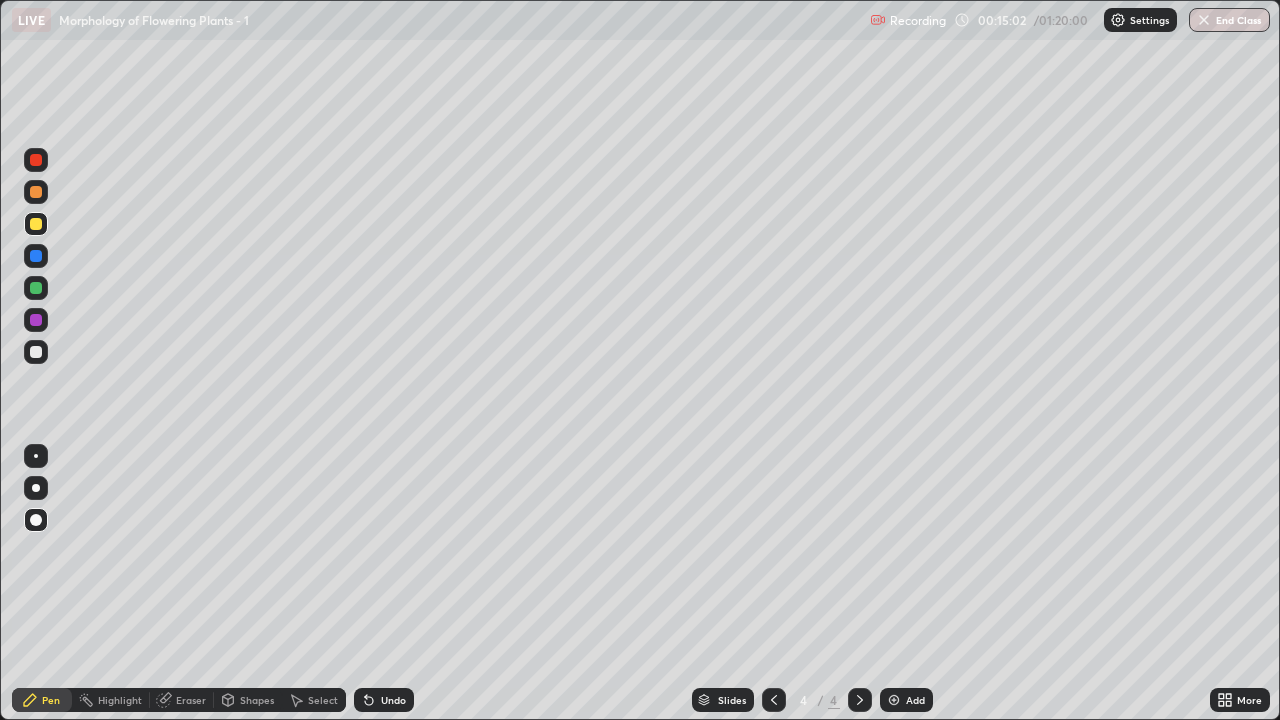 click on "Pen" at bounding box center (51, 700) 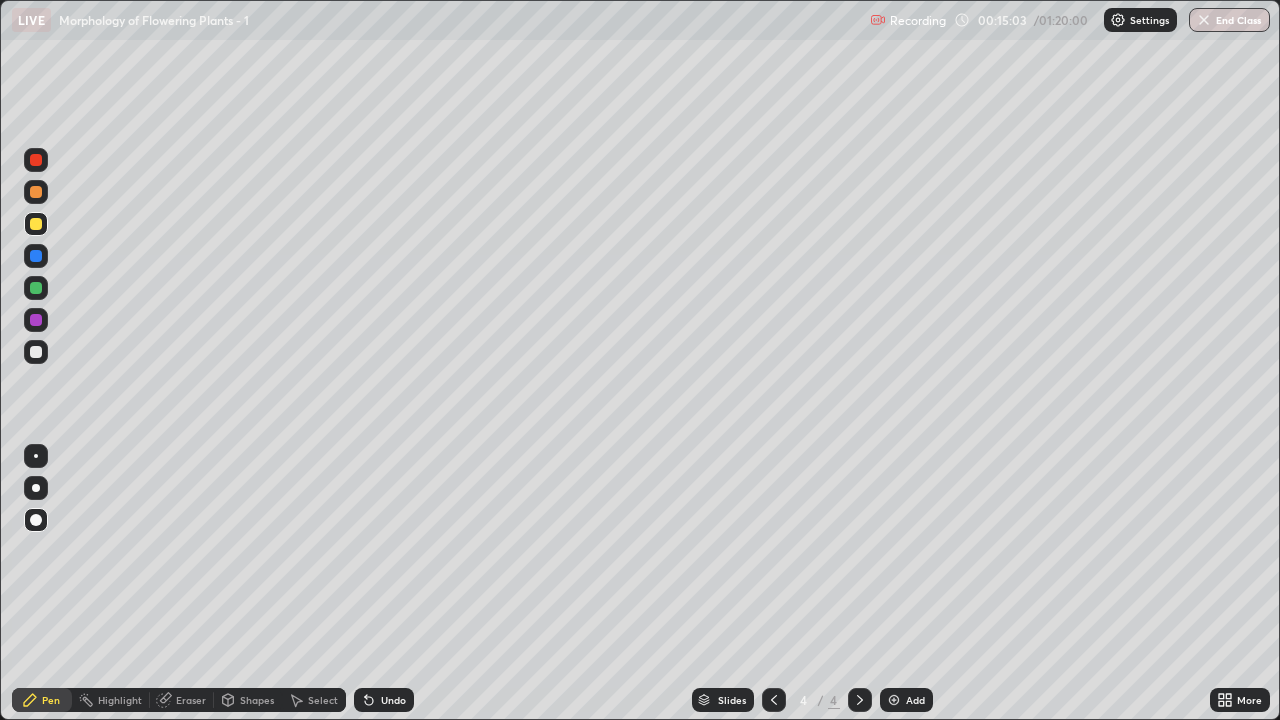 click at bounding box center [36, 288] 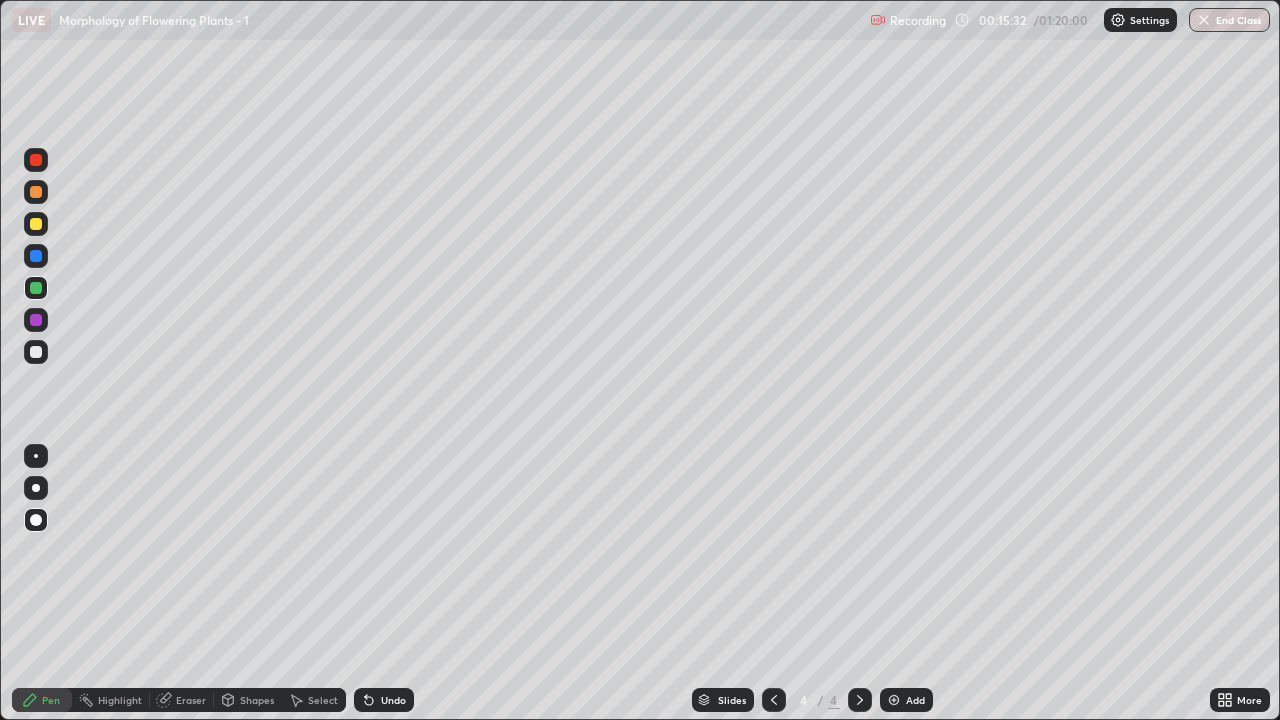 click at bounding box center (36, 352) 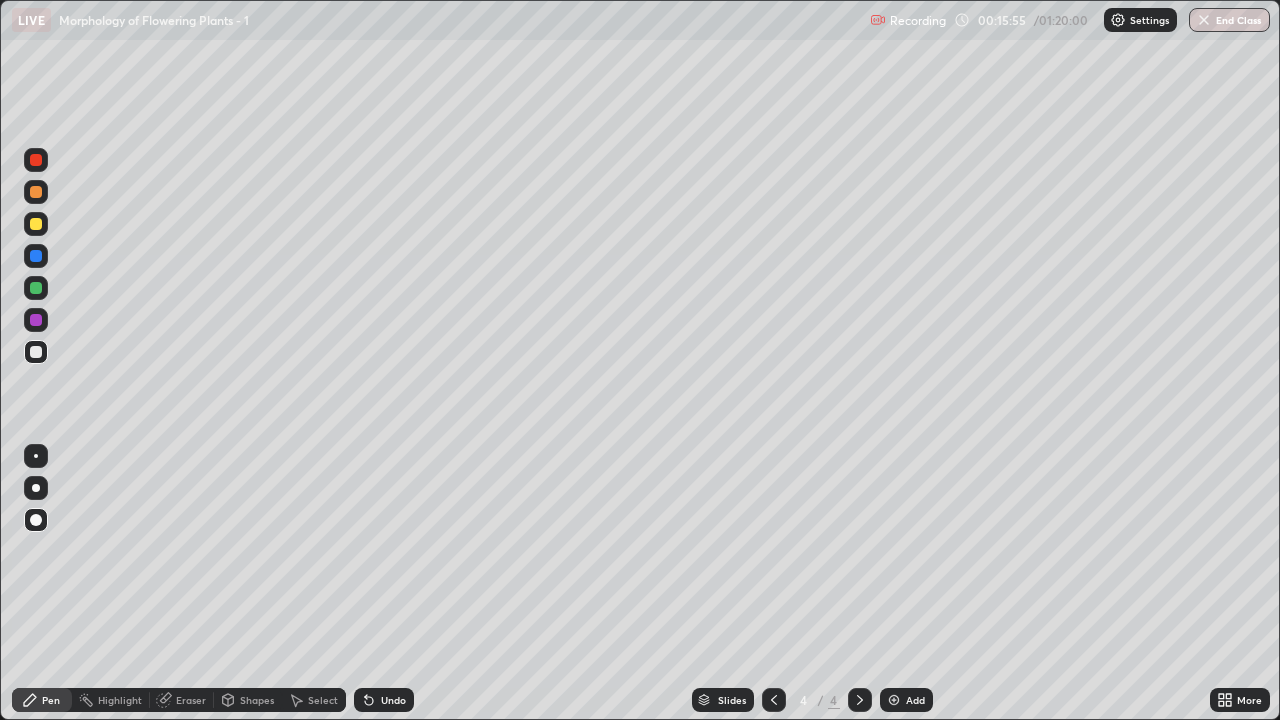 click on "Undo" at bounding box center [393, 700] 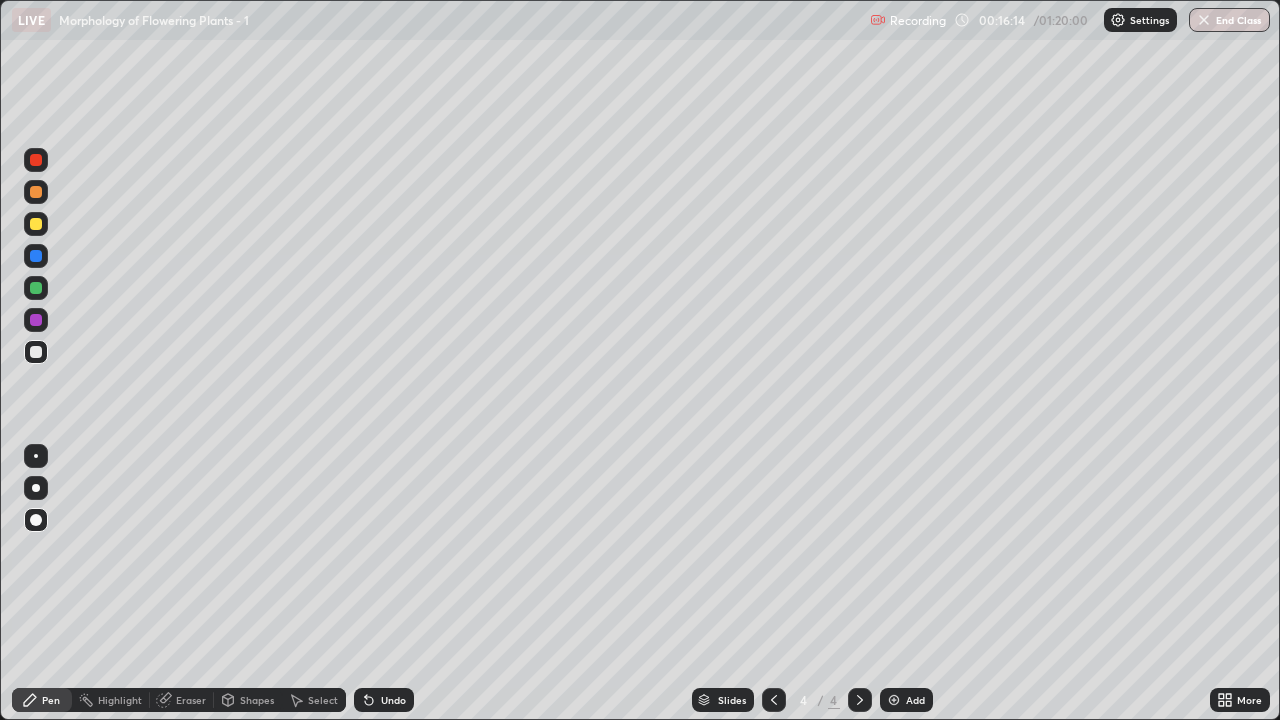 click on "Undo" at bounding box center (393, 700) 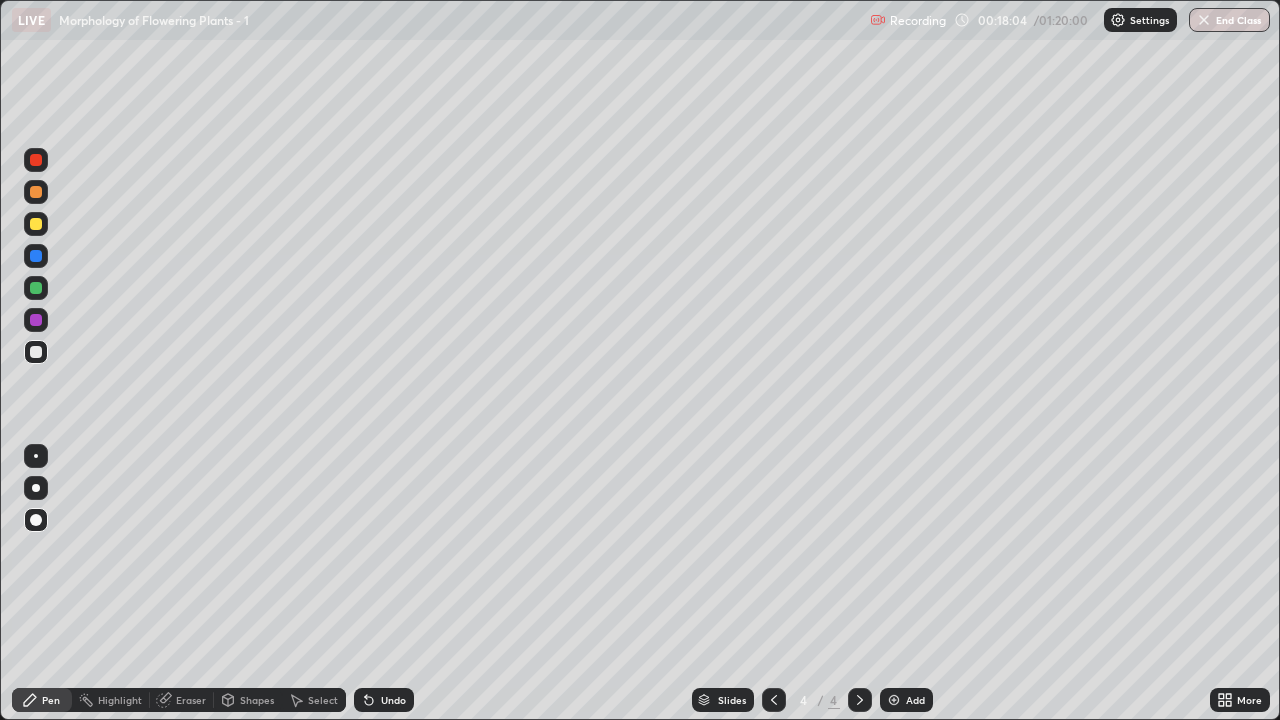 click at bounding box center (36, 288) 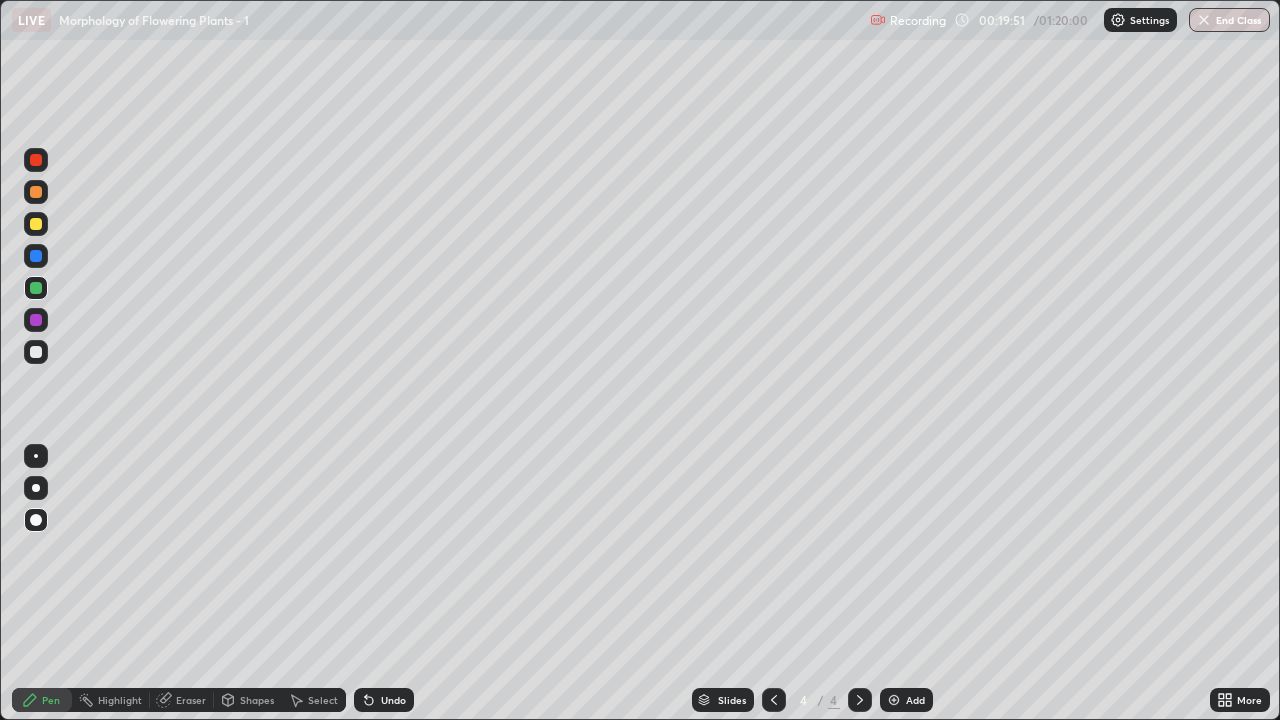 click 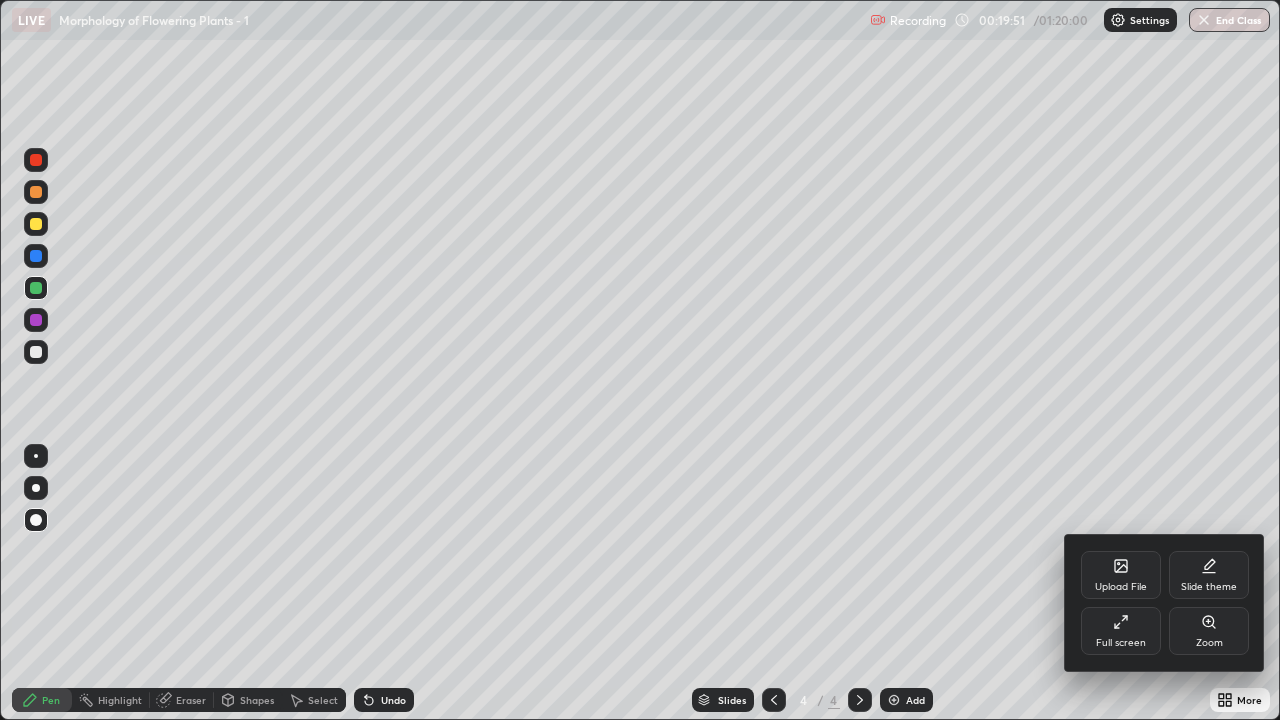 click on "Full screen" at bounding box center [1121, 643] 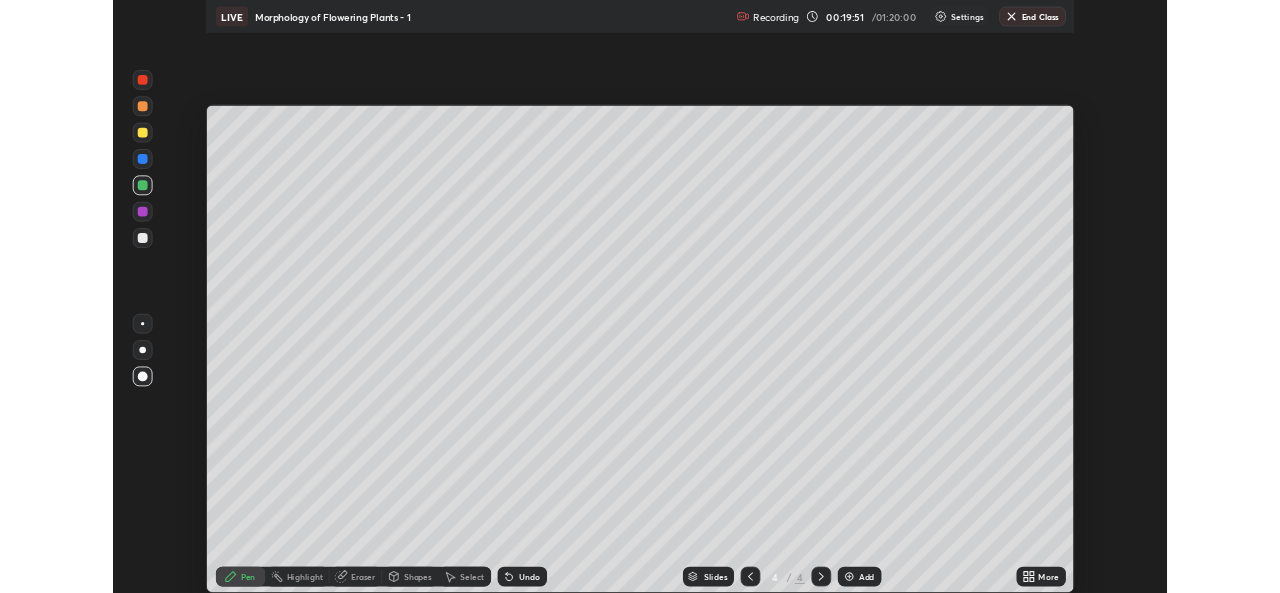 scroll, scrollTop: 593, scrollLeft: 1280, axis: both 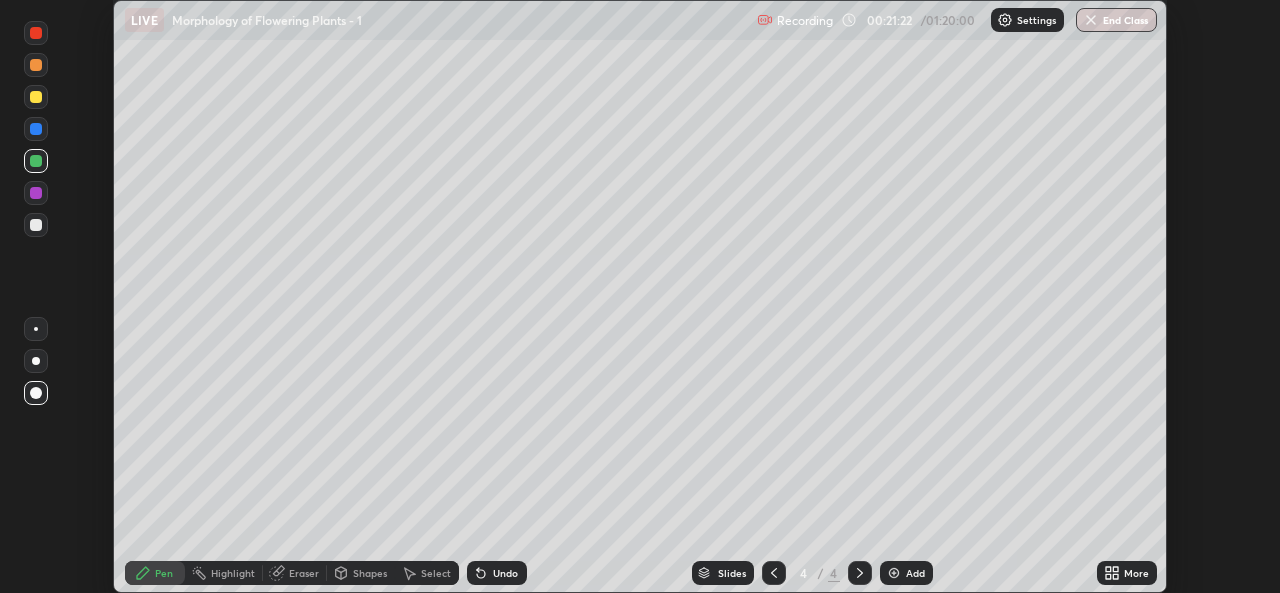click 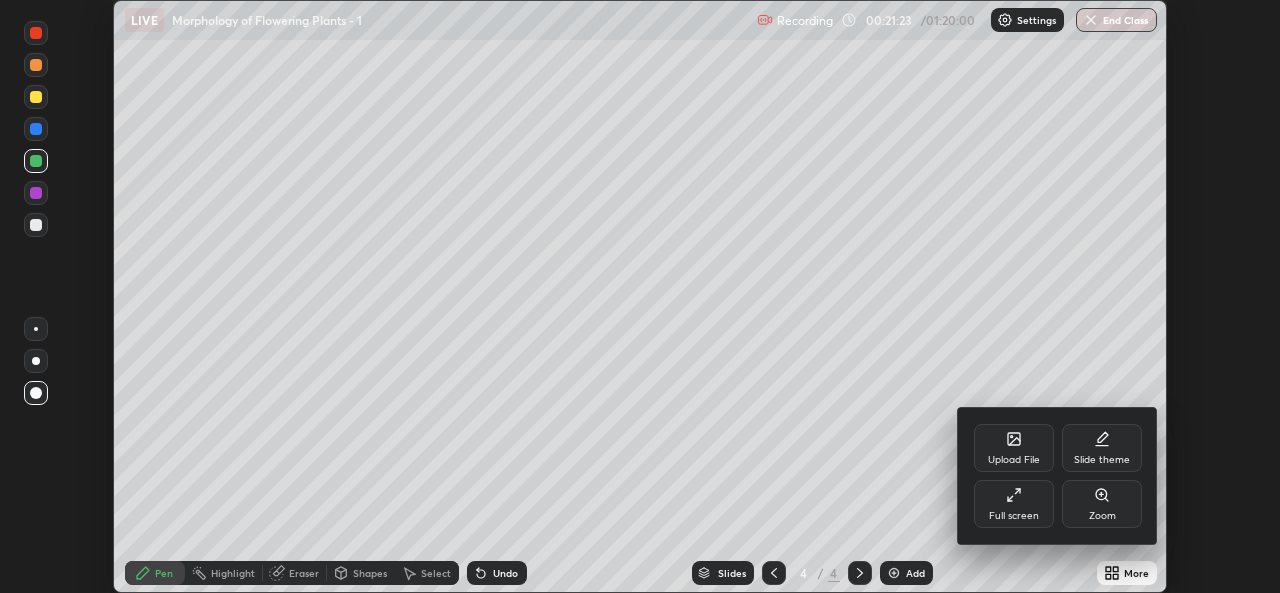 click on "Full screen" at bounding box center [1014, 516] 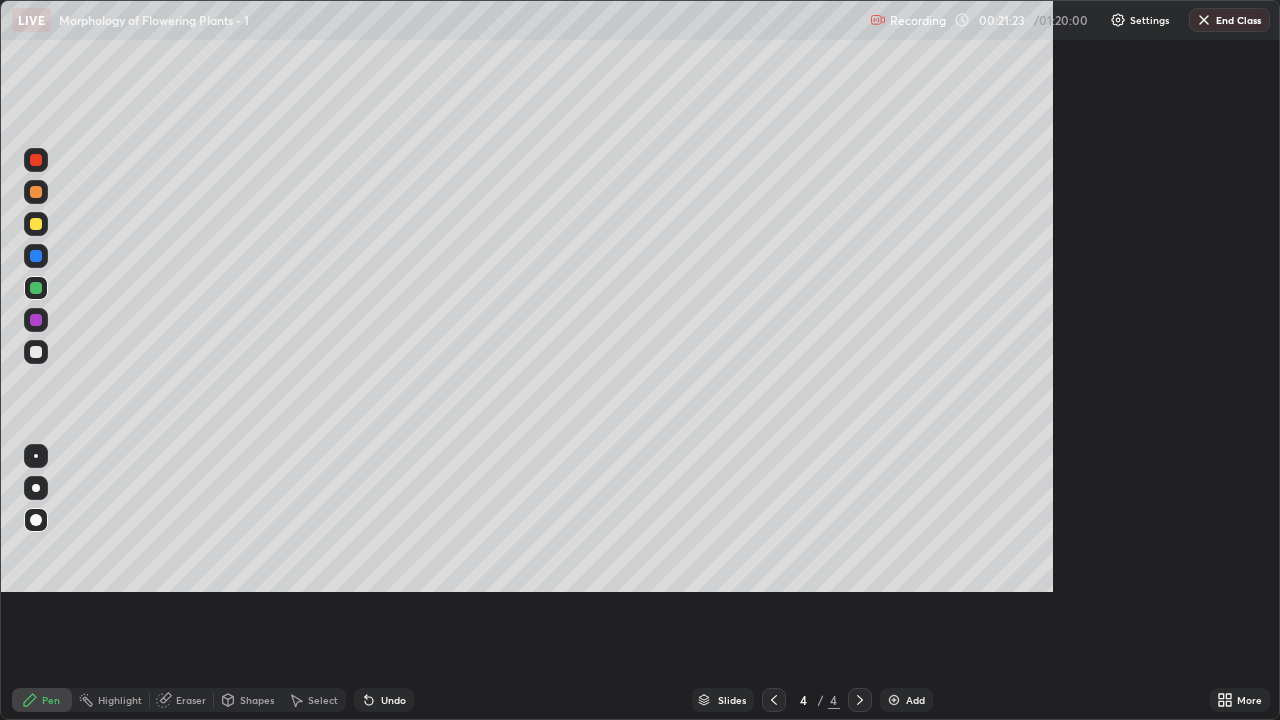 scroll, scrollTop: 99280, scrollLeft: 98720, axis: both 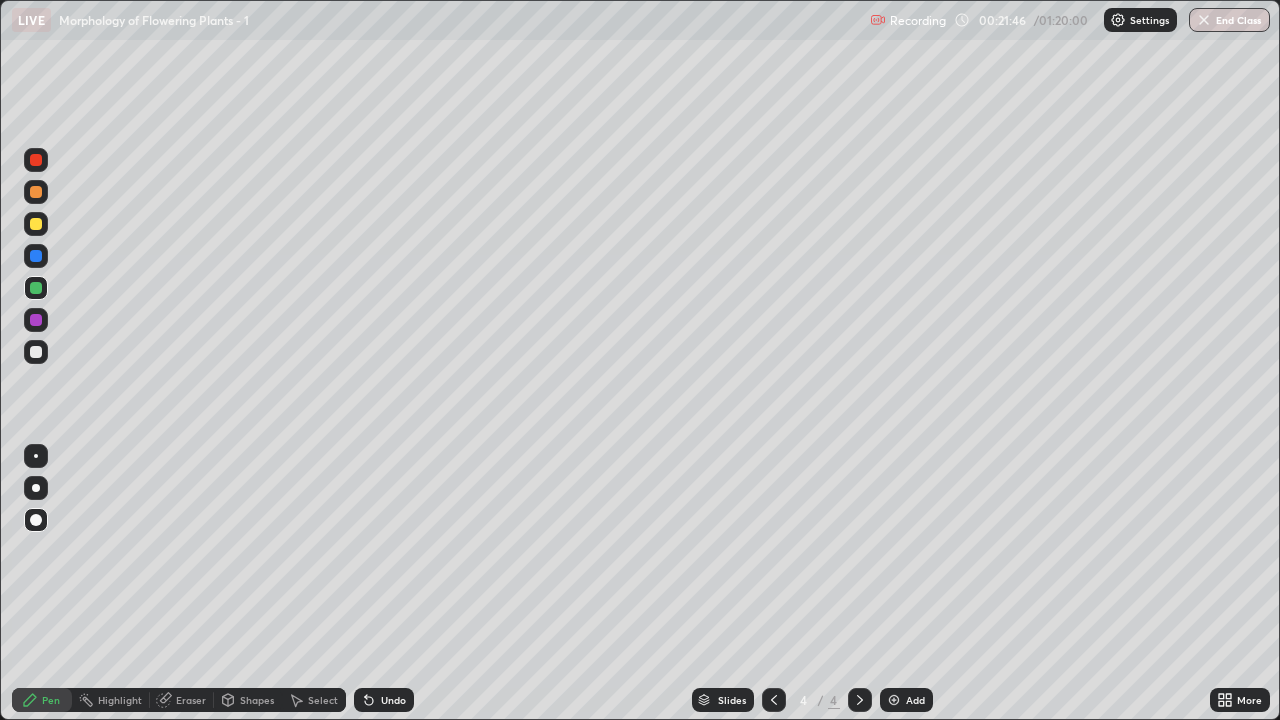 click on "Undo" at bounding box center (393, 700) 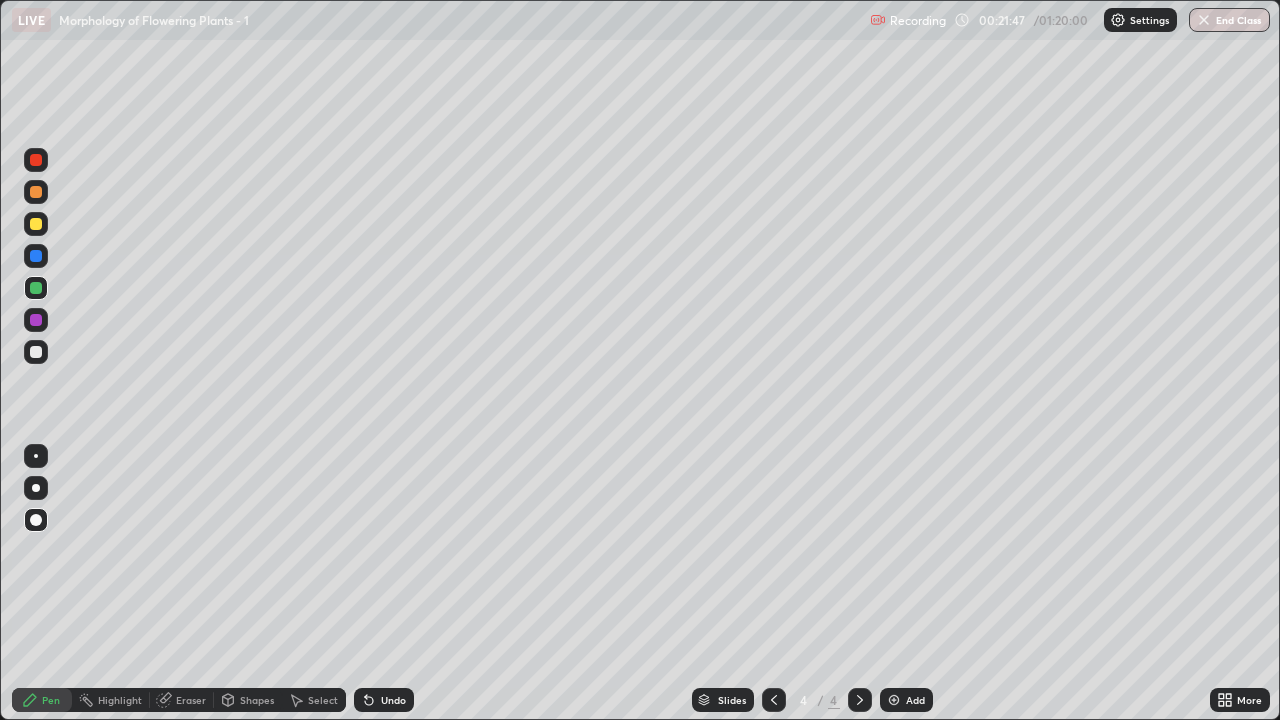 click on "Undo" at bounding box center (393, 700) 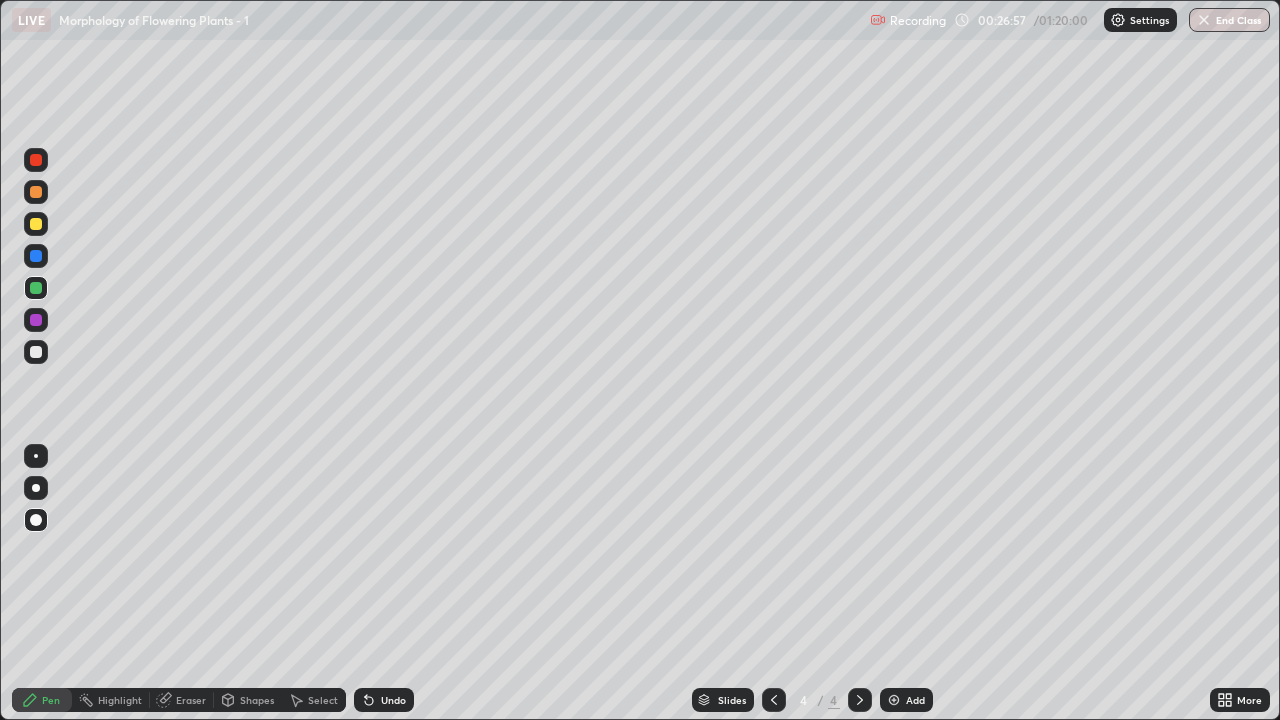 click on "Add" at bounding box center [906, 700] 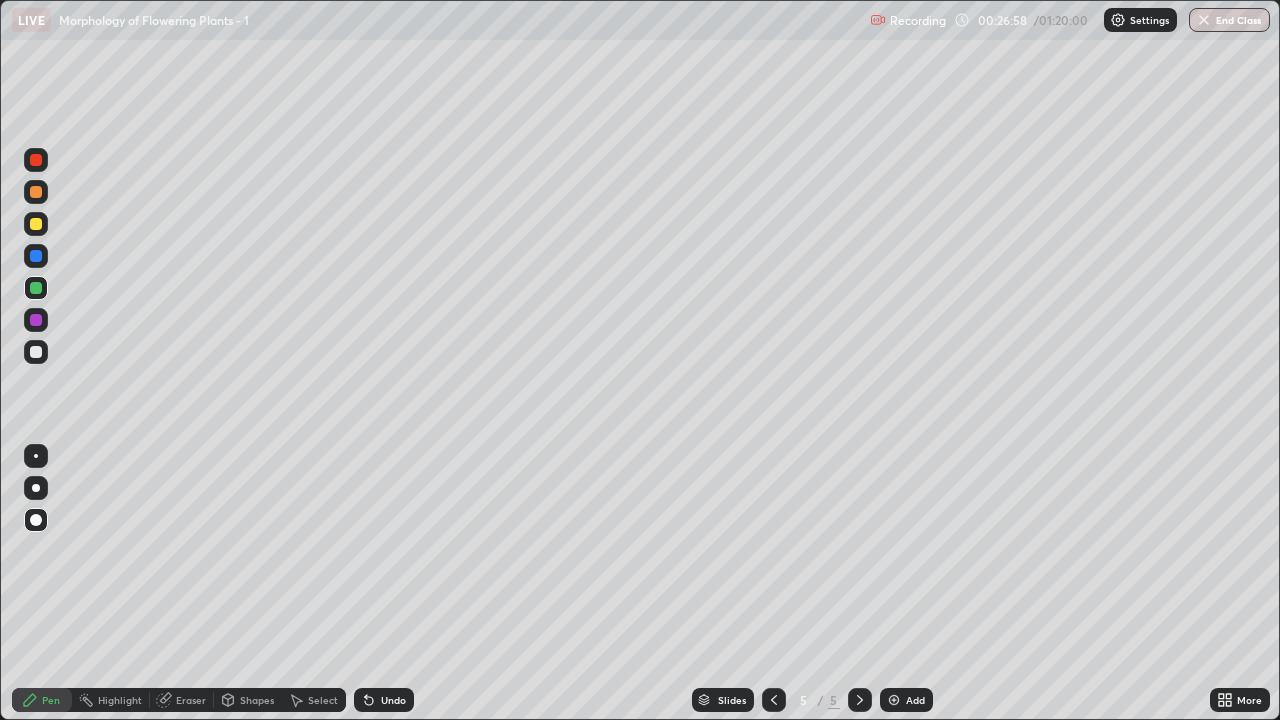 click on "Shapes" at bounding box center (257, 700) 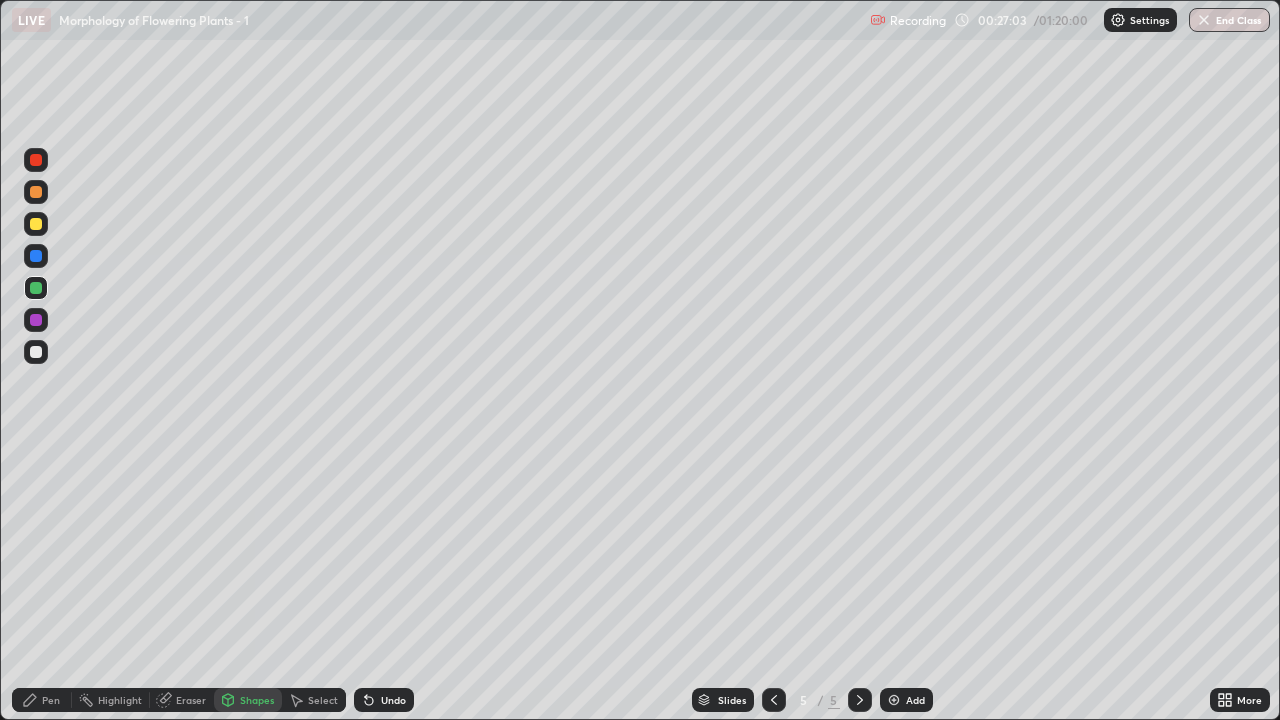 click on "Pen" at bounding box center (42, 700) 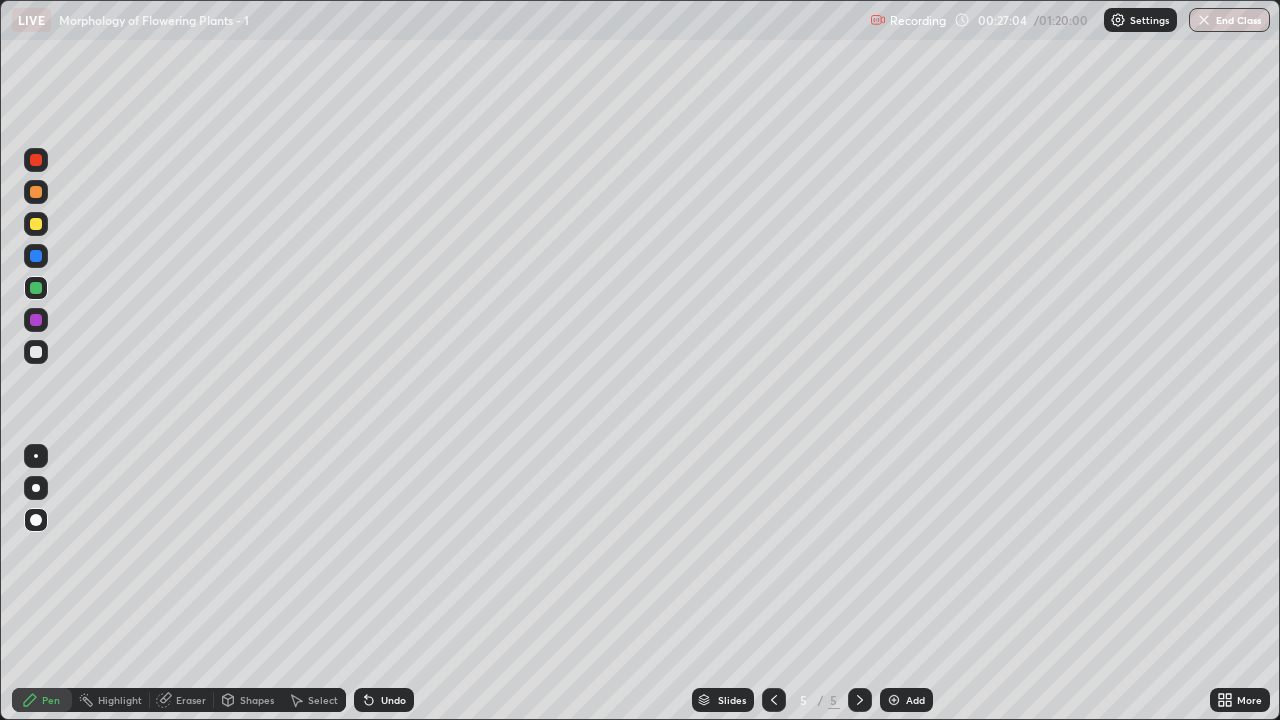 click at bounding box center (36, 352) 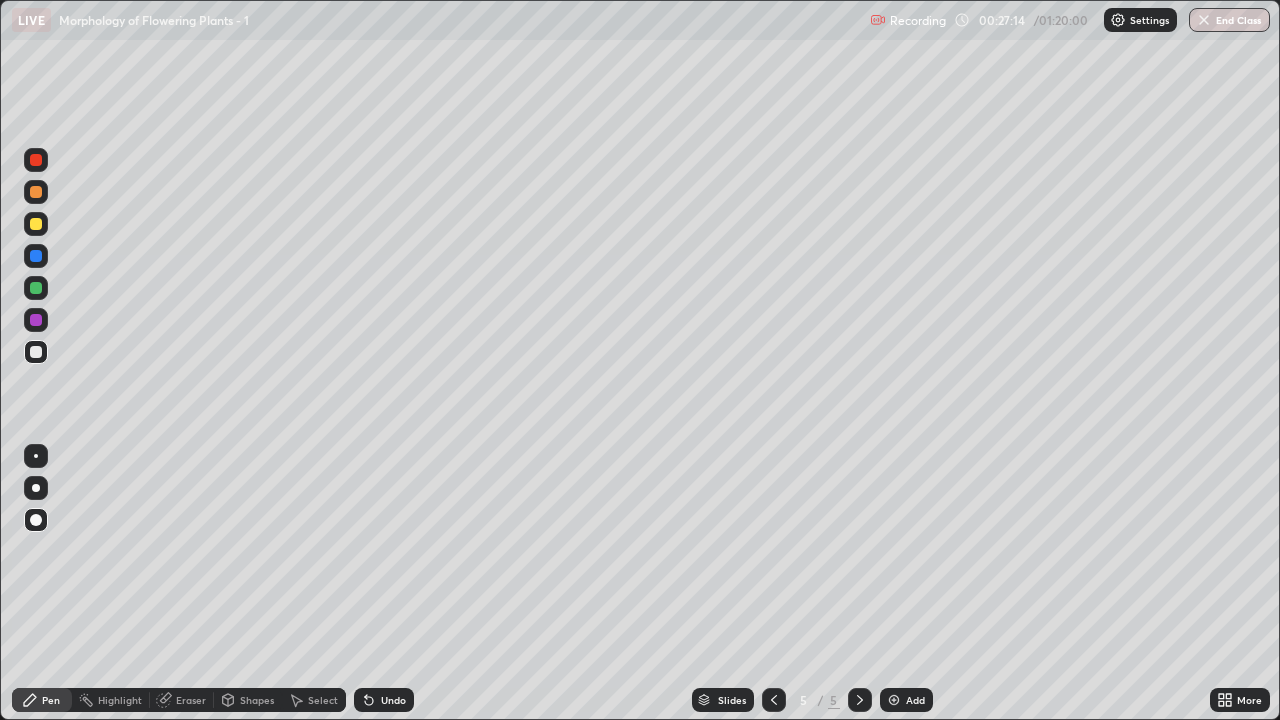 click at bounding box center [36, 488] 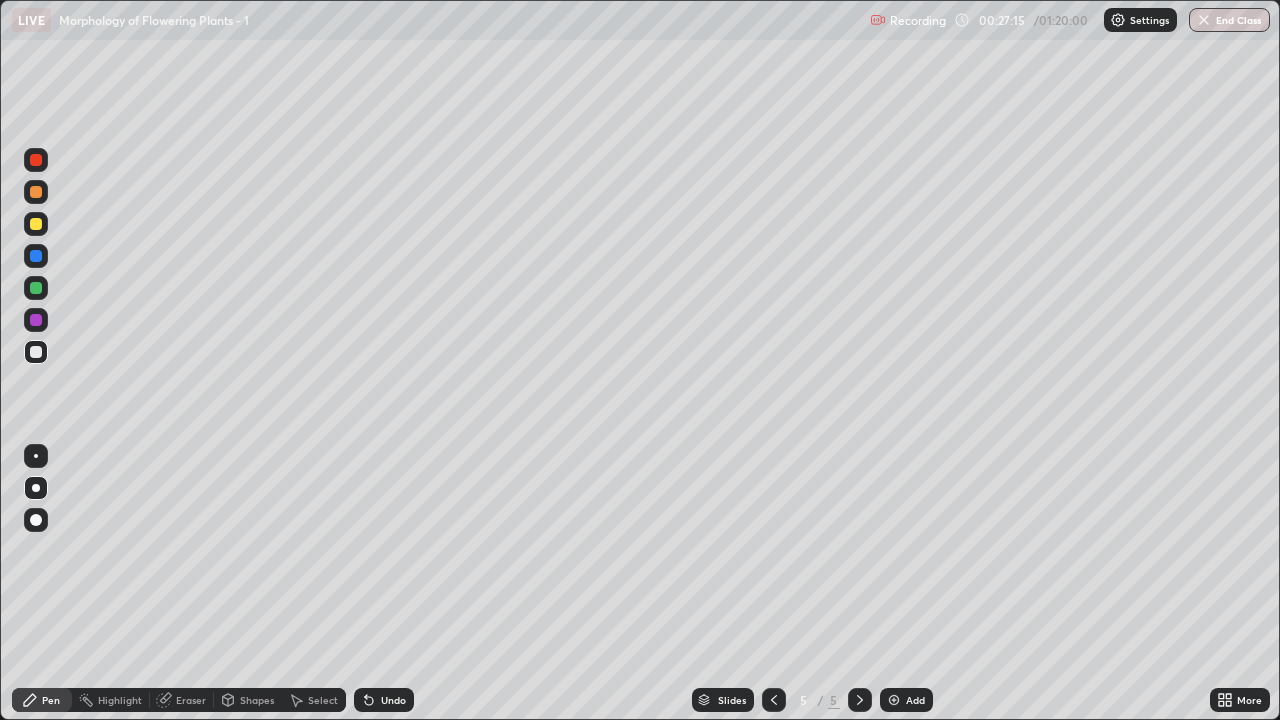 click at bounding box center (36, 288) 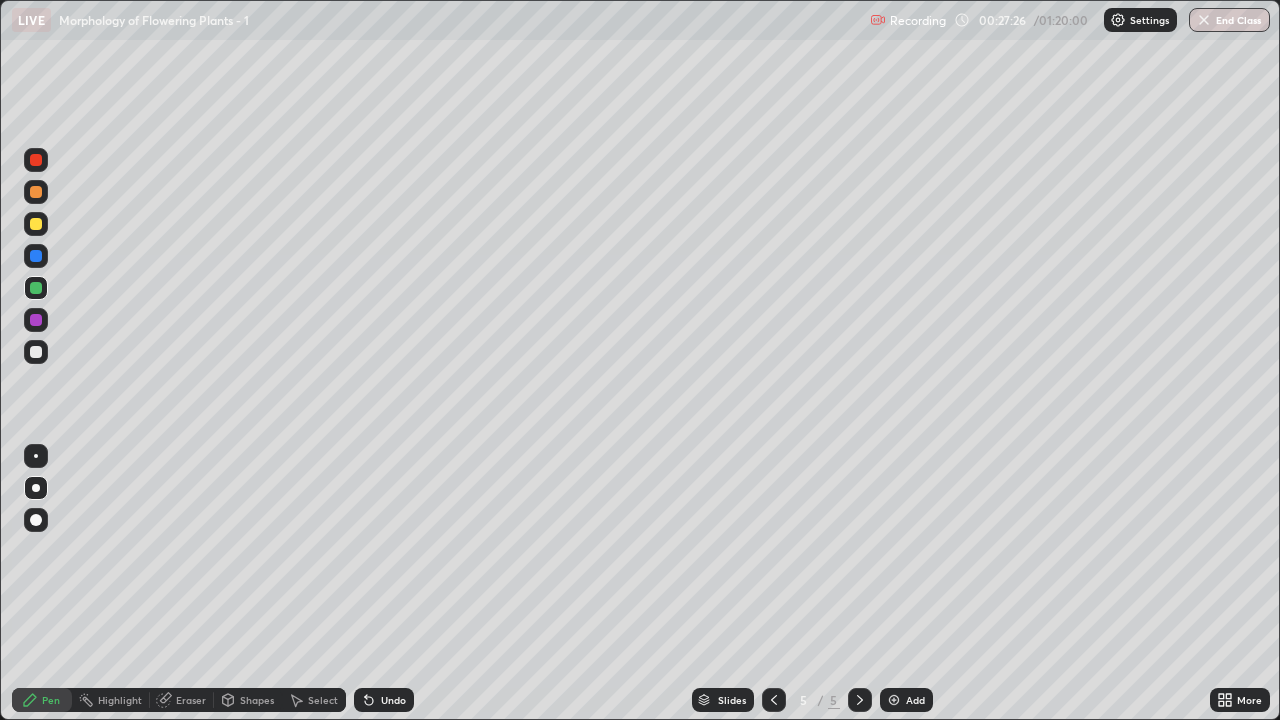 click at bounding box center [36, 192] 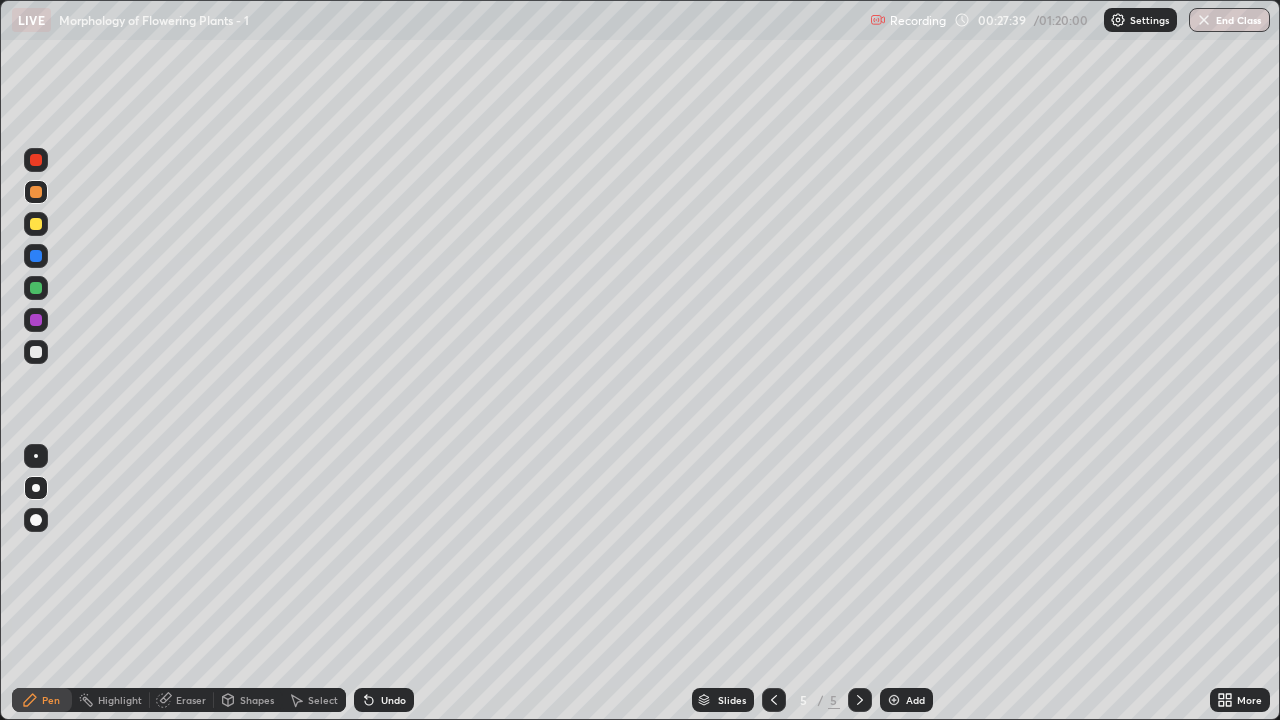 click 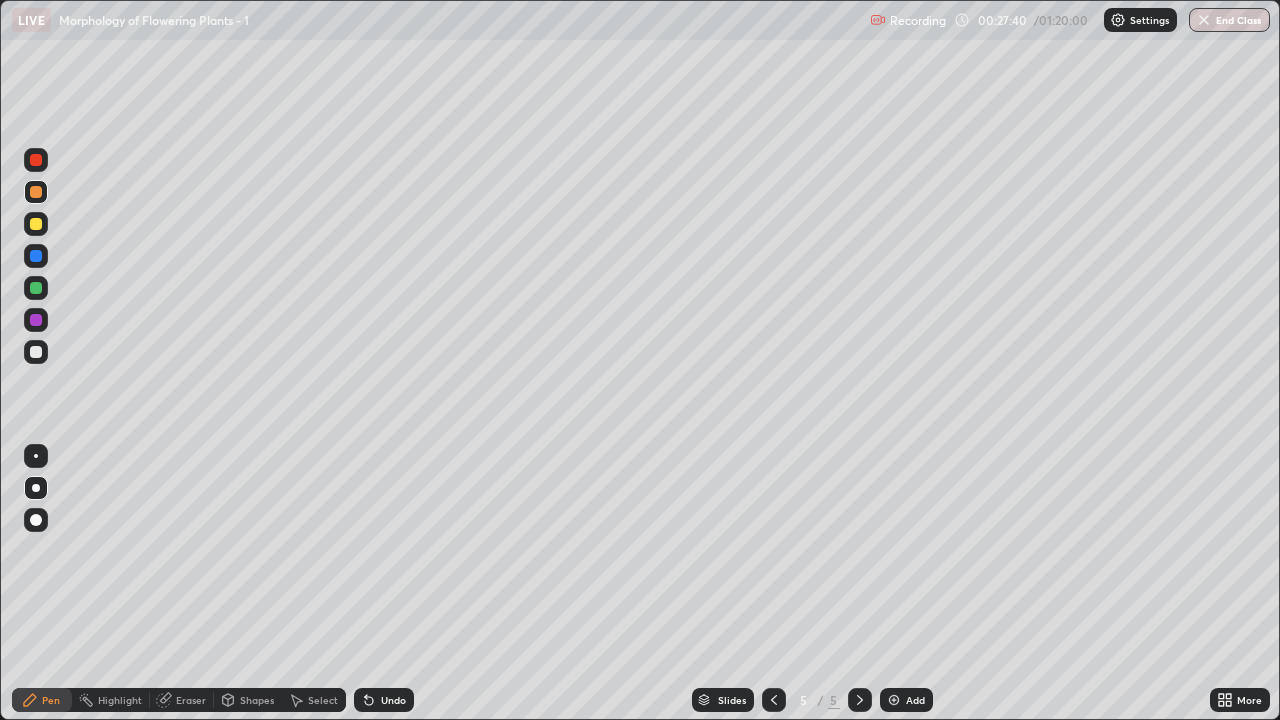 click on "Undo" at bounding box center [384, 700] 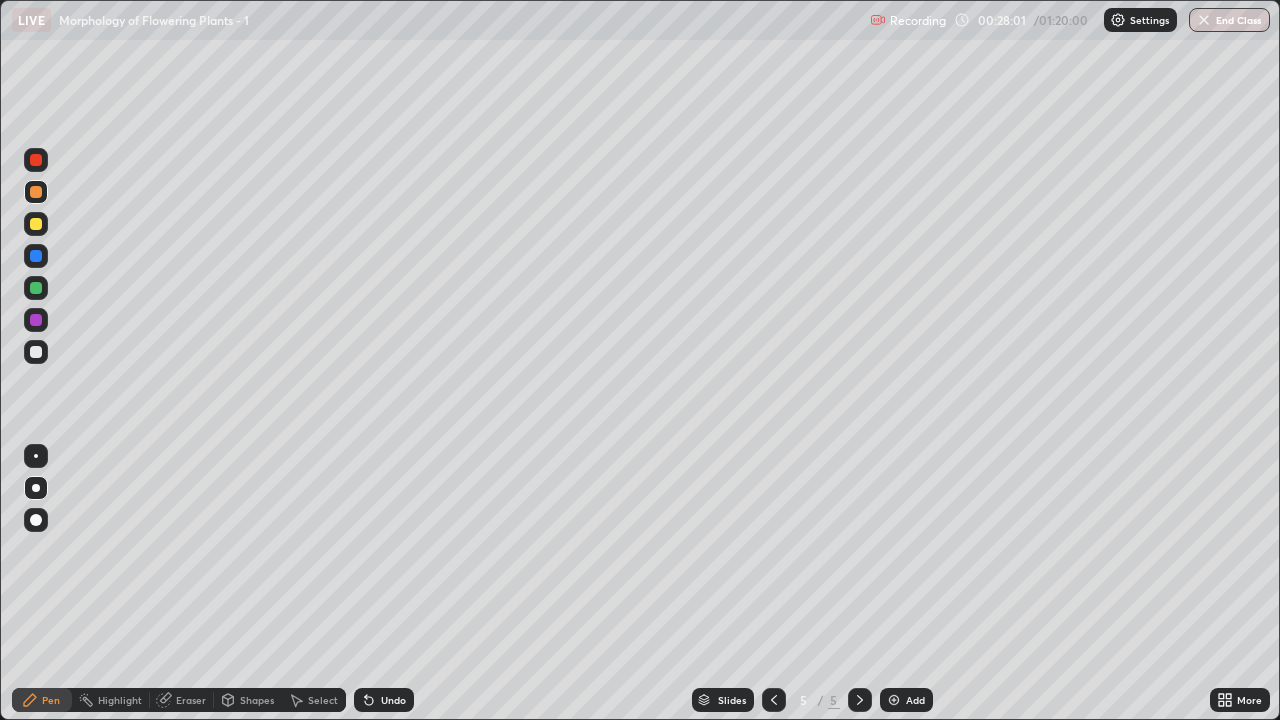 click at bounding box center (36, 352) 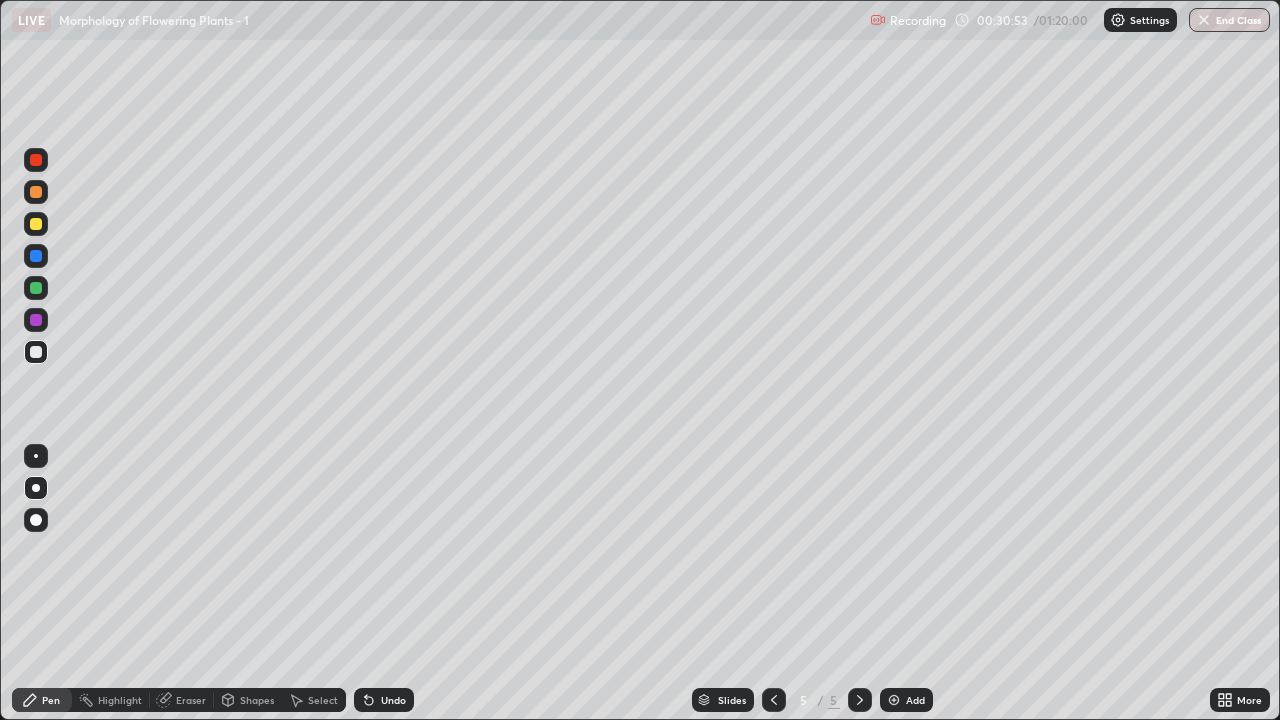 click on "Add" at bounding box center (906, 700) 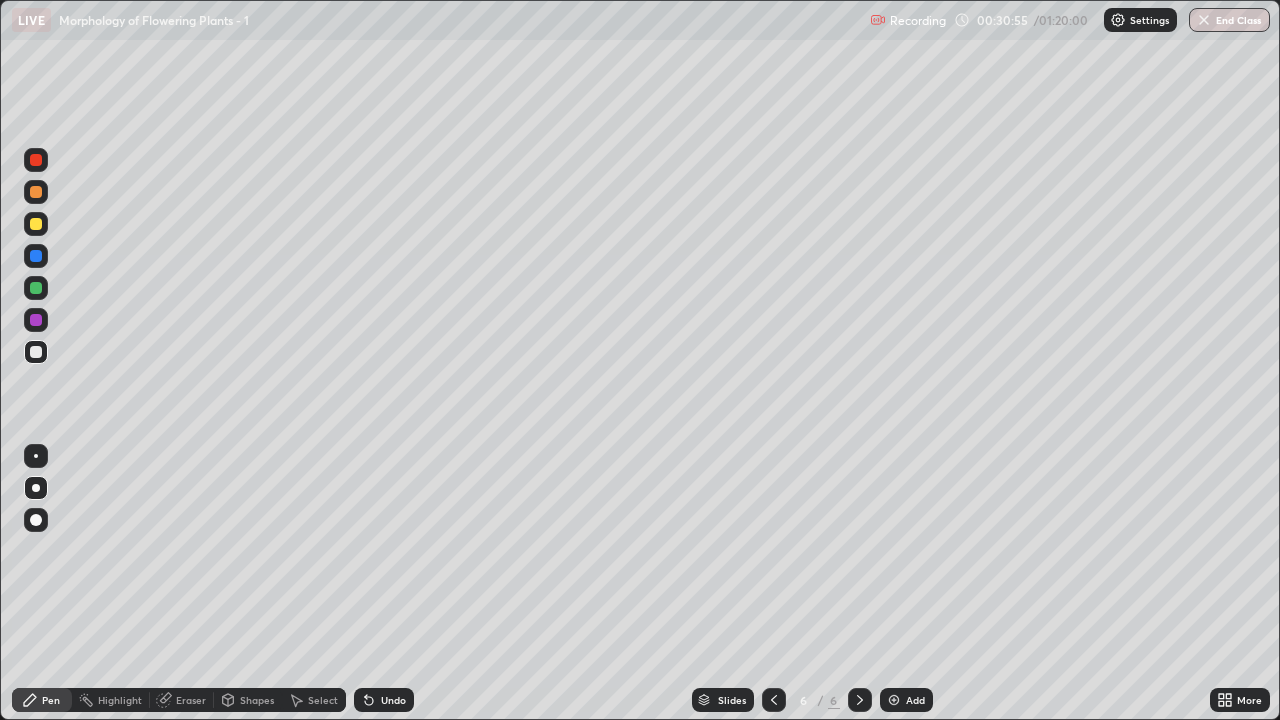 click at bounding box center [36, 288] 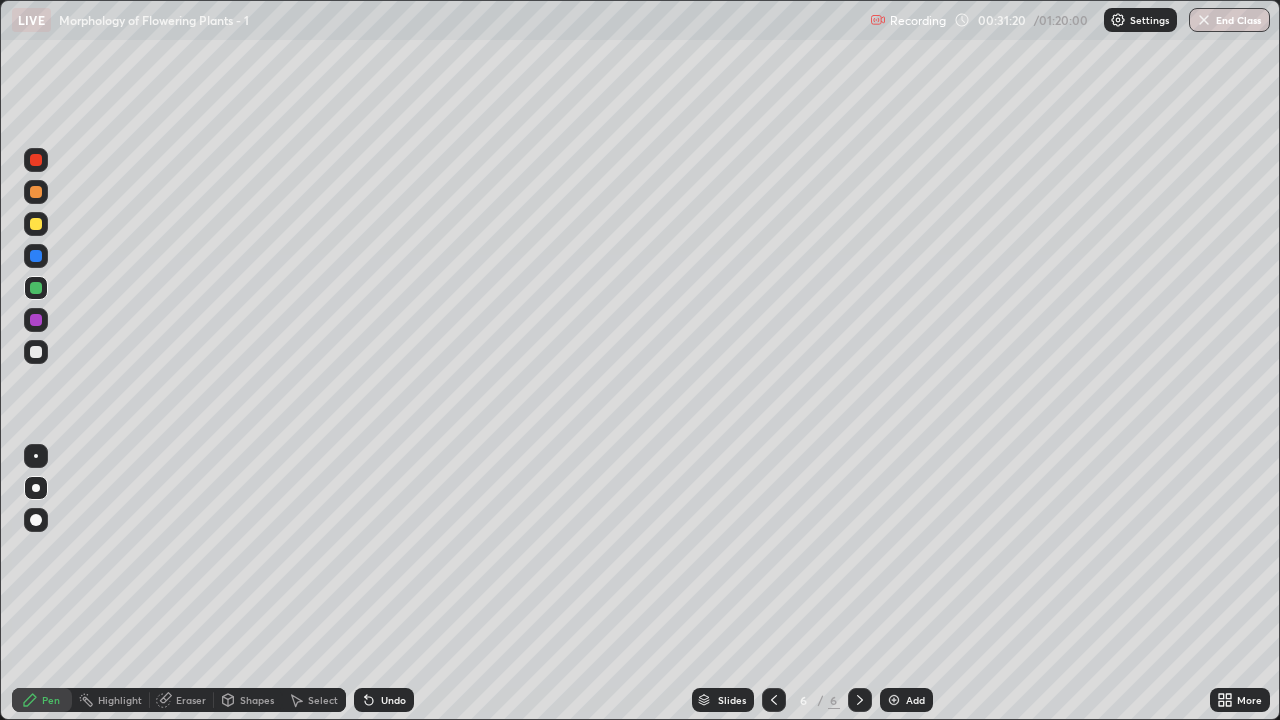 click at bounding box center [36, 352] 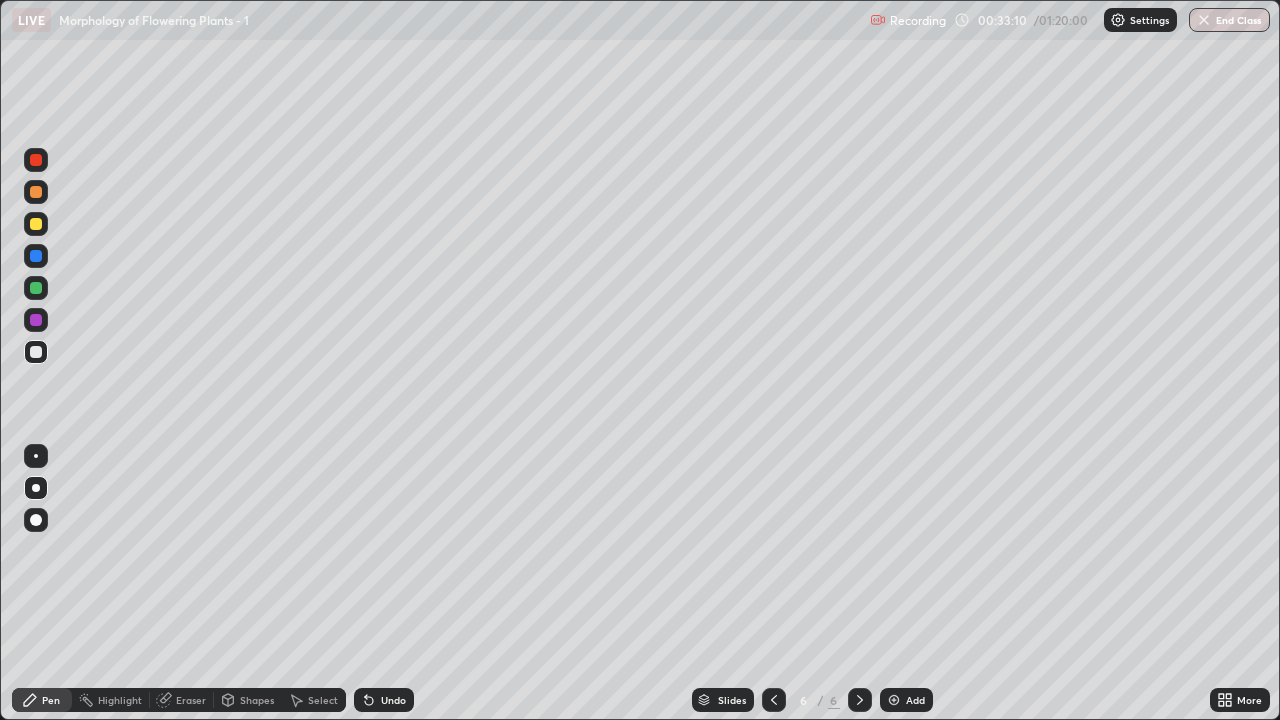 click on "Add" at bounding box center (906, 700) 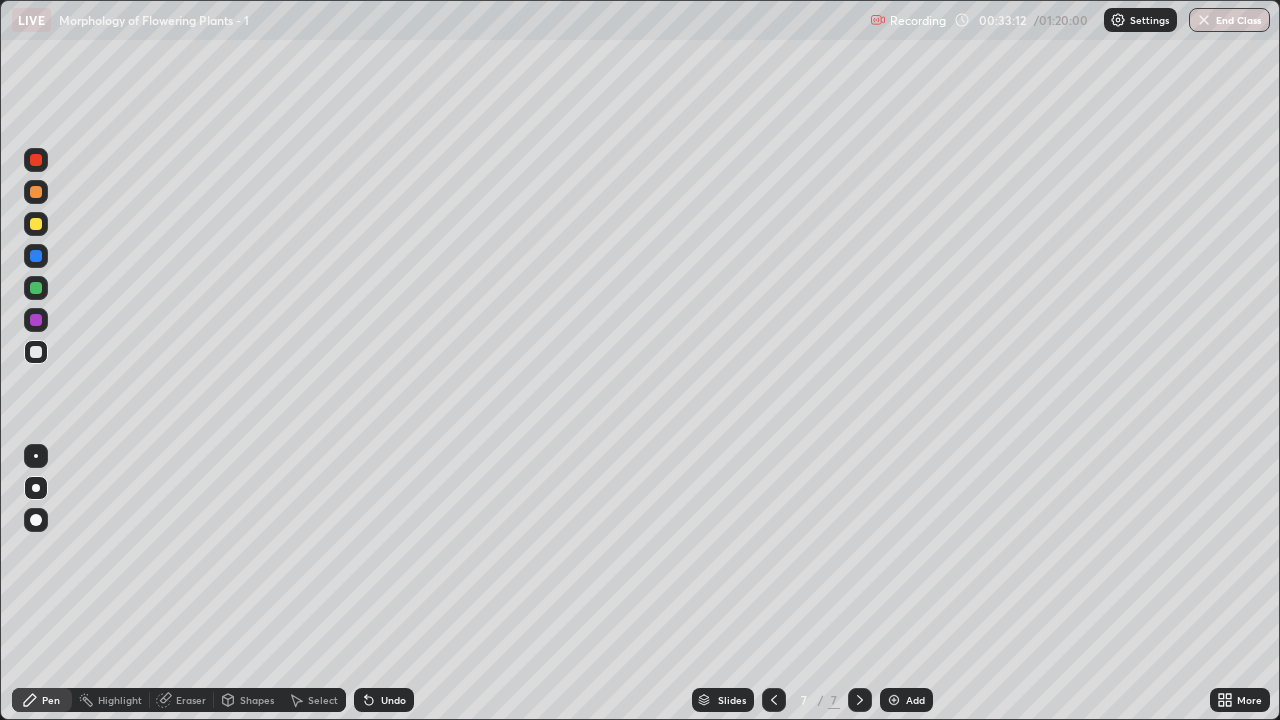 click at bounding box center [36, 288] 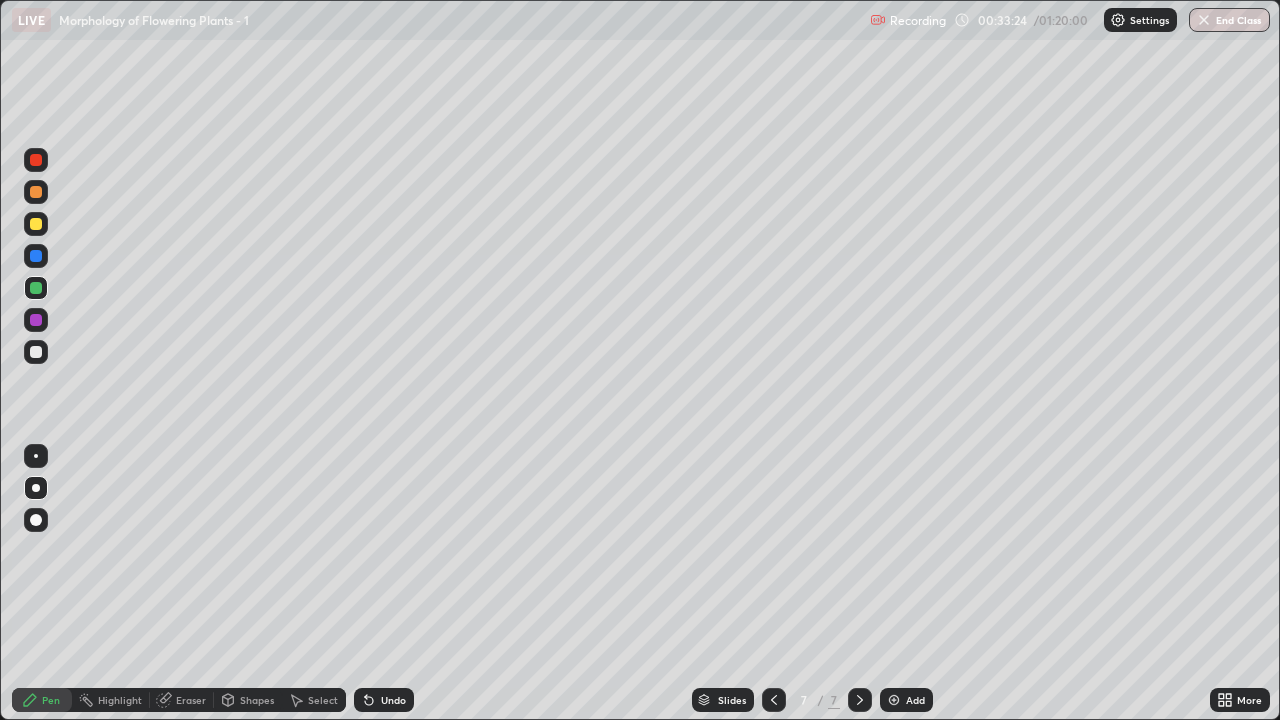 click at bounding box center (36, 352) 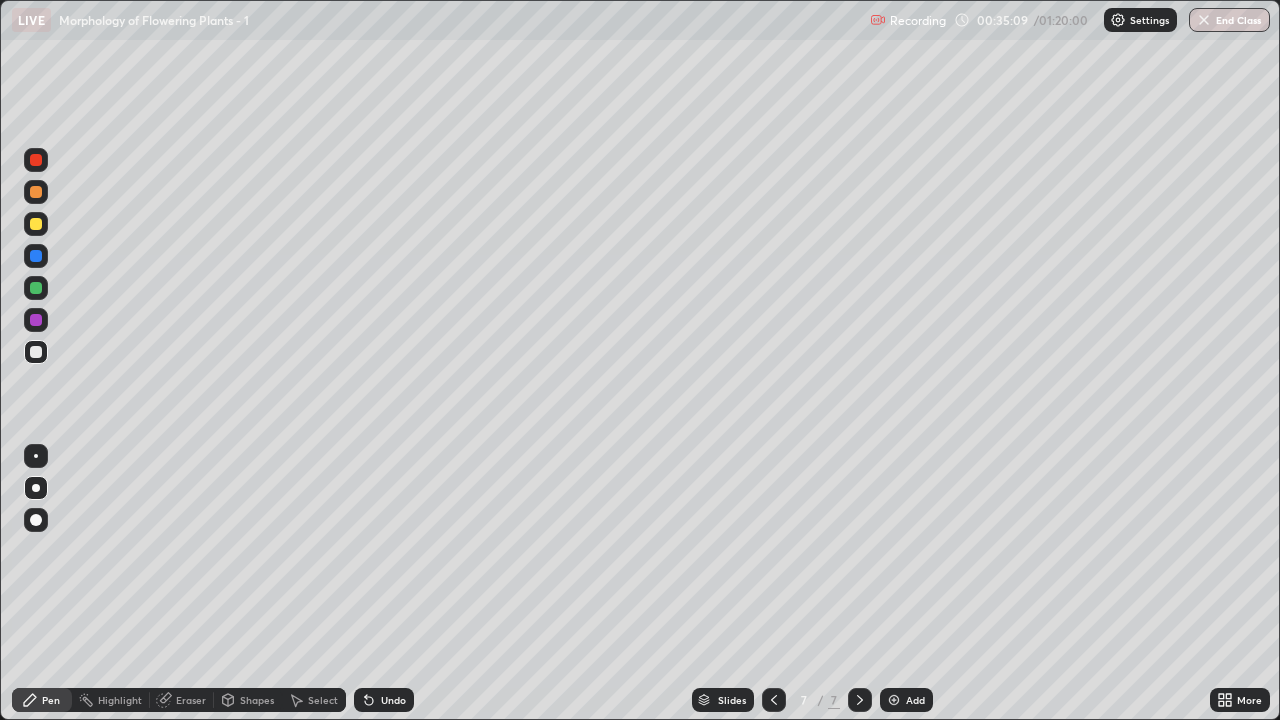 click at bounding box center (36, 288) 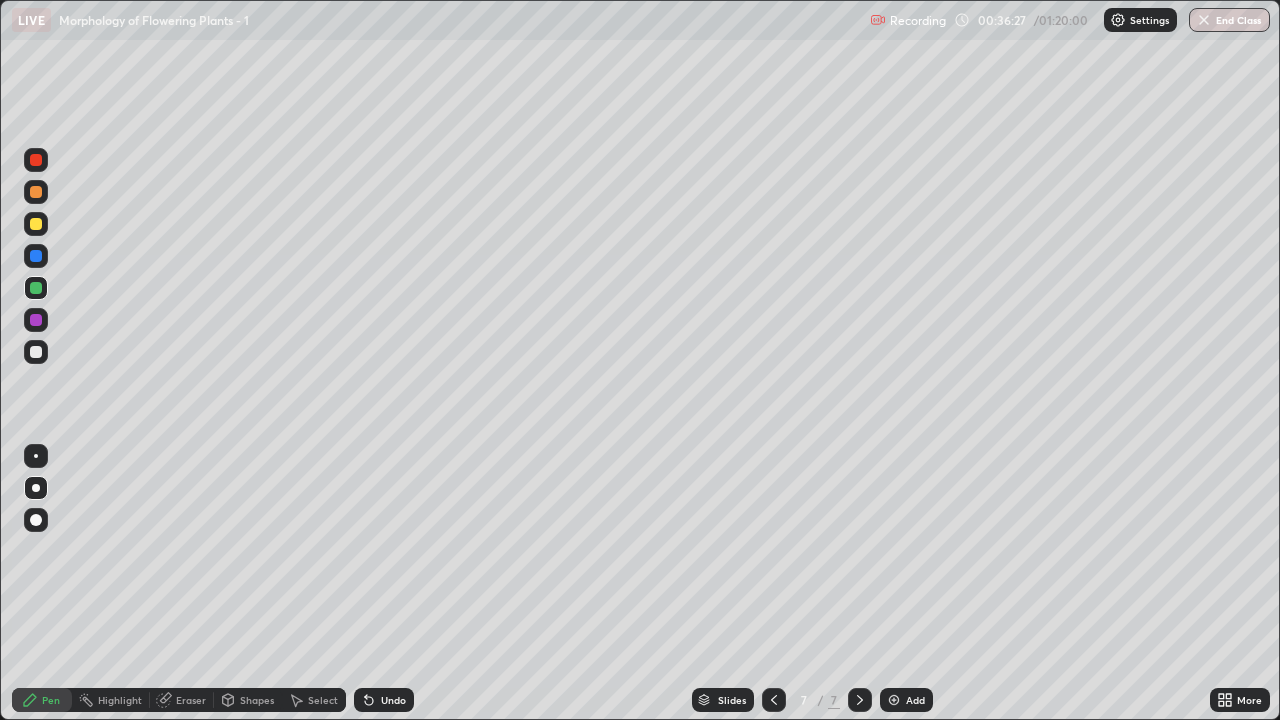 click on "Add" at bounding box center [906, 700] 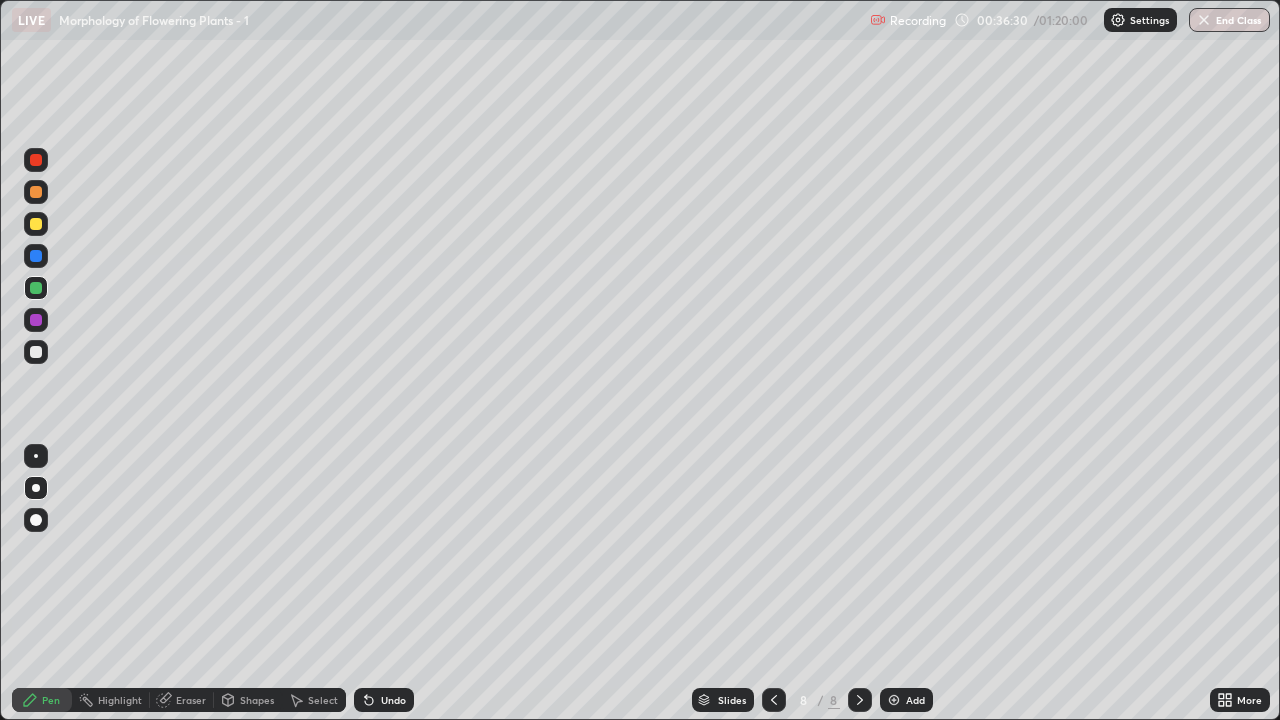 click on "Eraser" at bounding box center (191, 700) 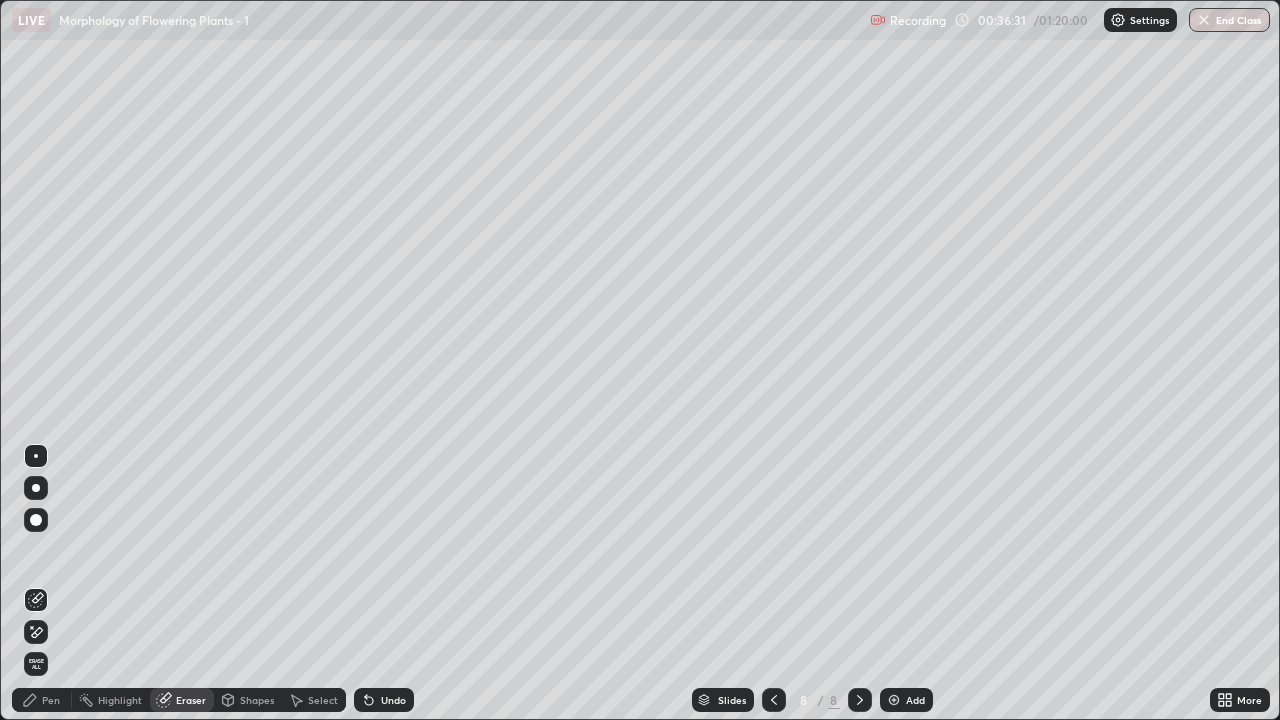 click on "Shapes" at bounding box center [257, 700] 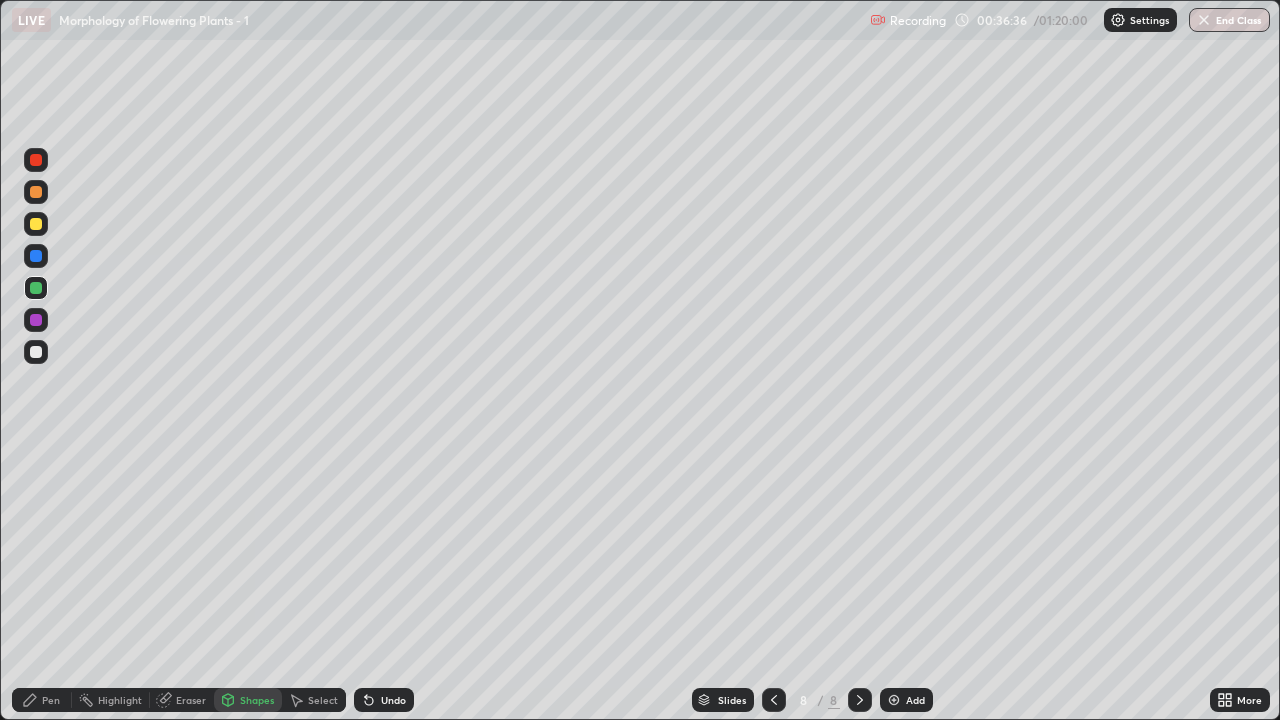 click at bounding box center [36, 192] 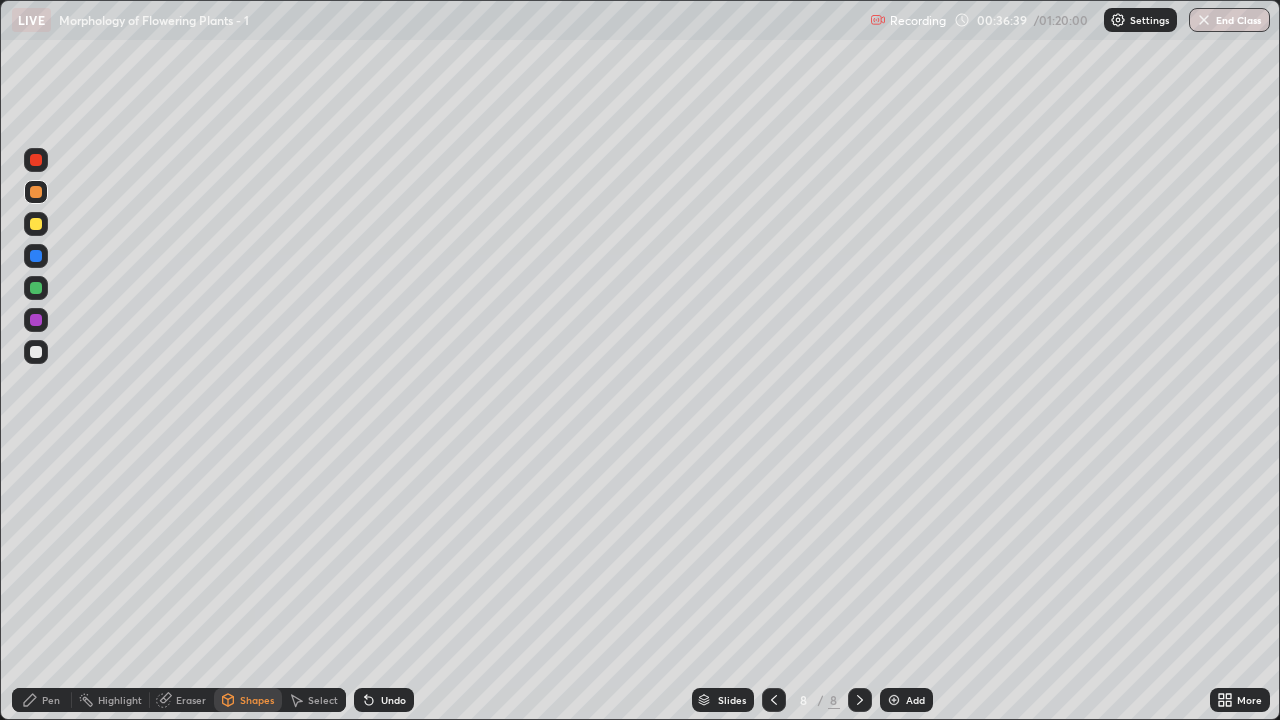 click on "Undo" at bounding box center [384, 700] 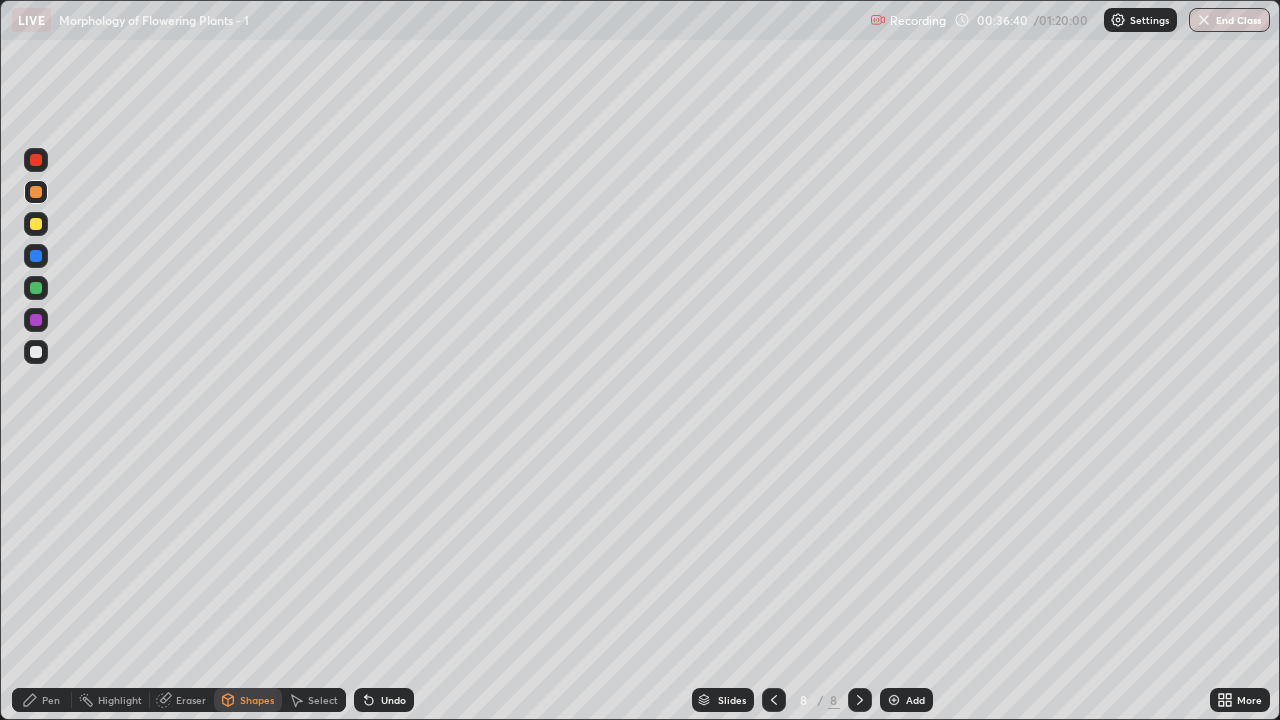 click on "Pen" at bounding box center (51, 700) 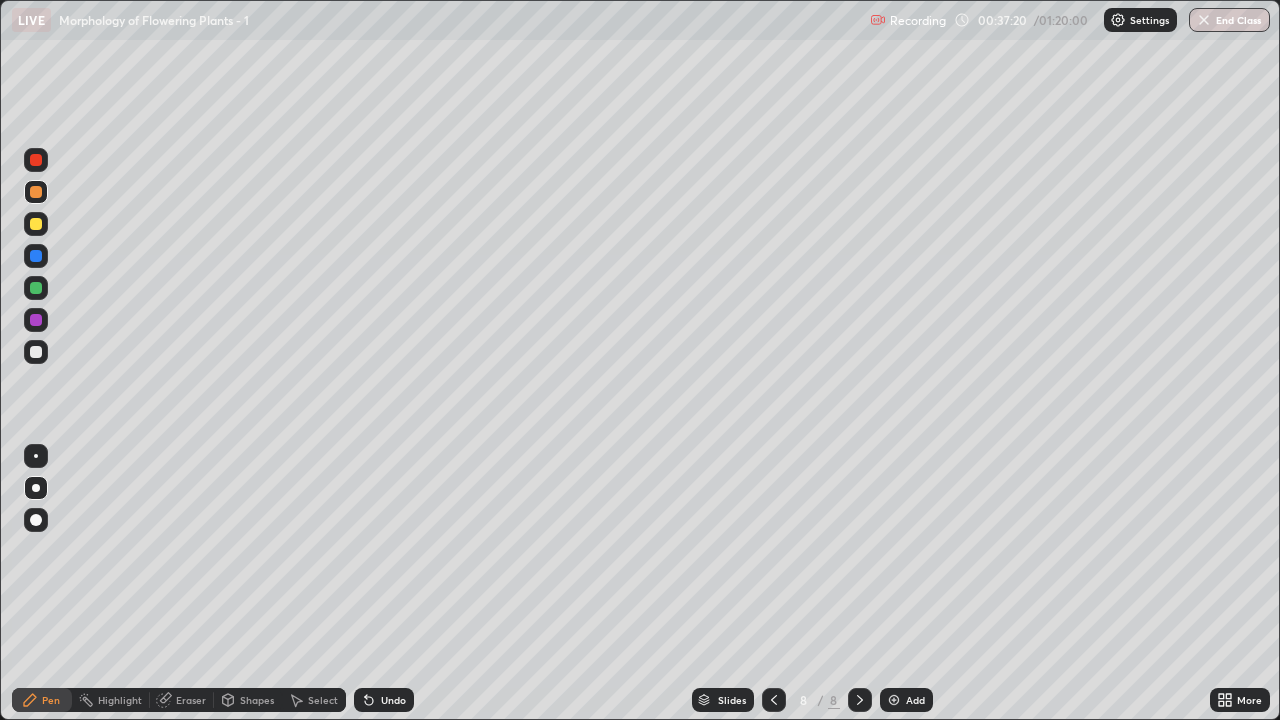 click at bounding box center (36, 288) 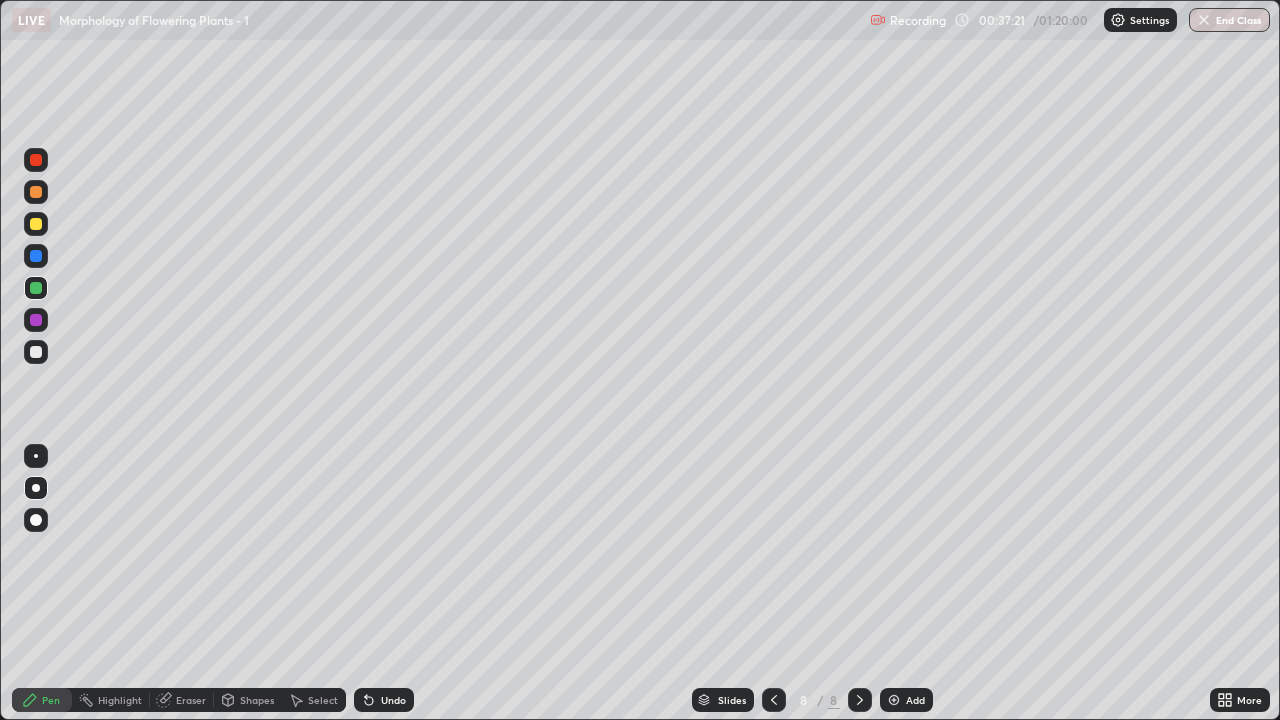 click at bounding box center (36, 192) 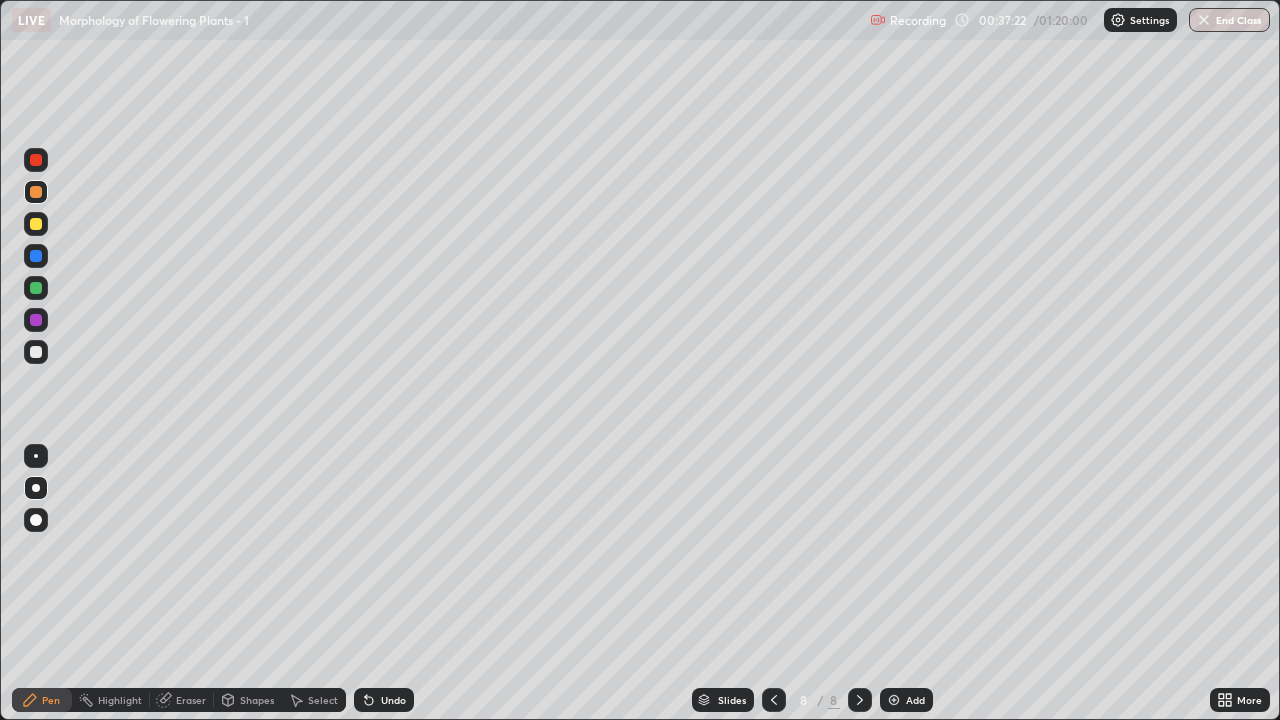 click at bounding box center (36, 520) 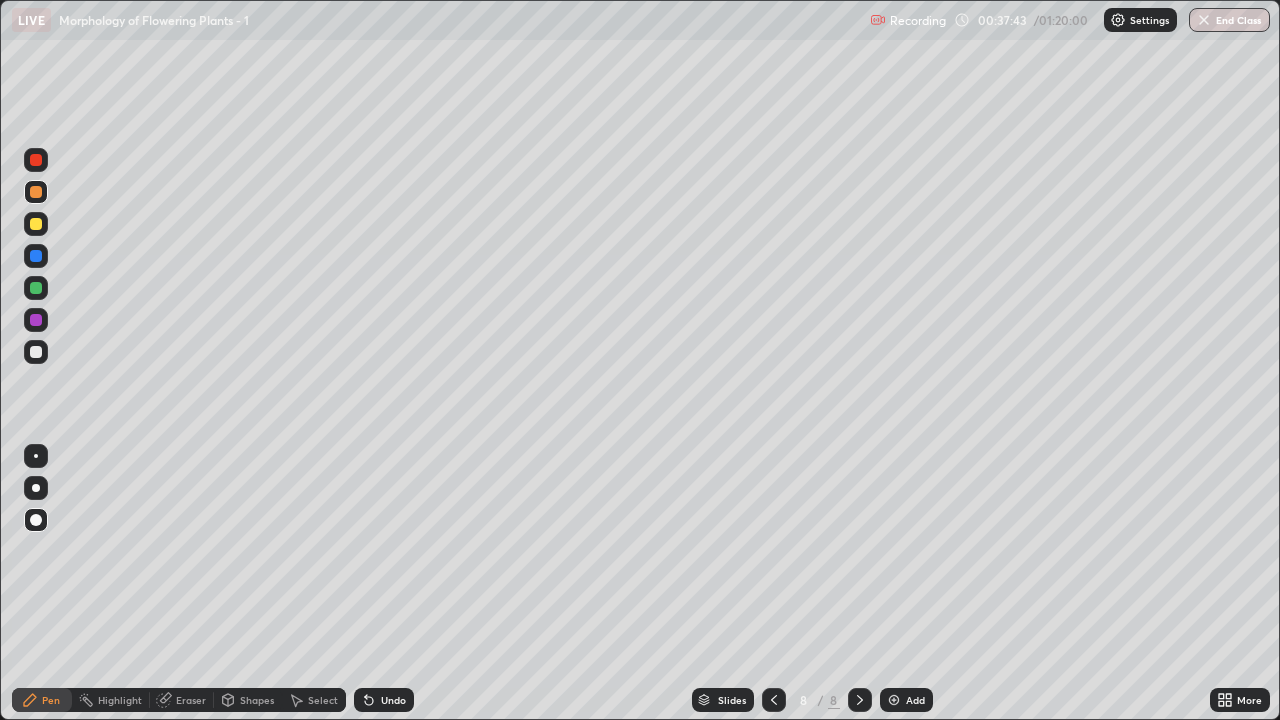 click at bounding box center (36, 352) 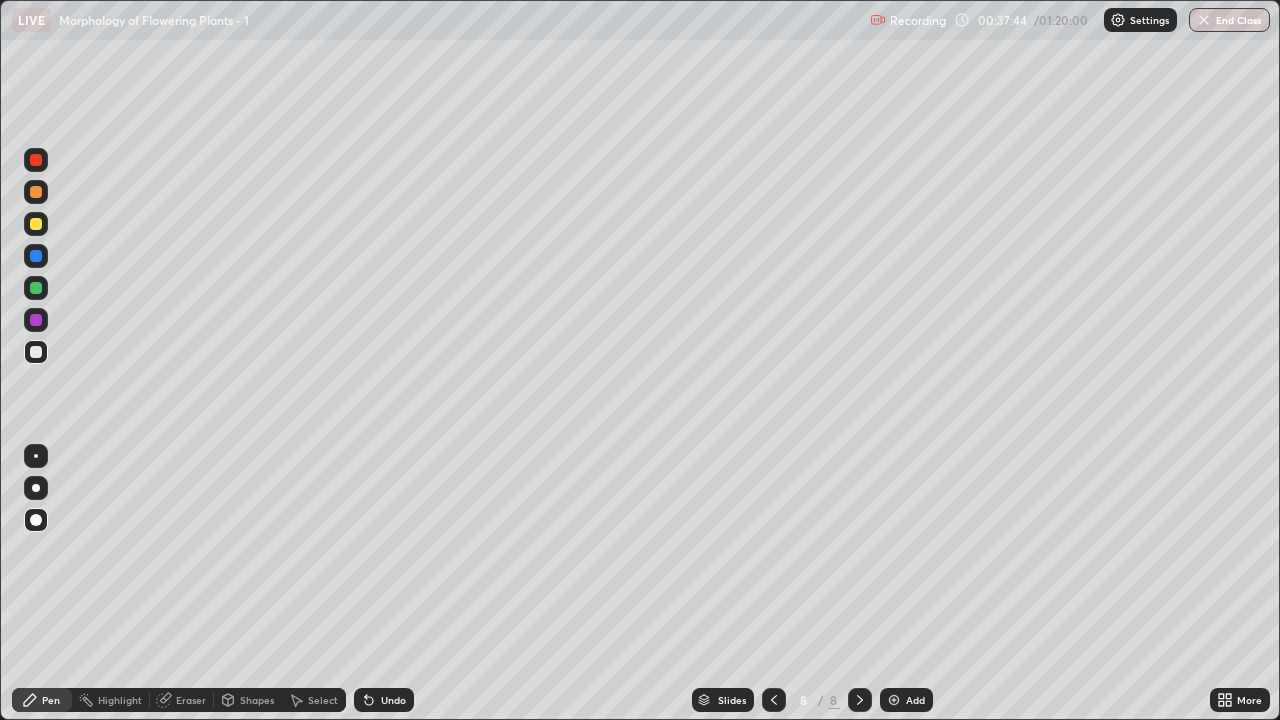 click at bounding box center [36, 488] 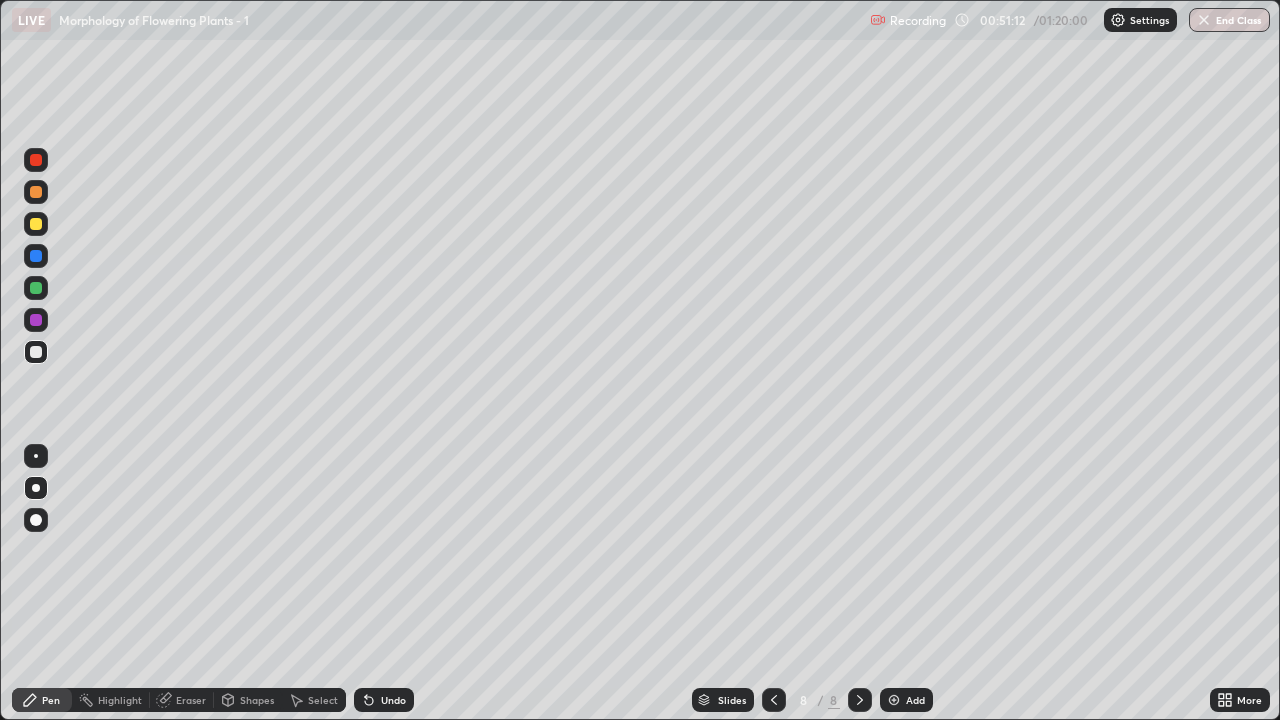 click 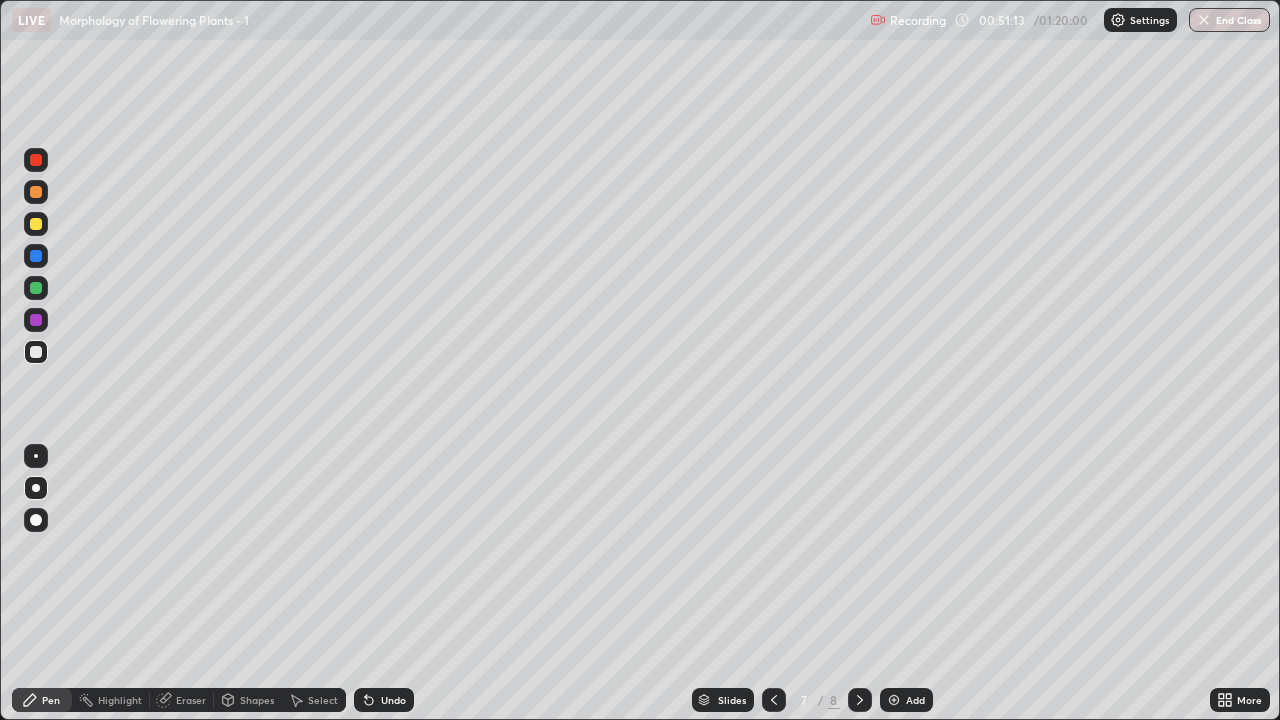 click 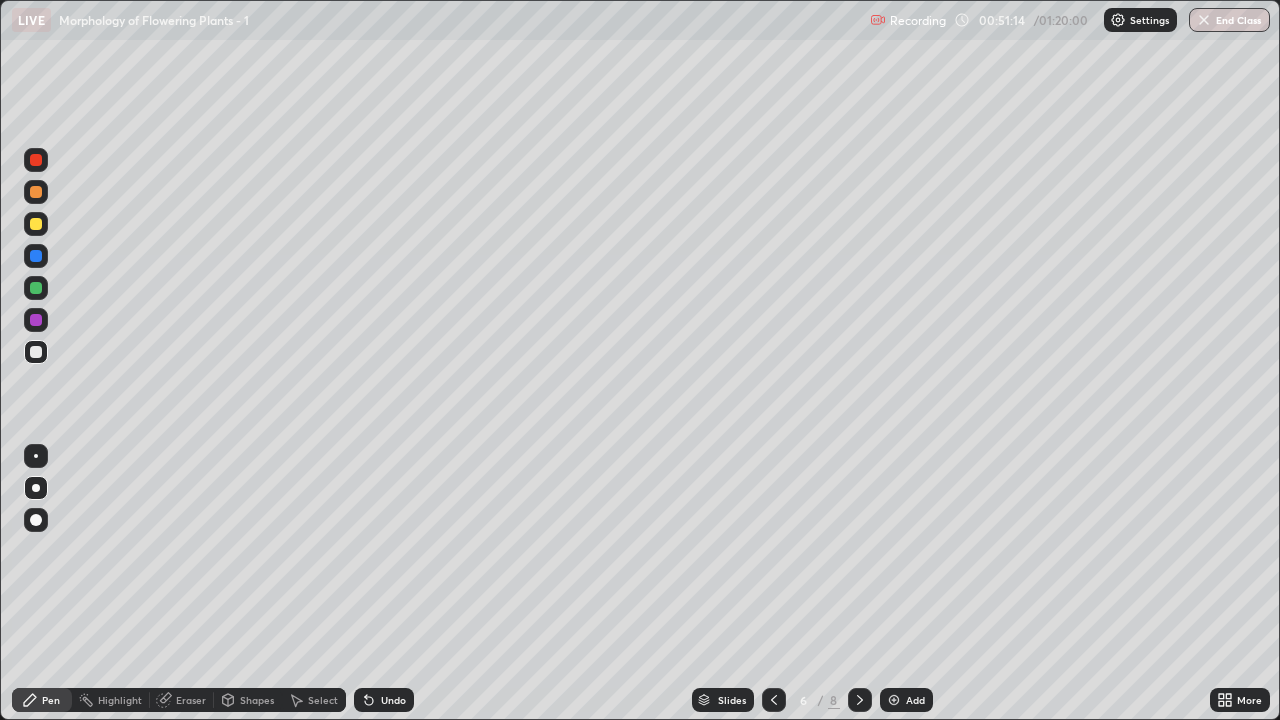 click 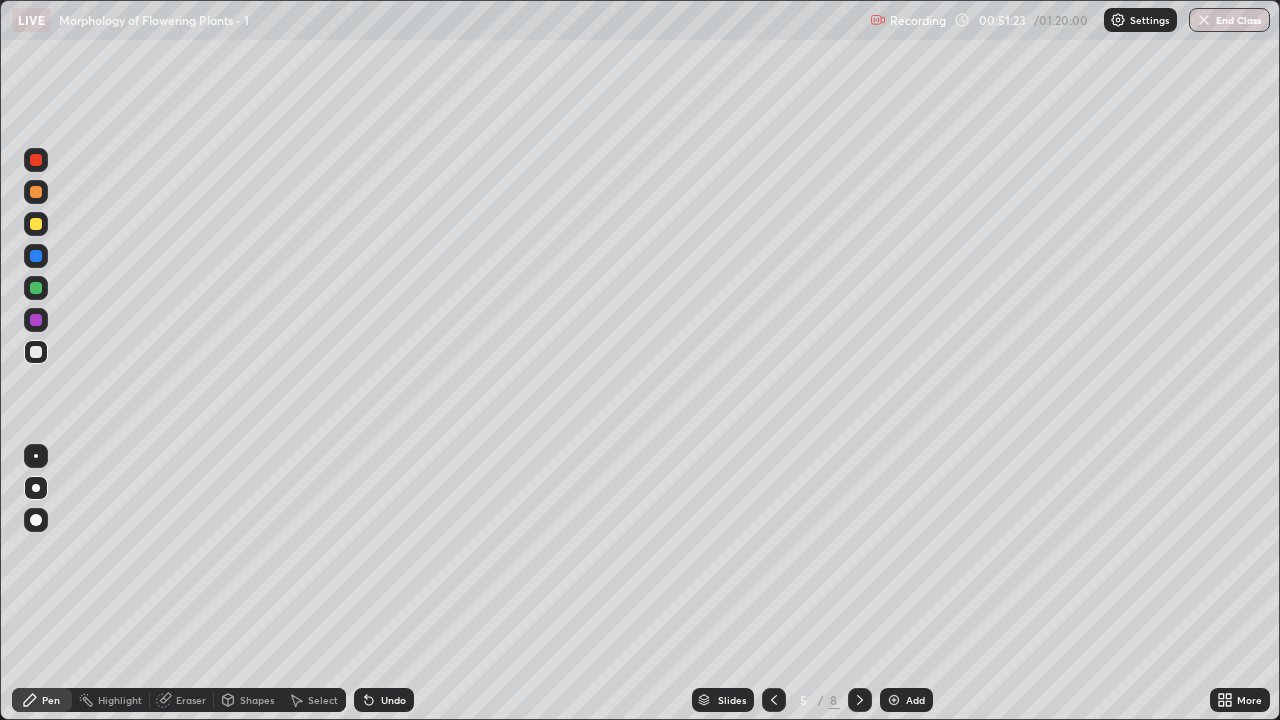 click 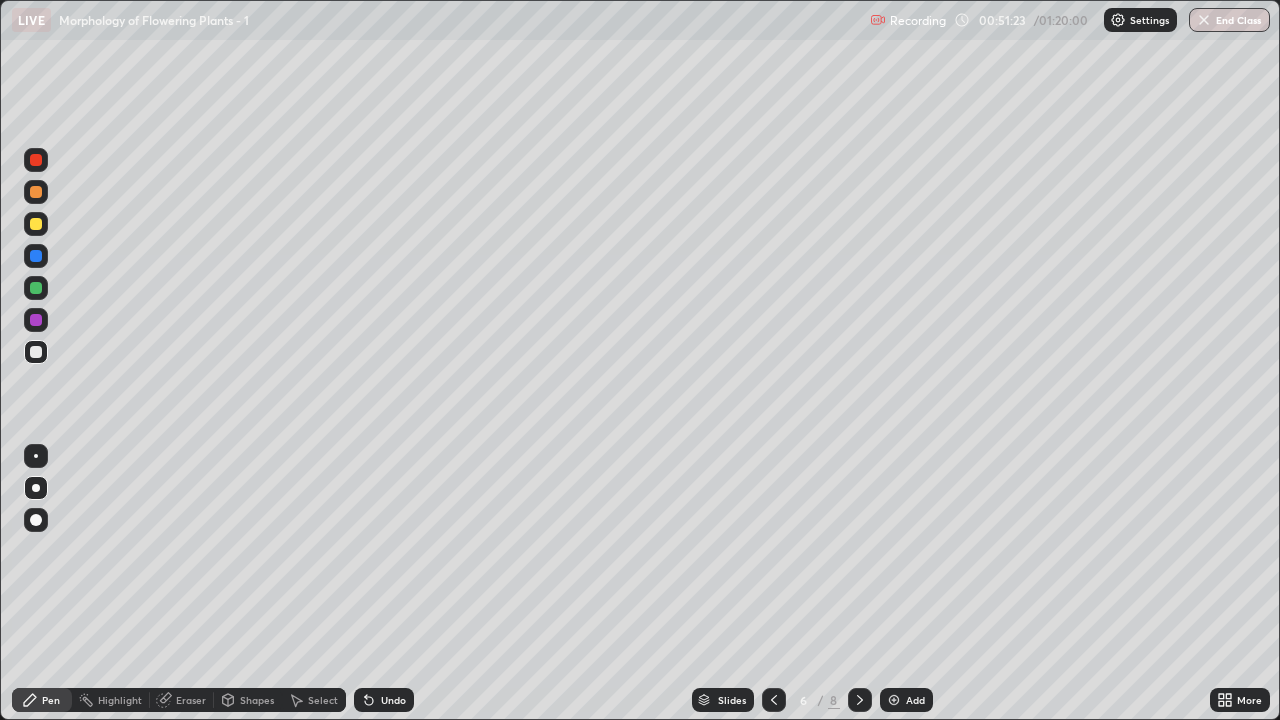 click 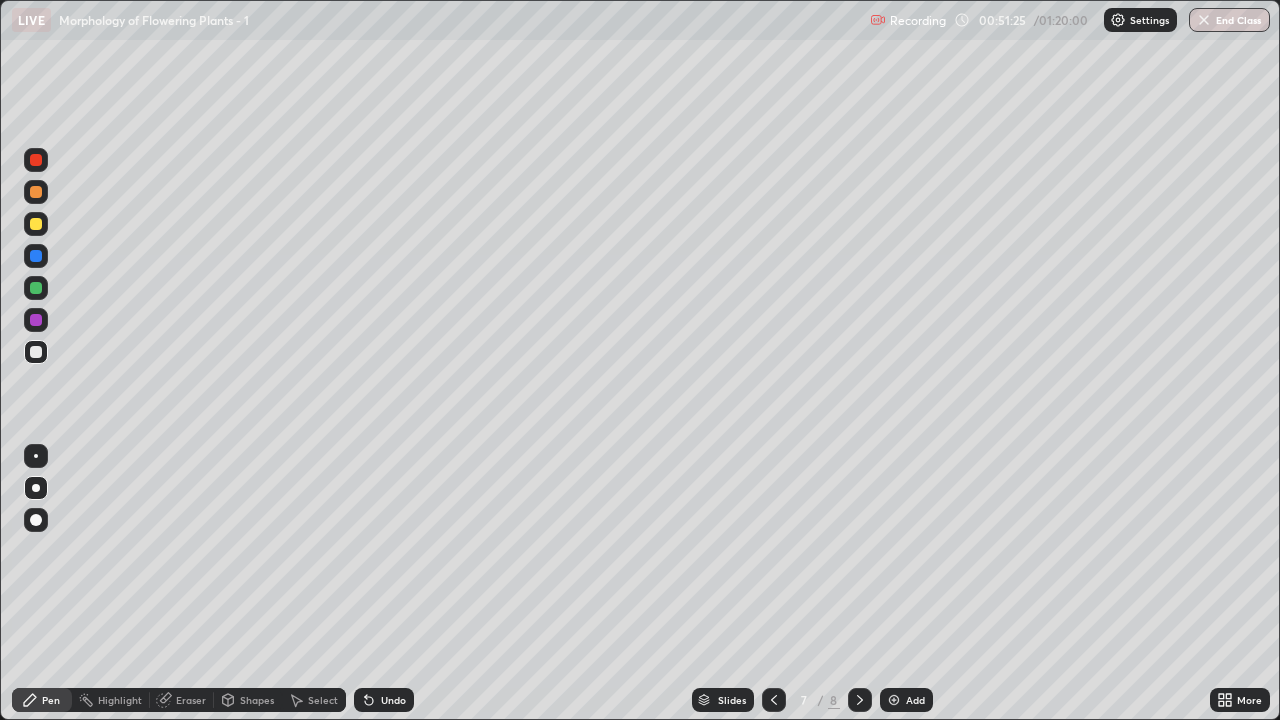 click 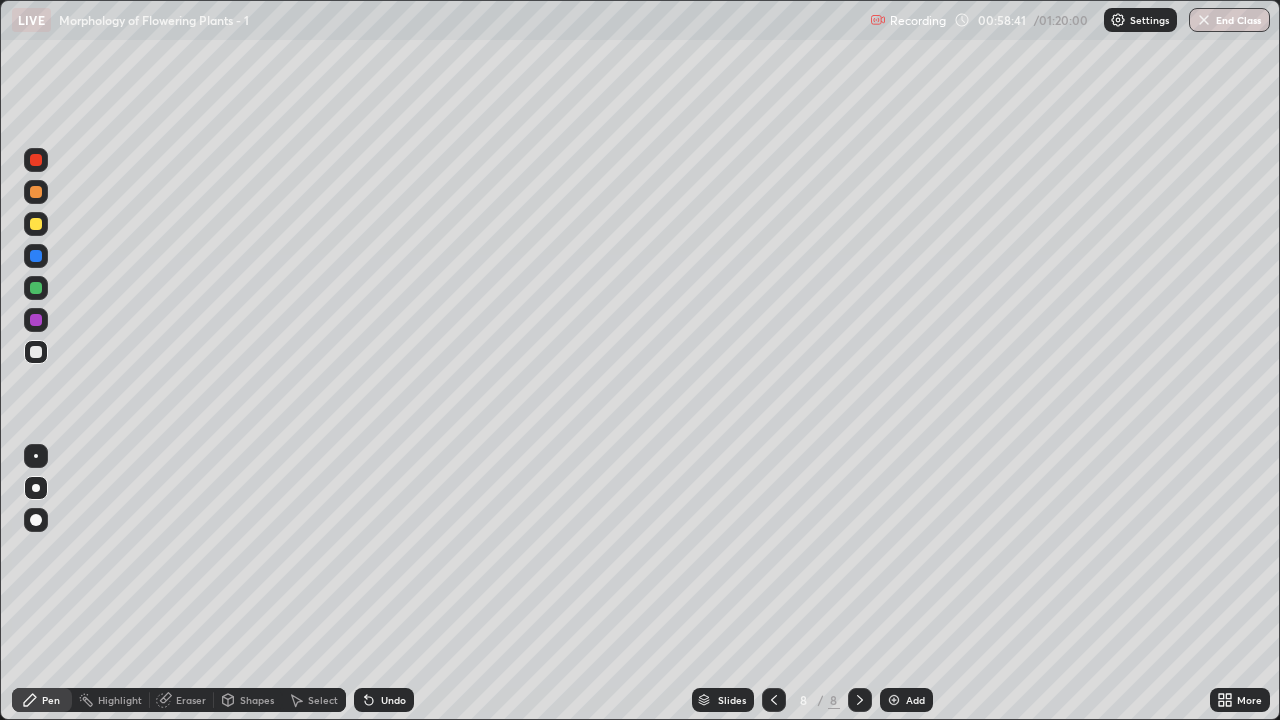 click at bounding box center (36, 456) 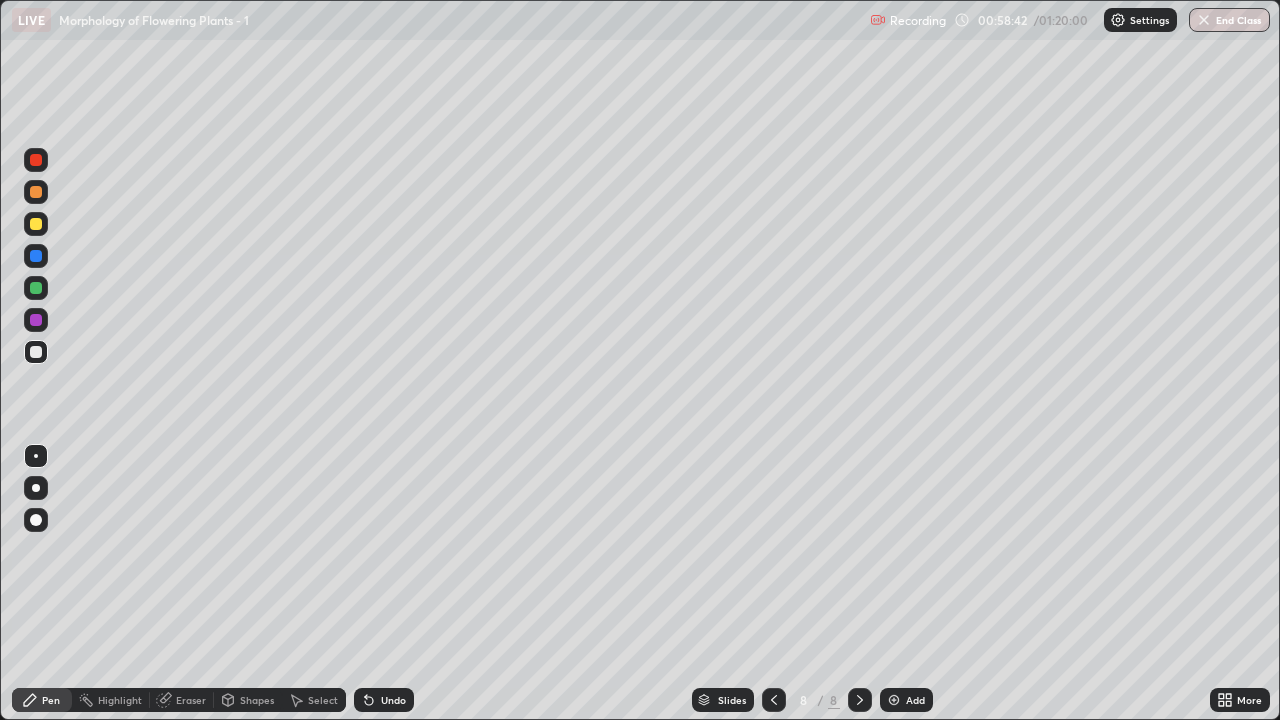 click at bounding box center [36, 320] 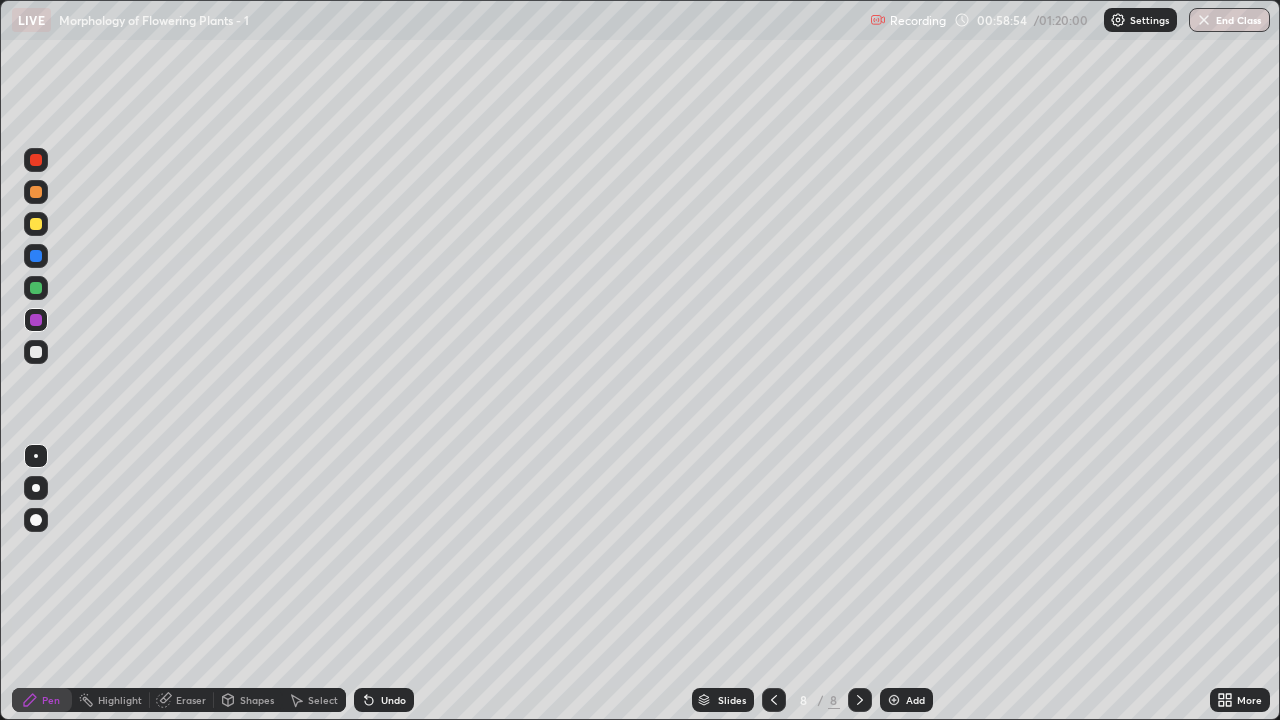 click at bounding box center (36, 488) 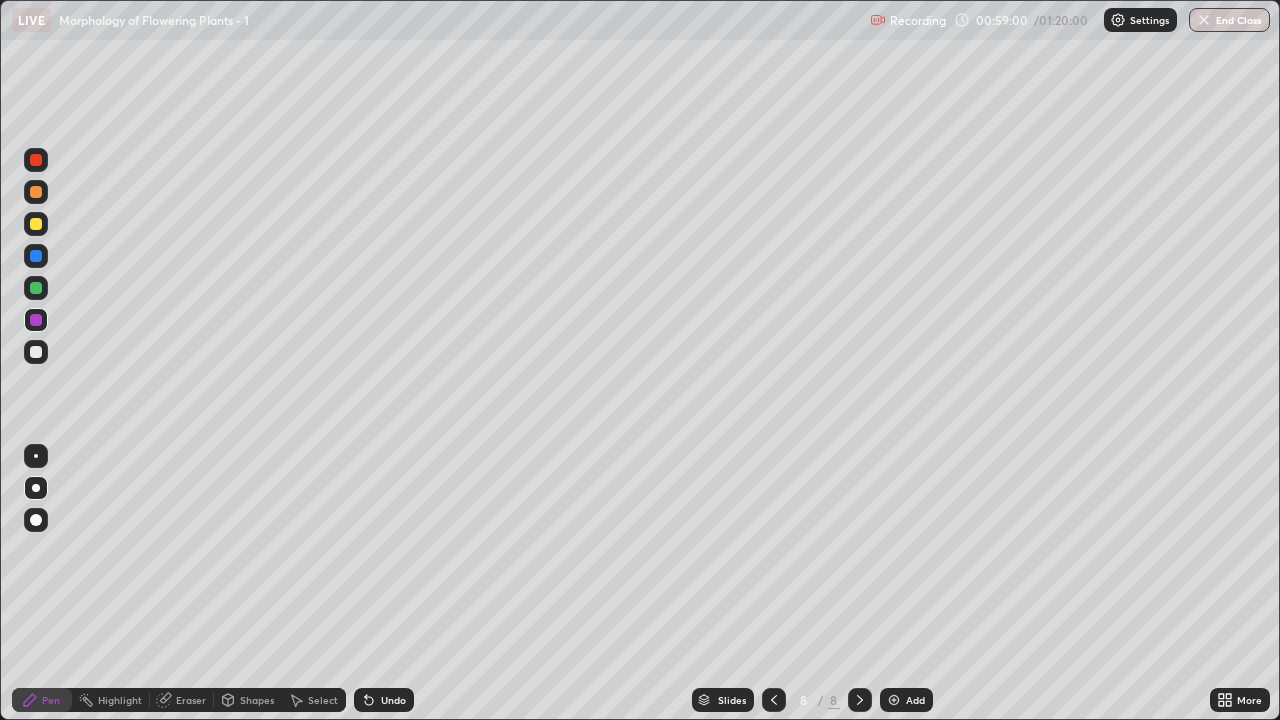 click at bounding box center [36, 288] 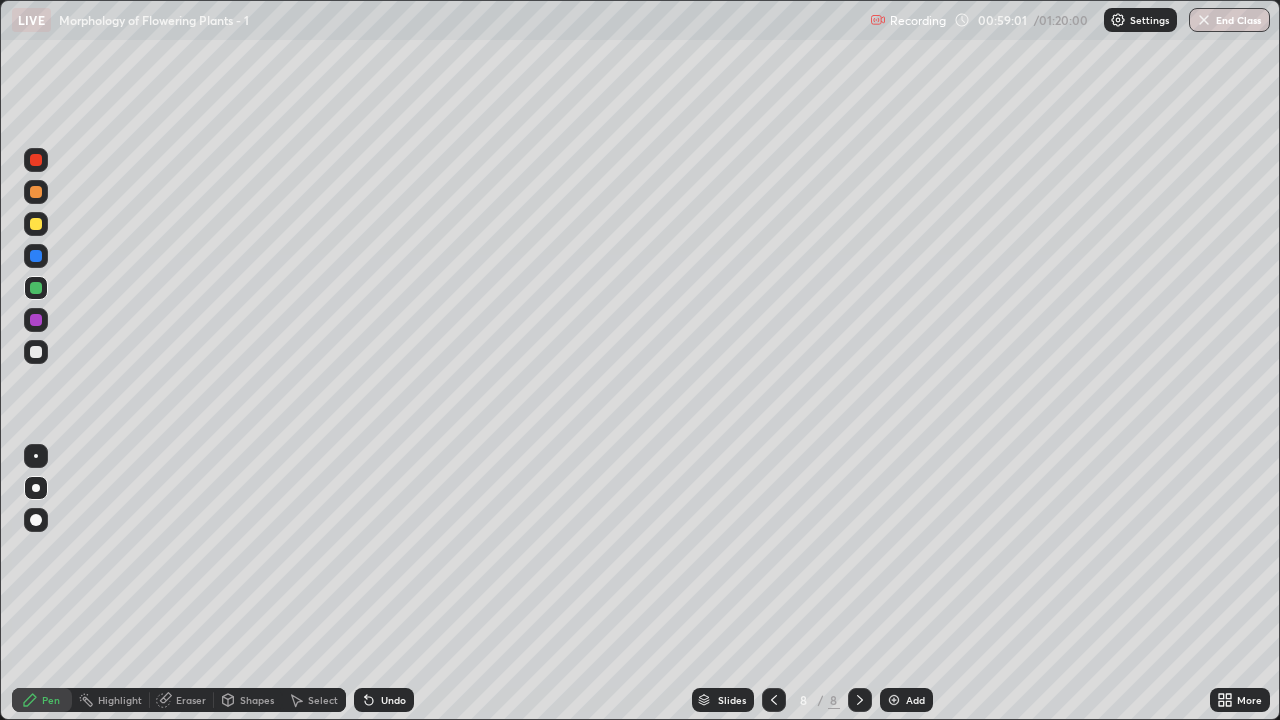 click at bounding box center [36, 352] 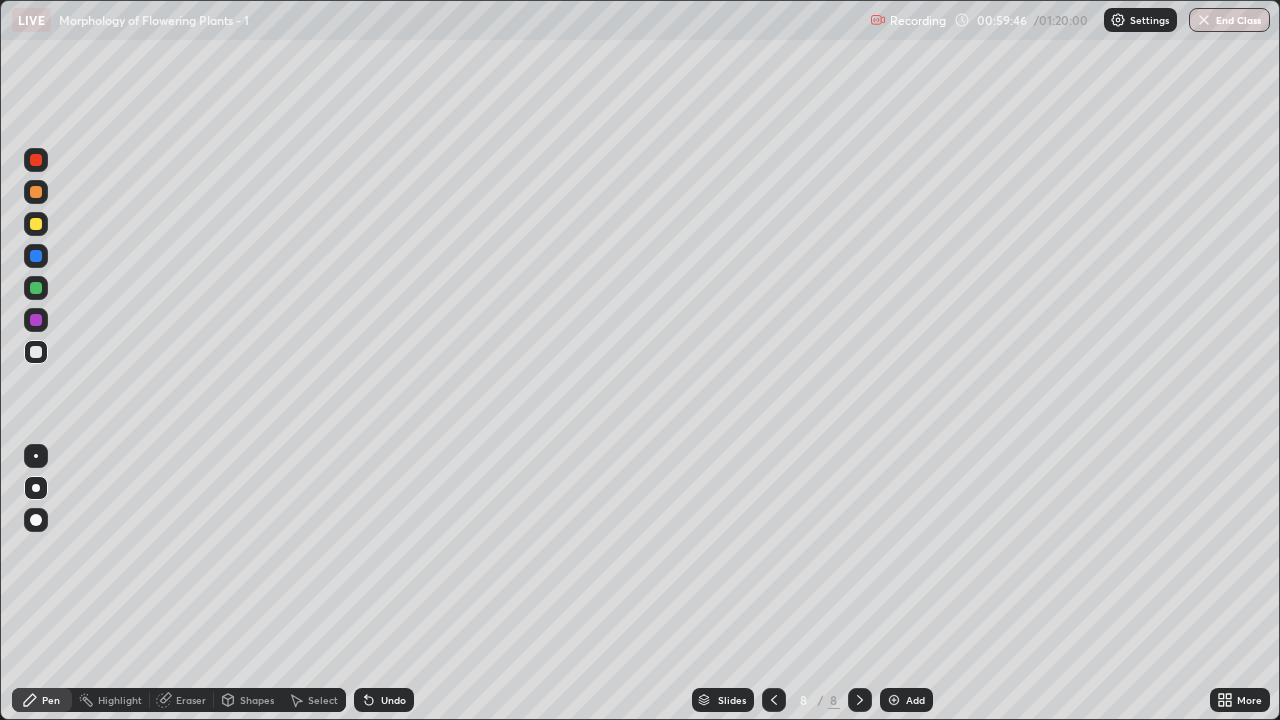 click at bounding box center (36, 224) 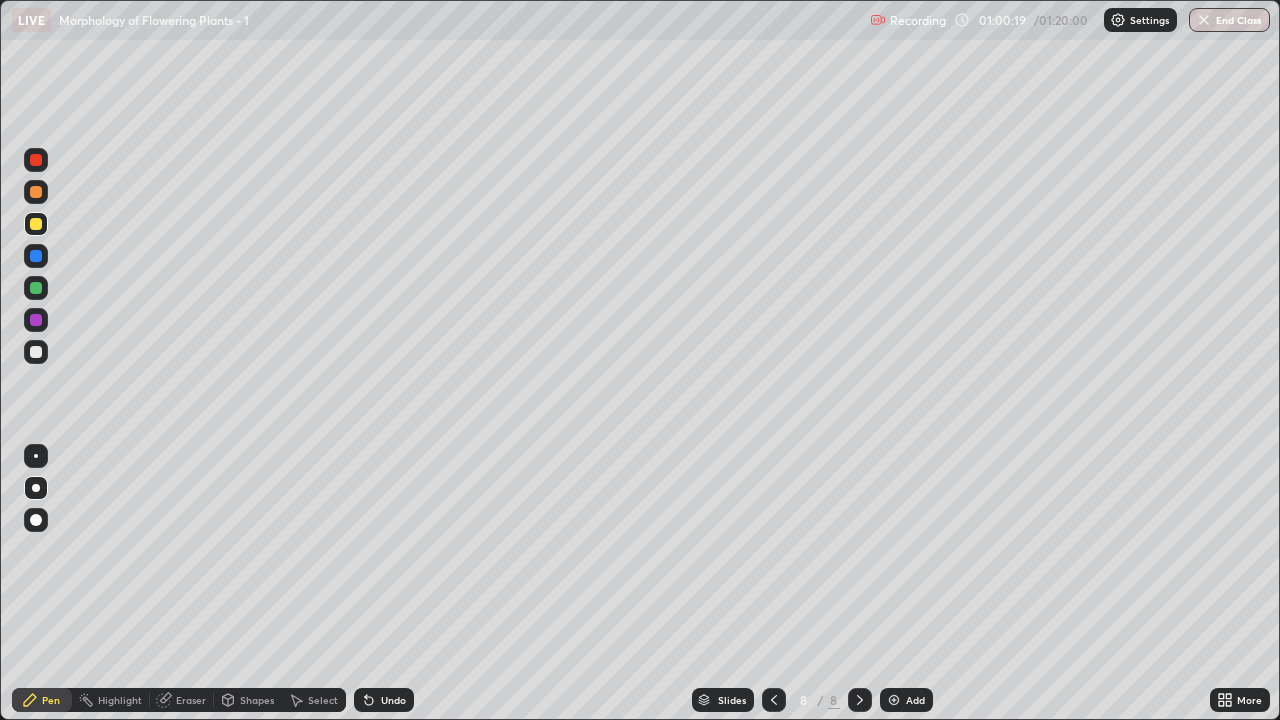 click at bounding box center (36, 352) 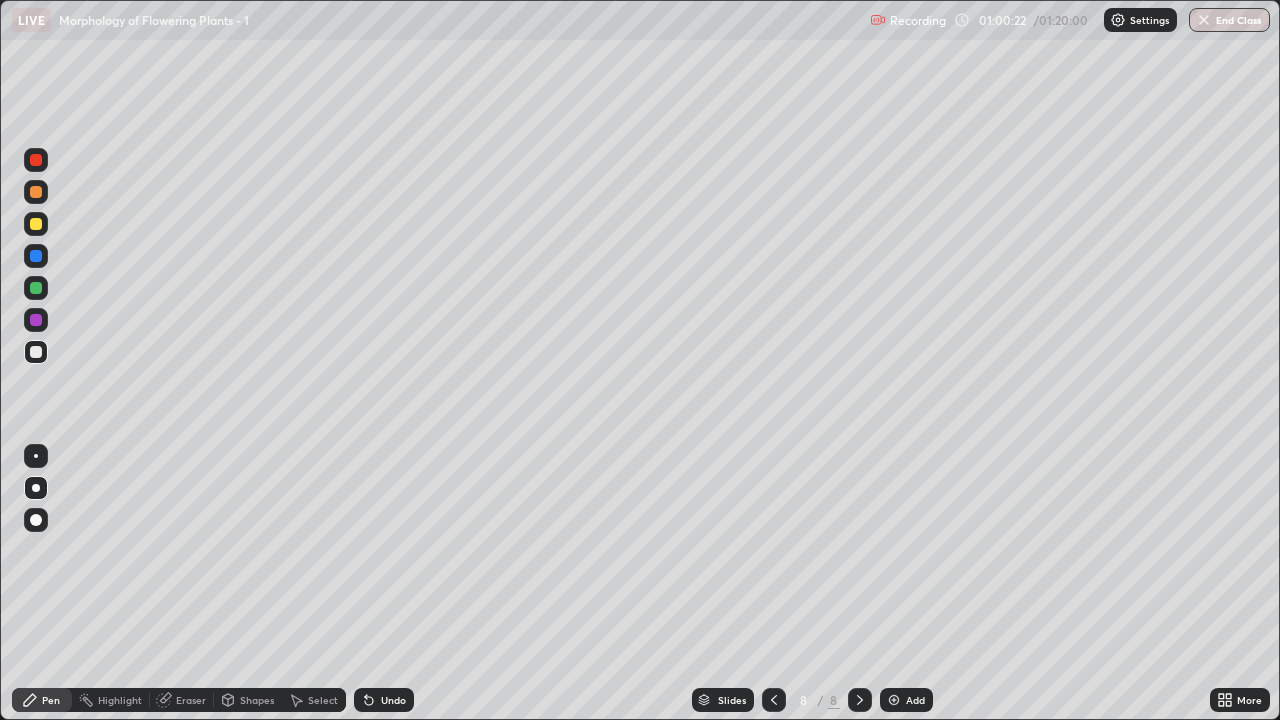 click at bounding box center [36, 224] 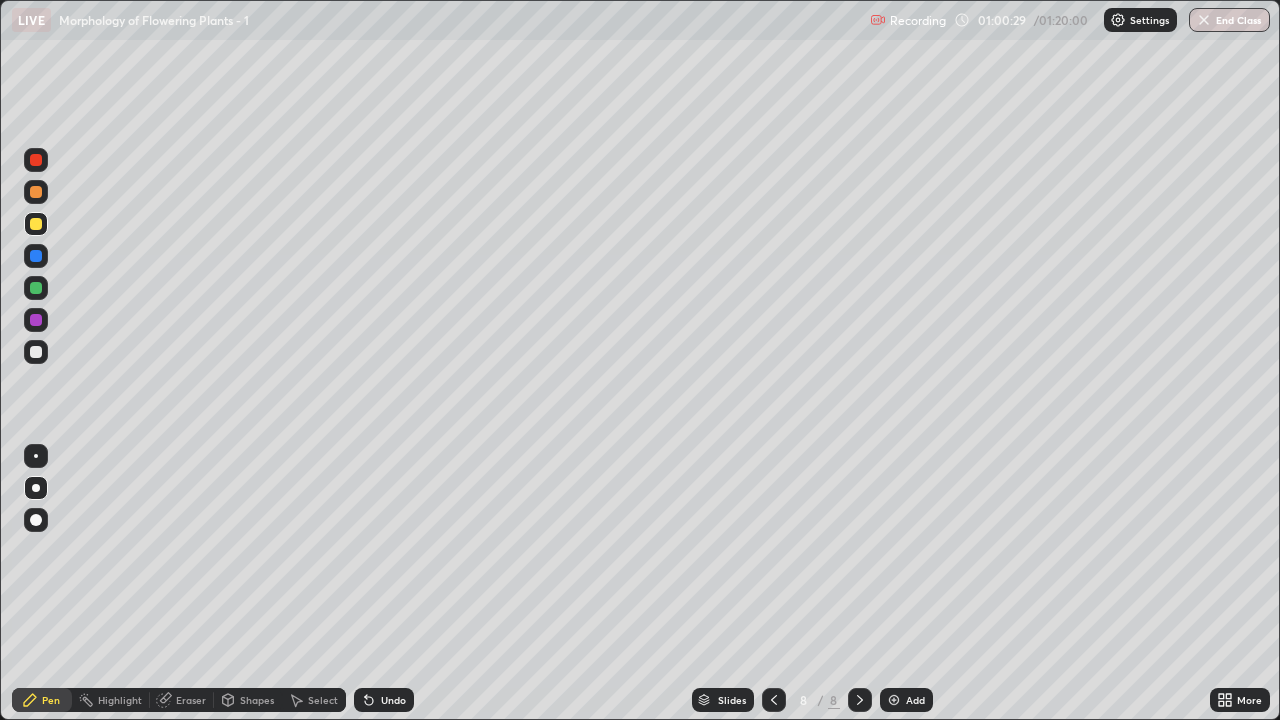 click at bounding box center [36, 352] 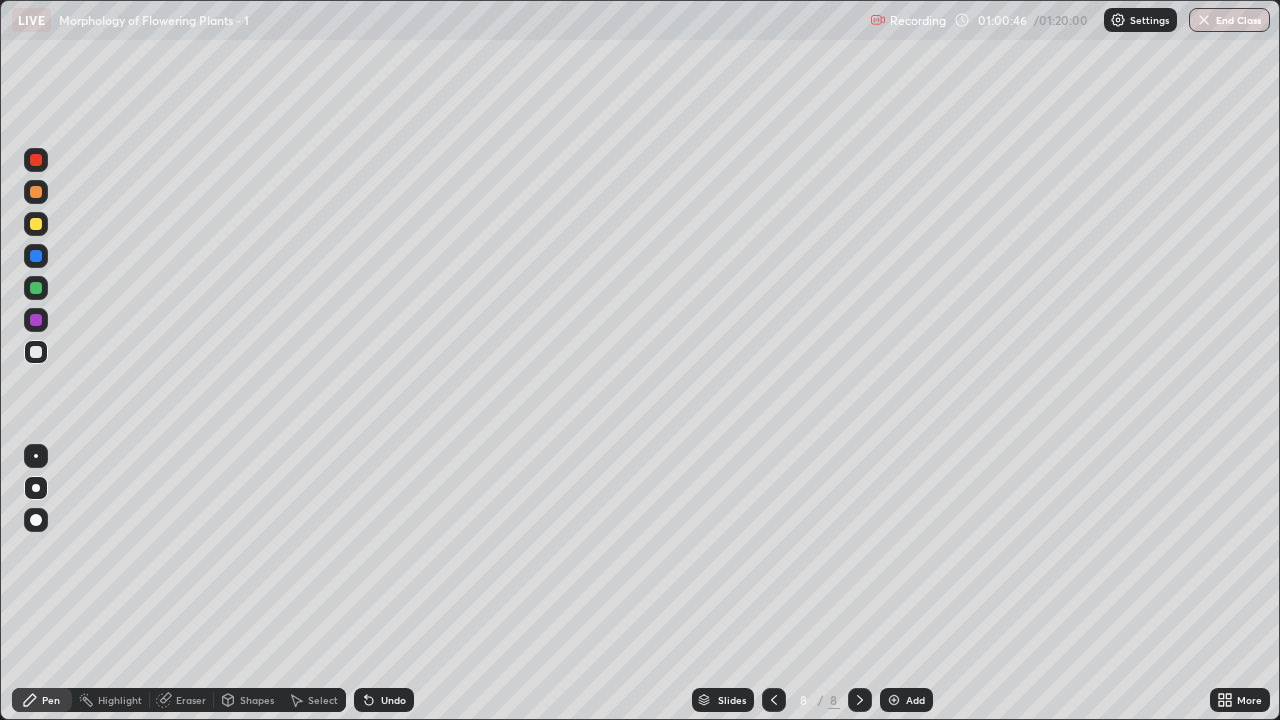 click at bounding box center (36, 288) 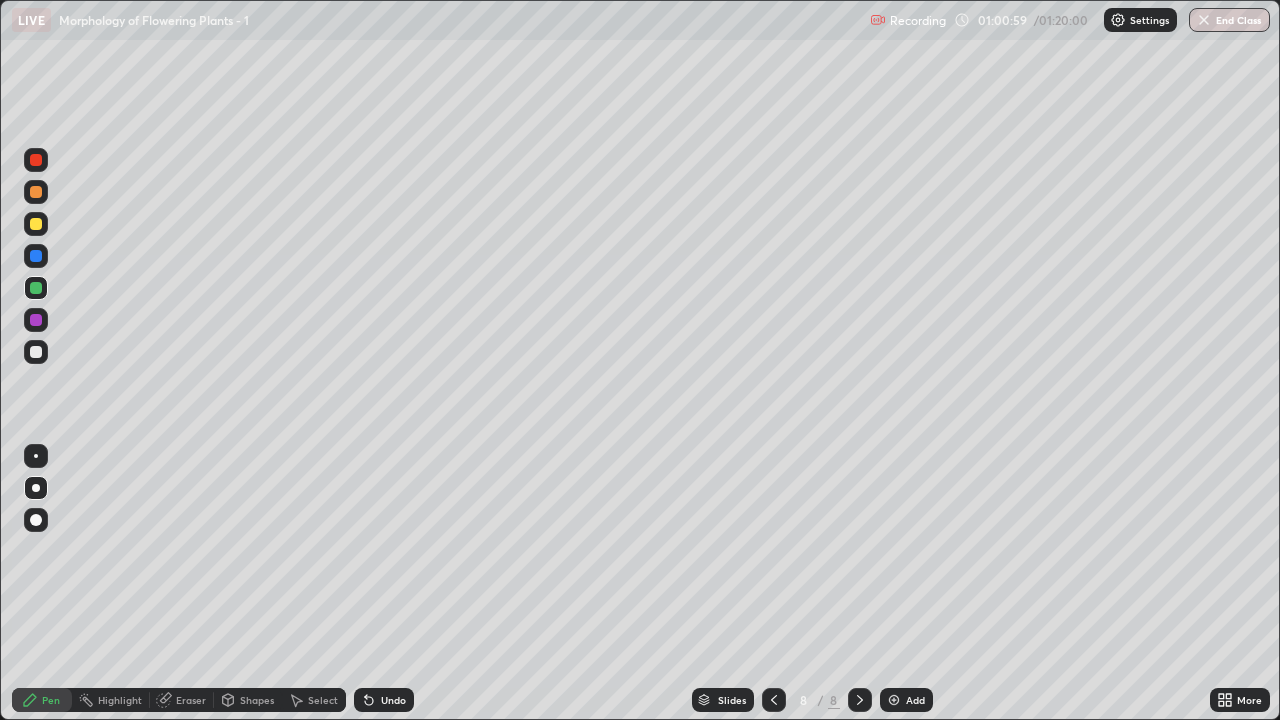 click at bounding box center [36, 192] 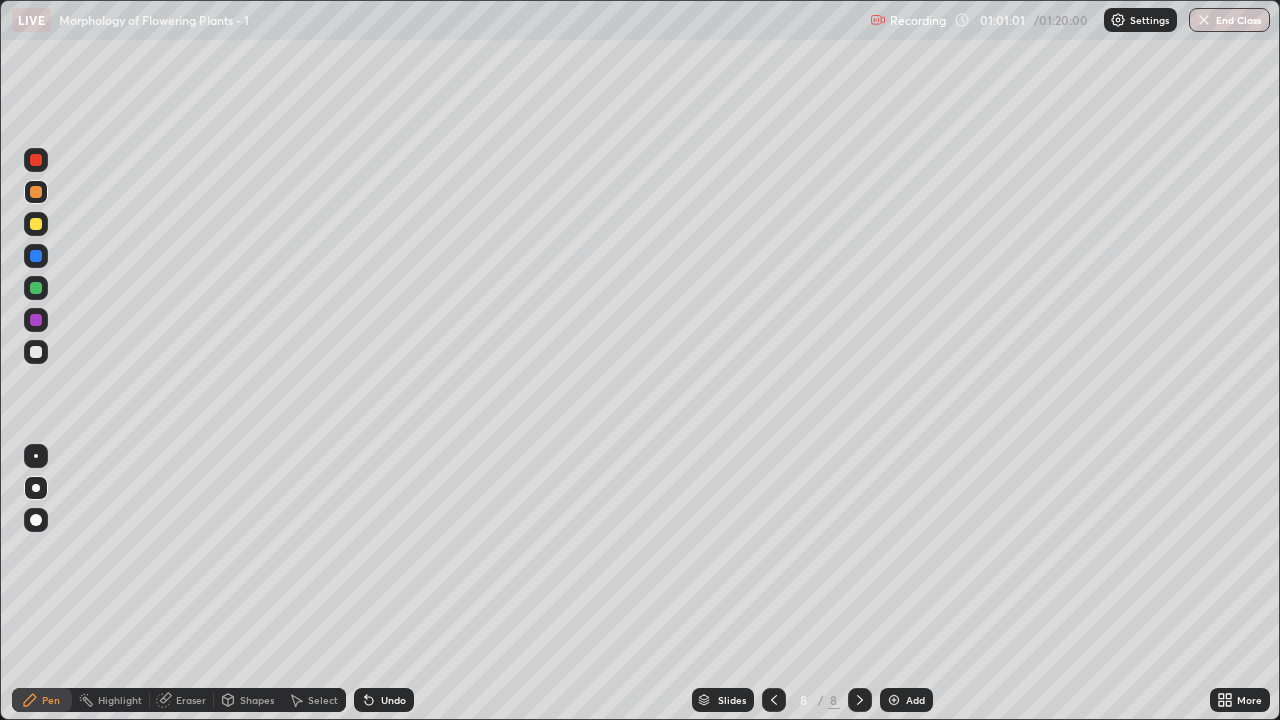 click at bounding box center (36, 352) 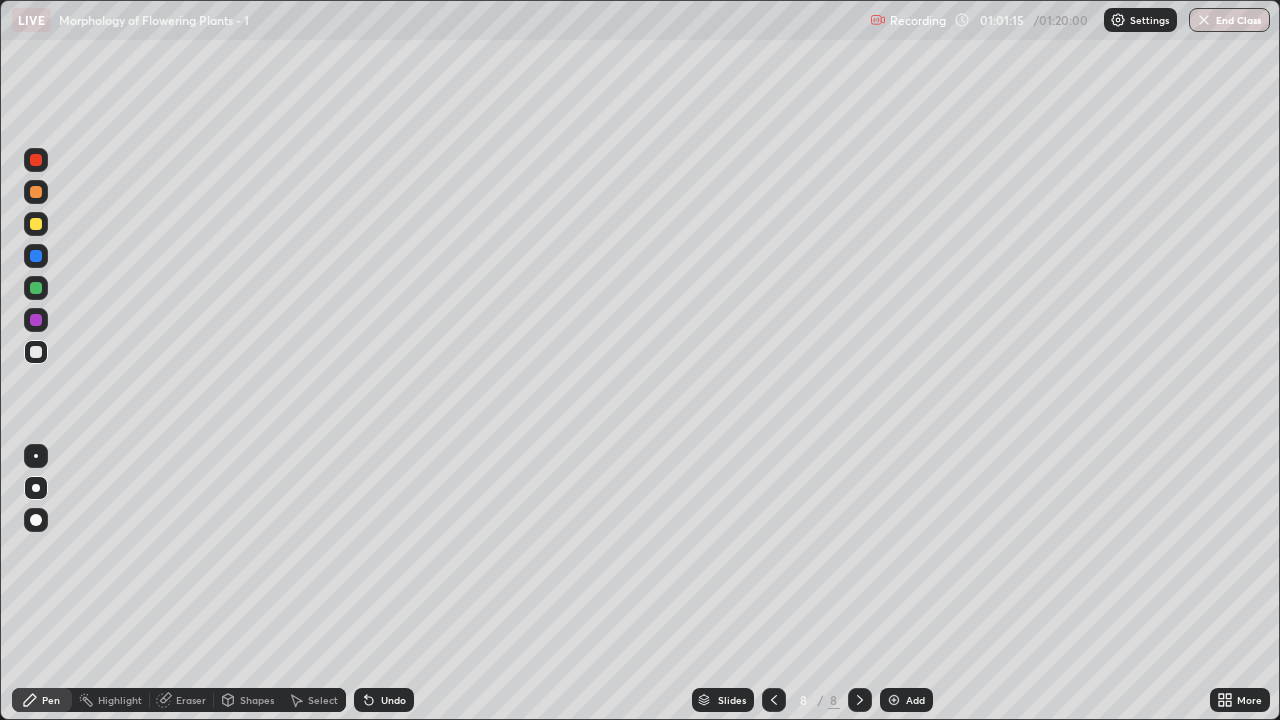 click at bounding box center [36, 256] 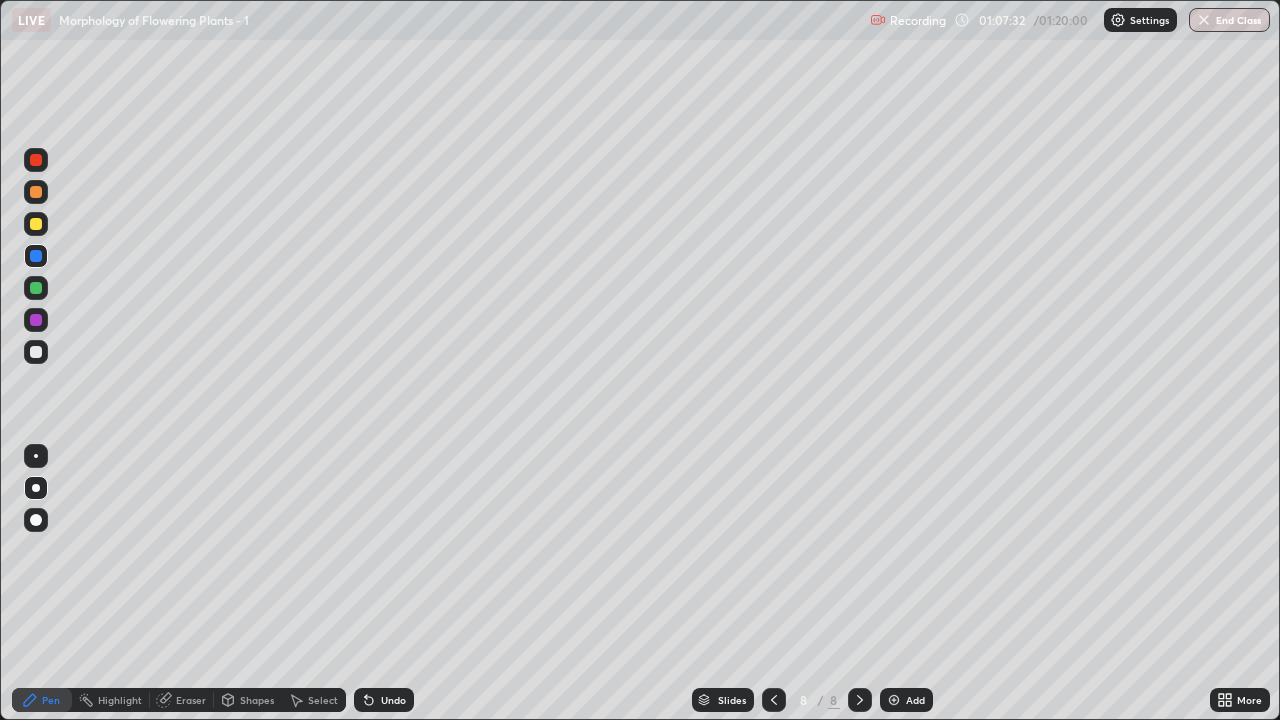 click on "Add" at bounding box center (906, 700) 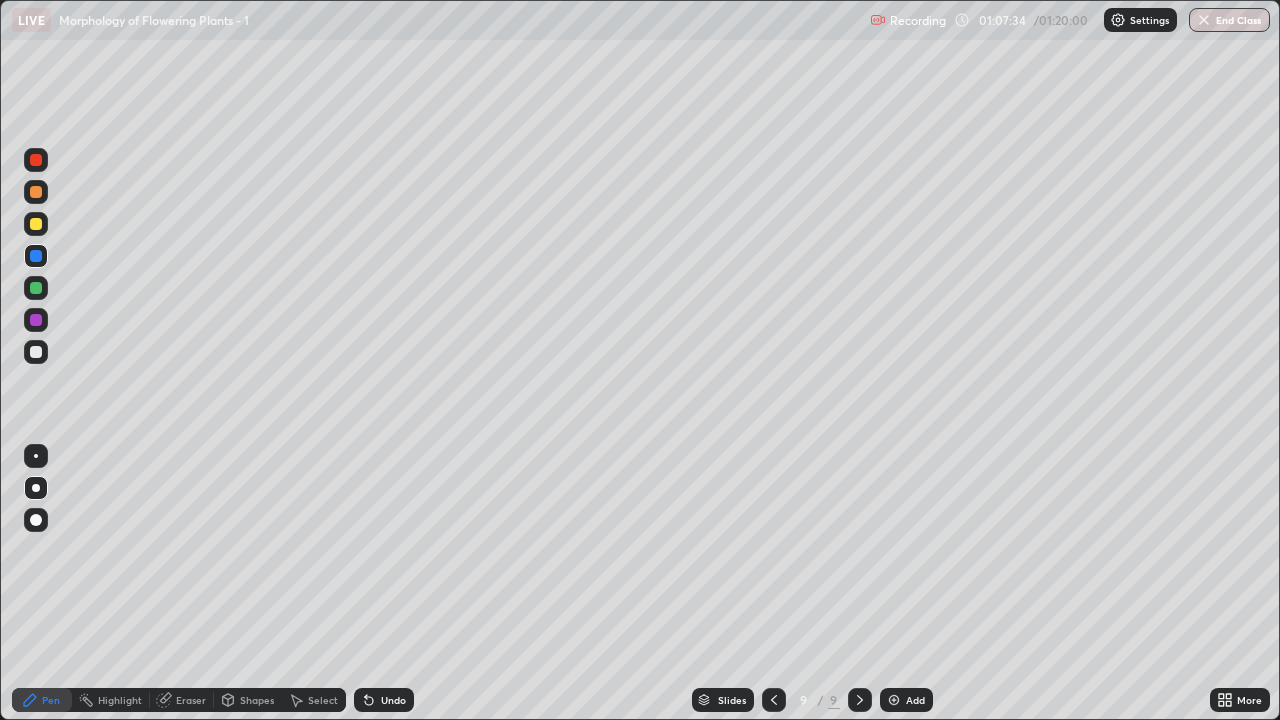 click at bounding box center [36, 520] 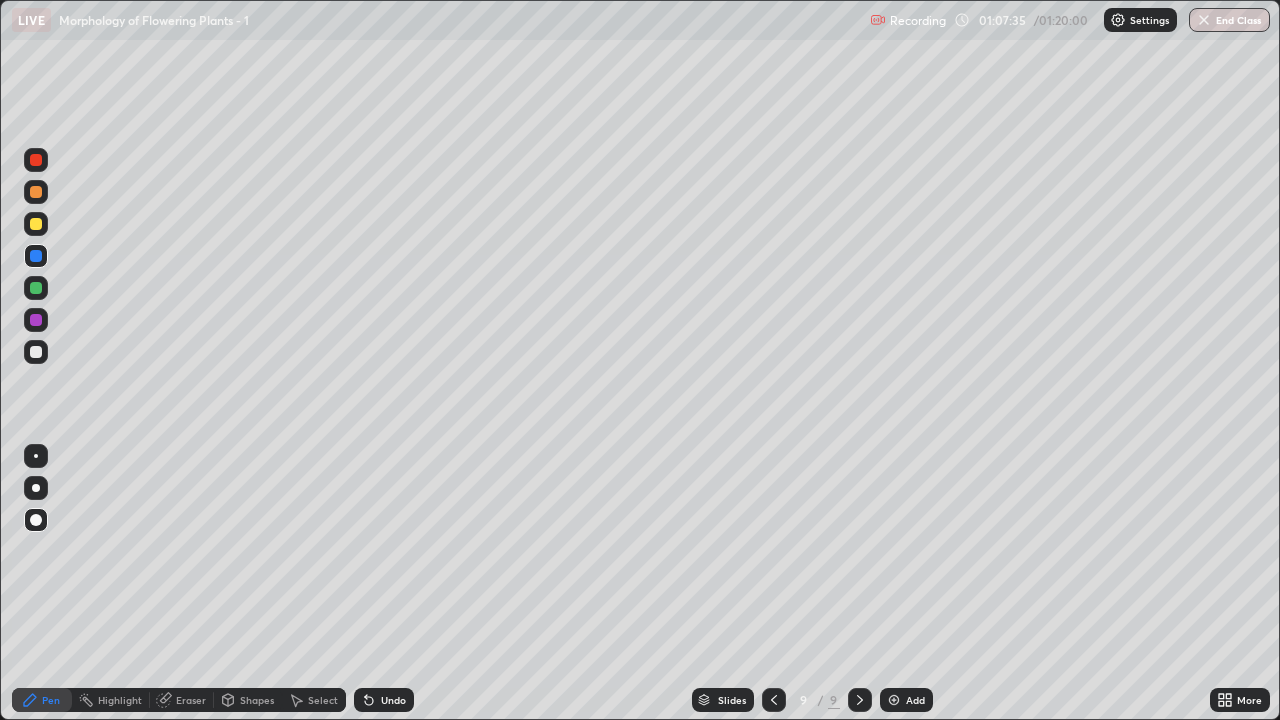 click at bounding box center [36, 352] 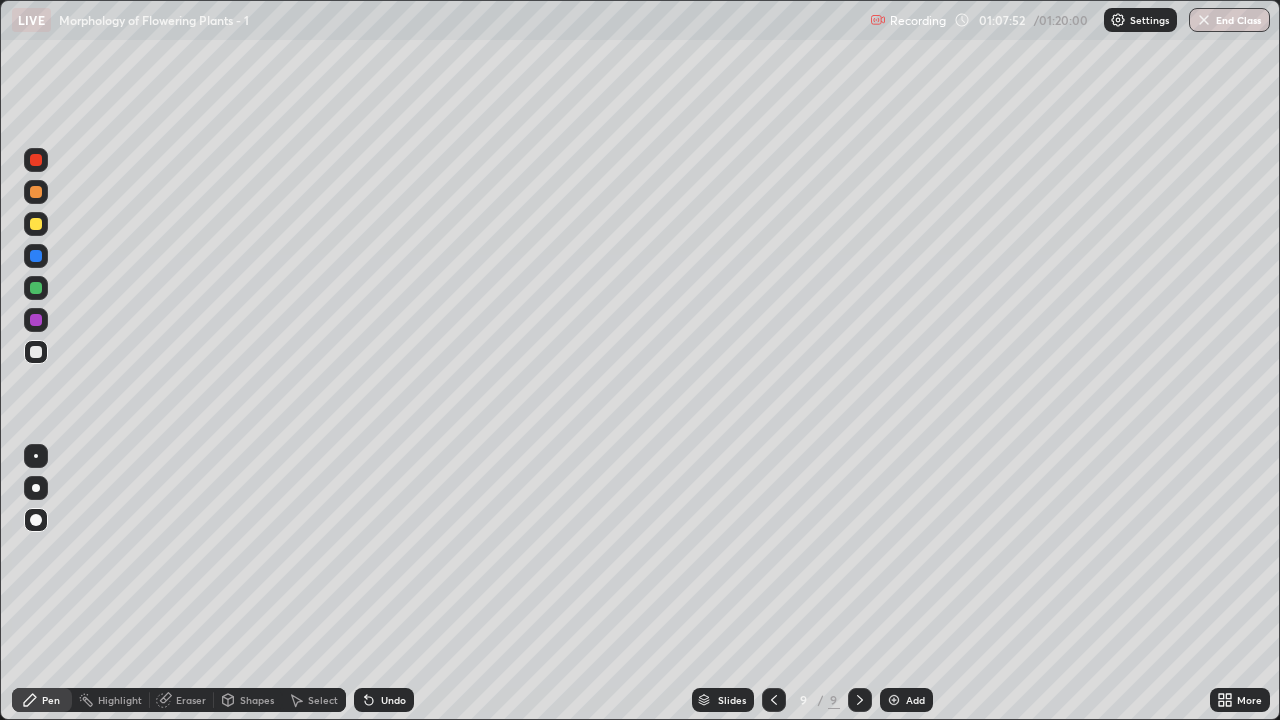 click at bounding box center (36, 488) 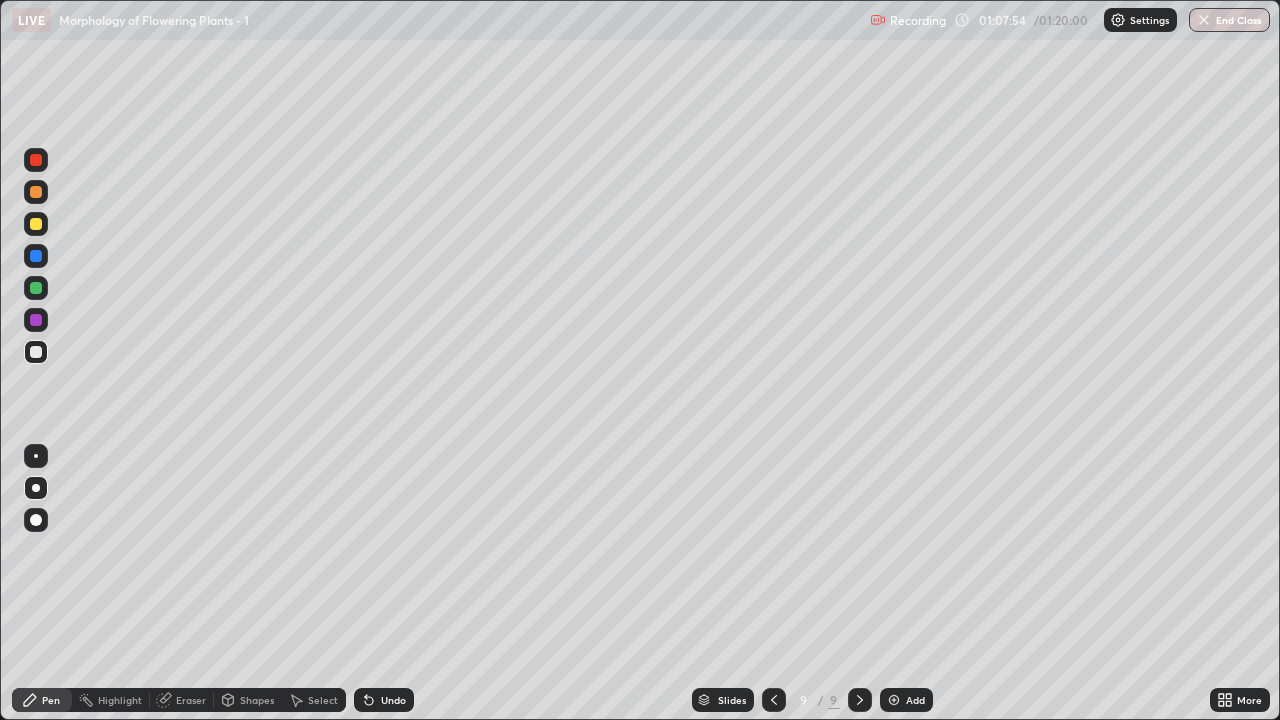 click at bounding box center (36, 224) 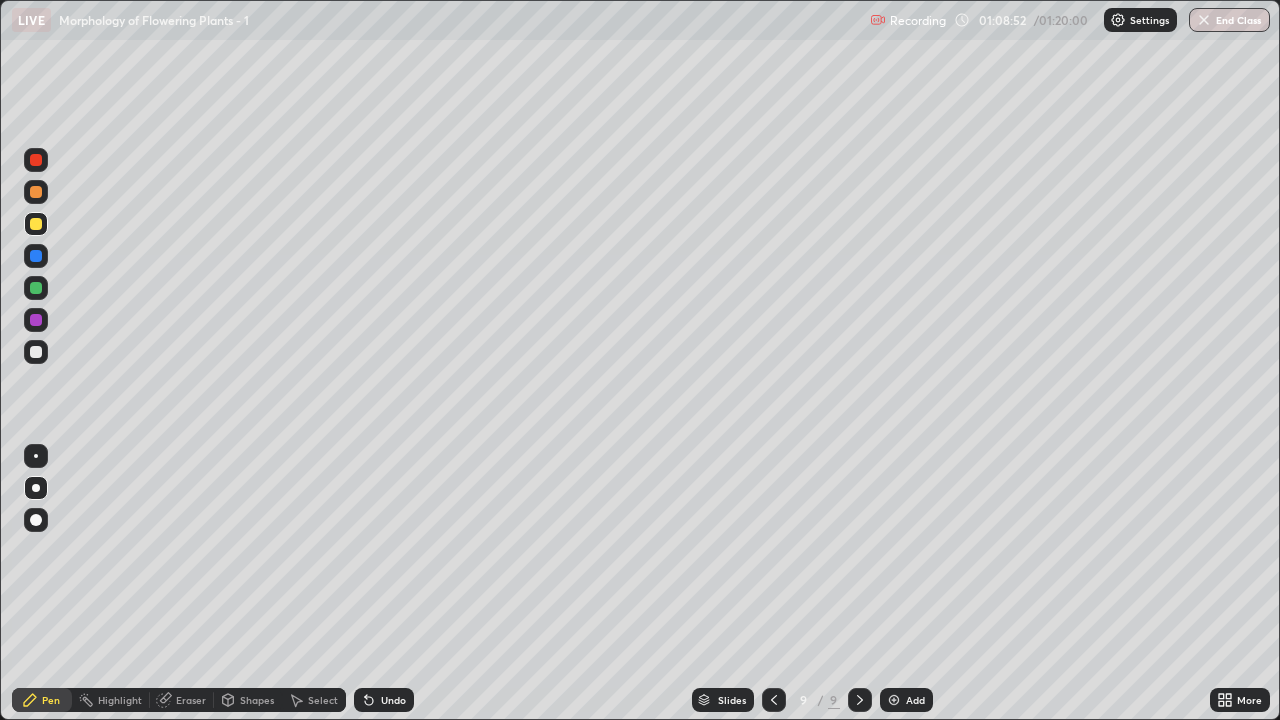 click on "Undo" at bounding box center (393, 700) 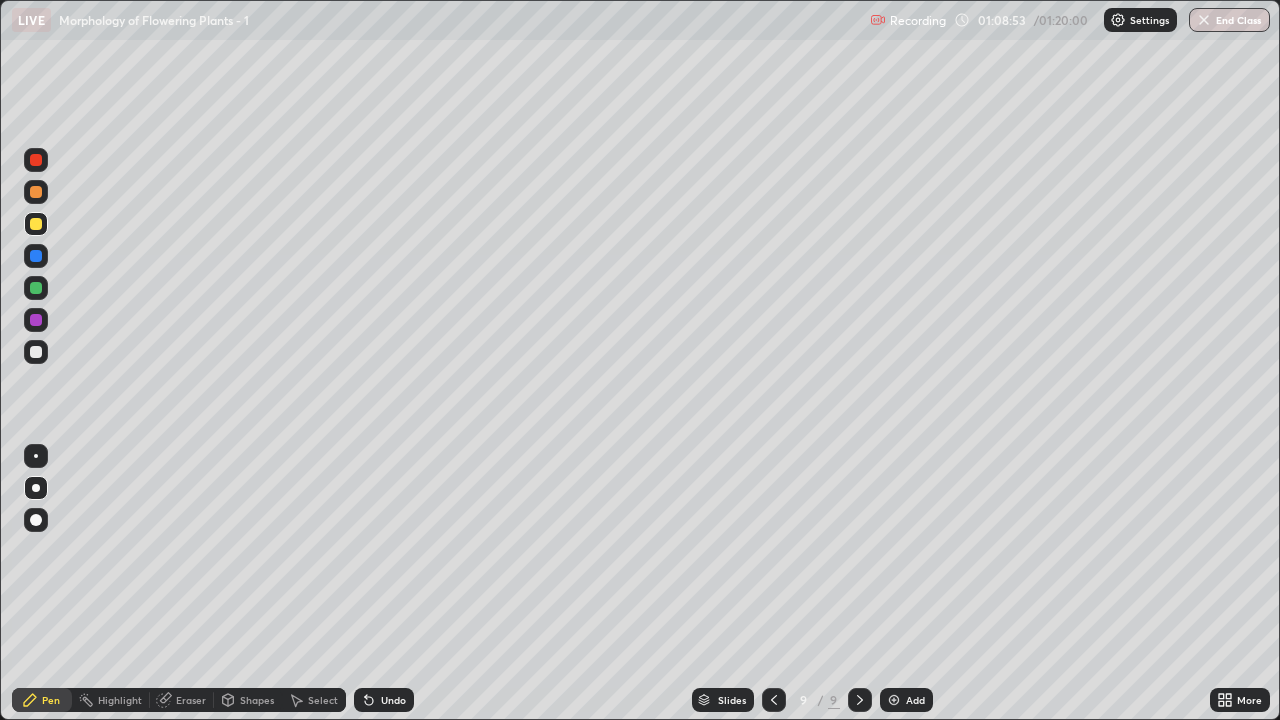 click on "Undo" at bounding box center (393, 700) 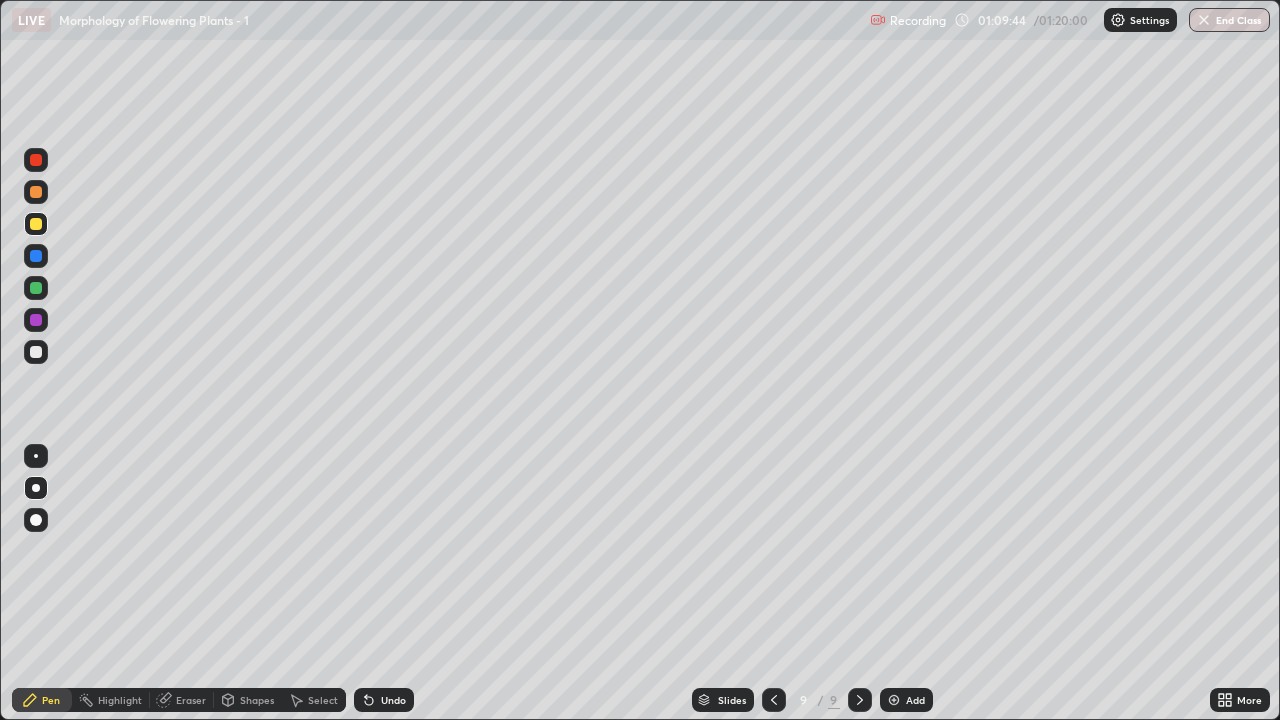 click on "Add" at bounding box center (915, 700) 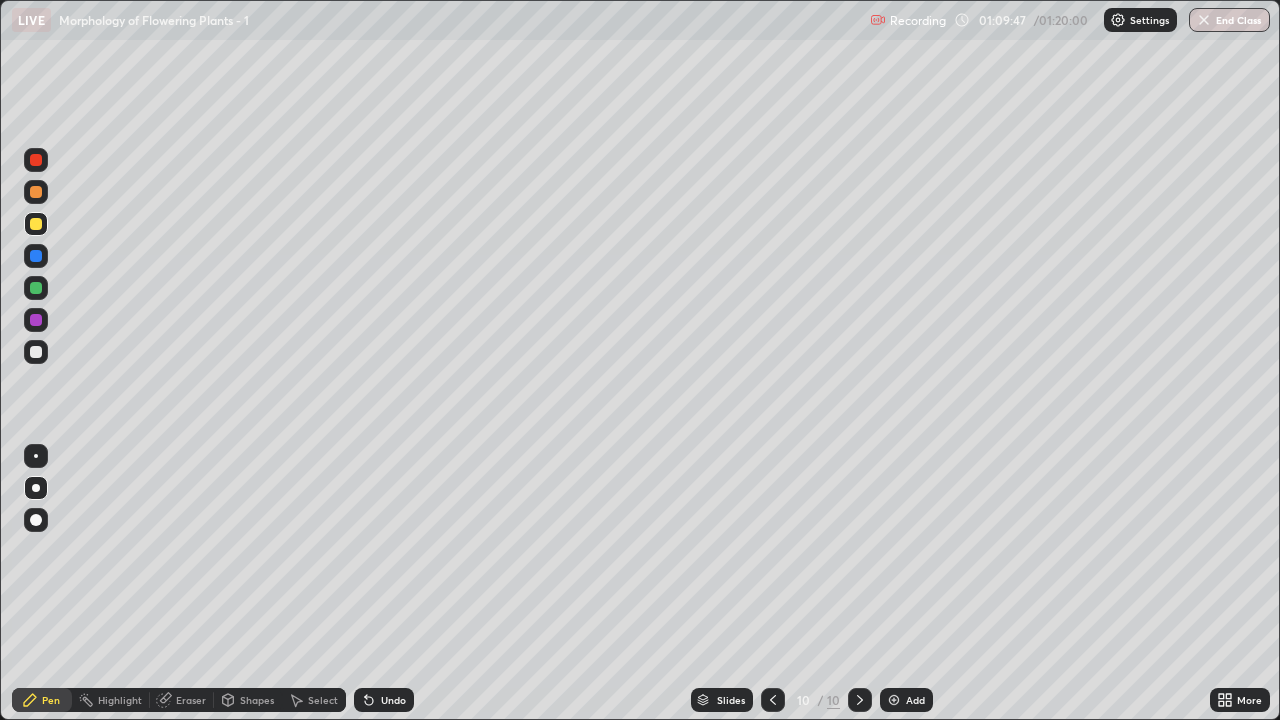 click at bounding box center (36, 288) 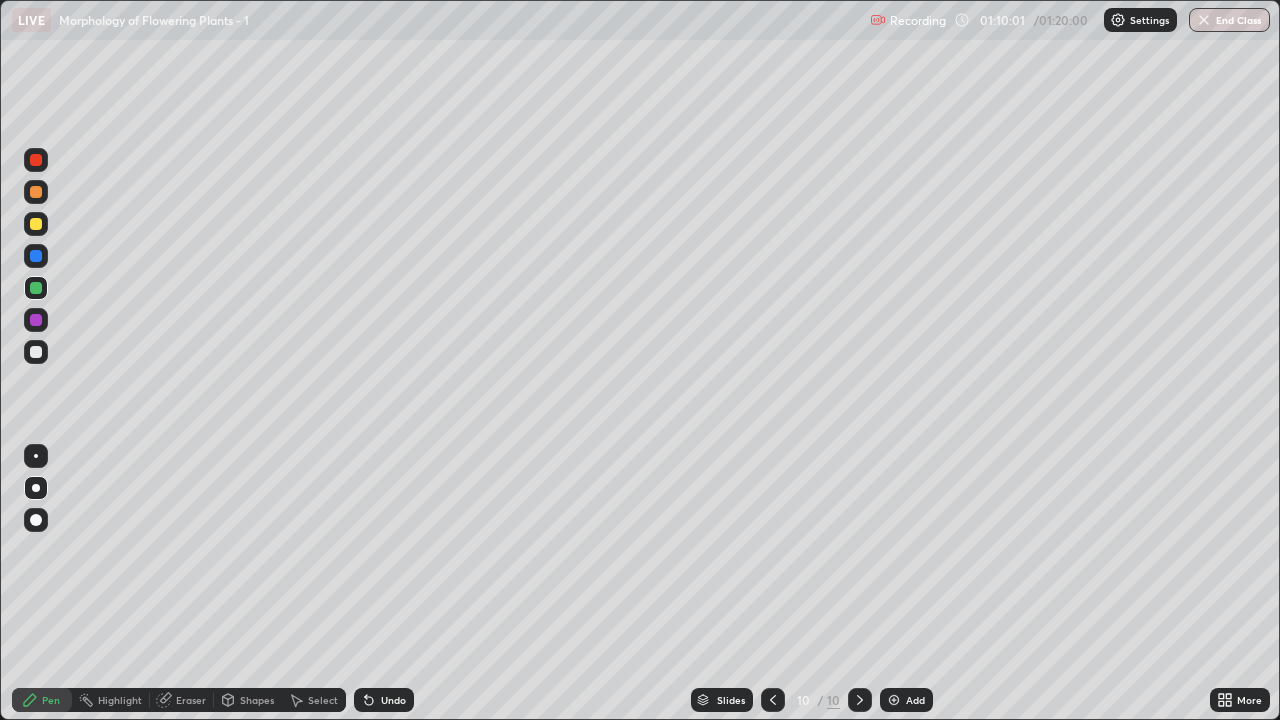 click at bounding box center (36, 352) 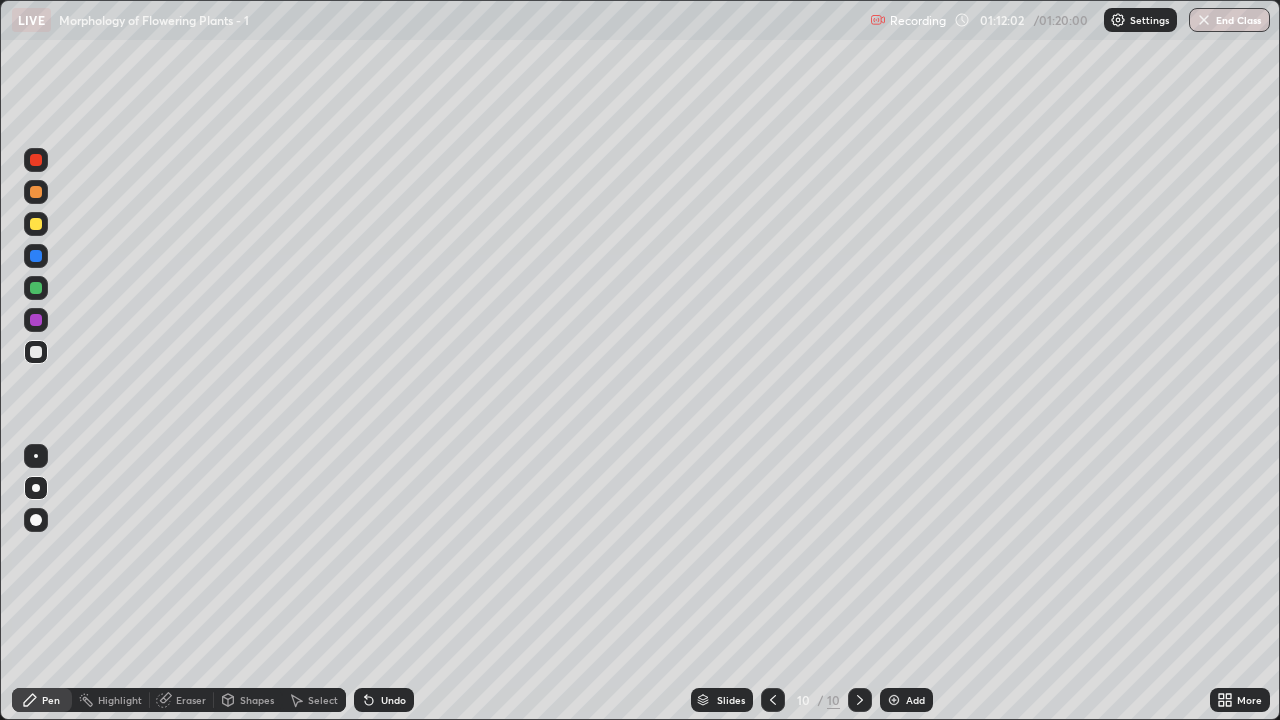 click 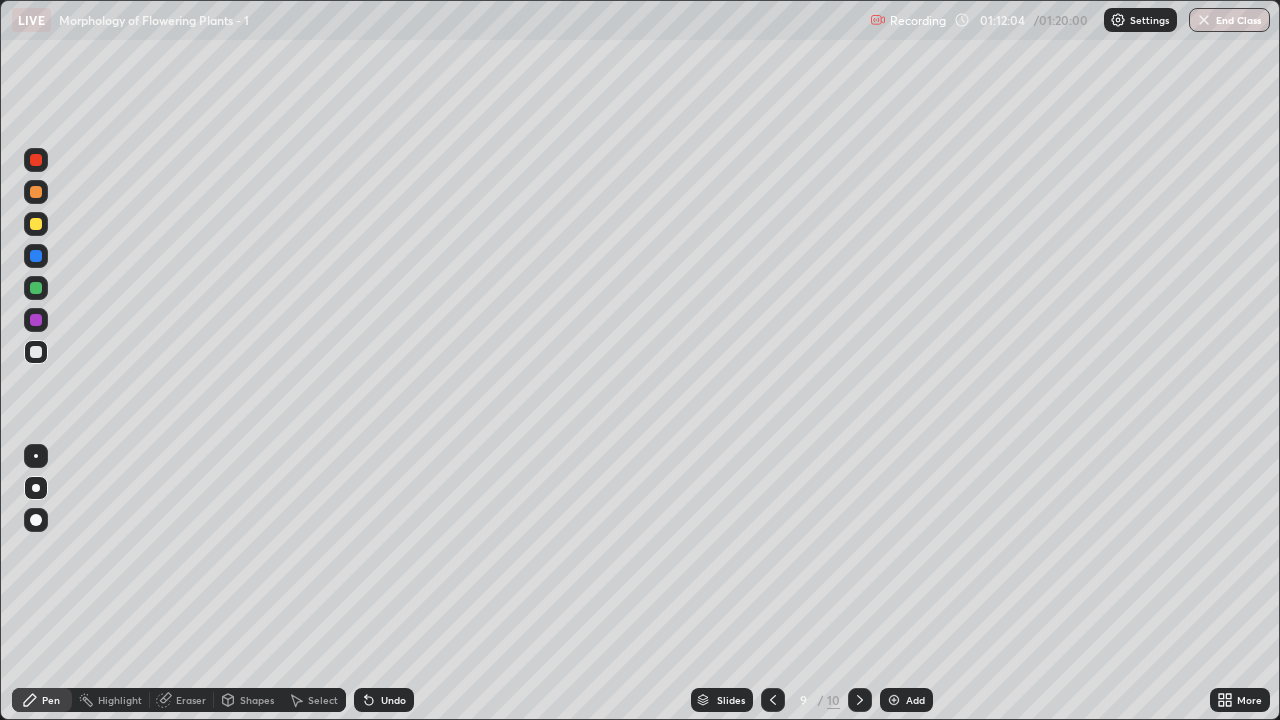 click on "Highlight" at bounding box center [120, 700] 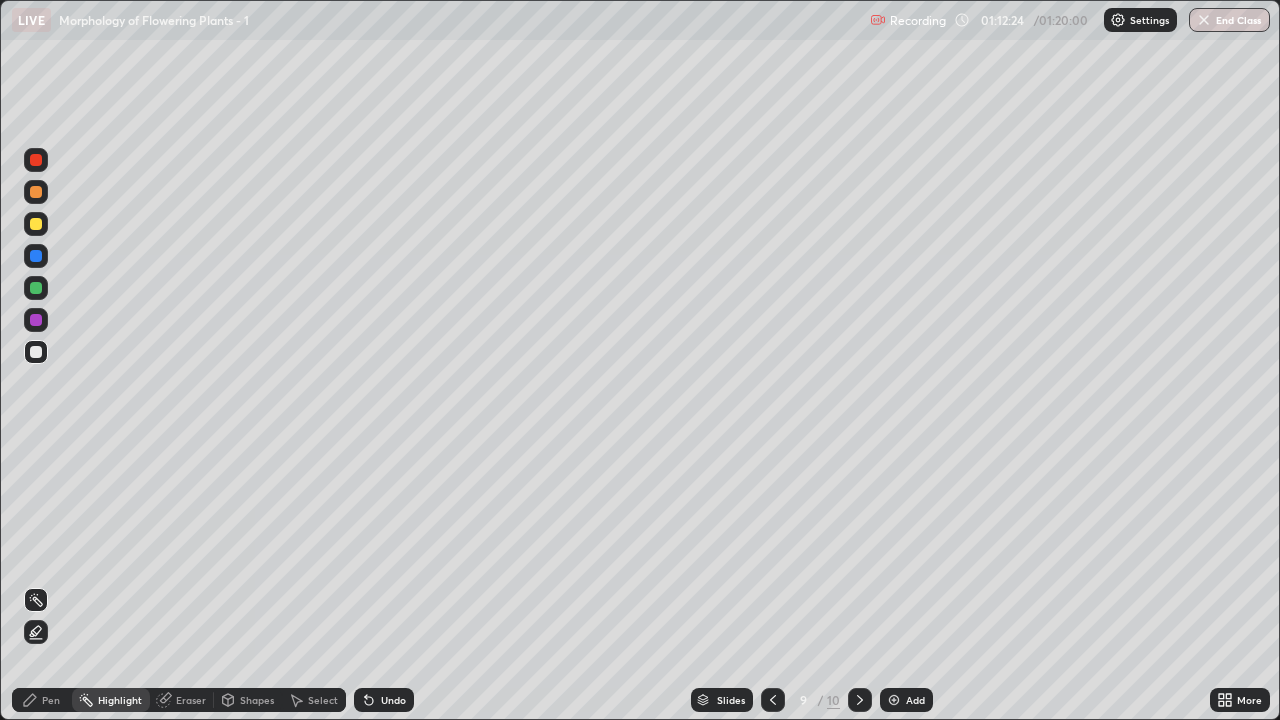 click 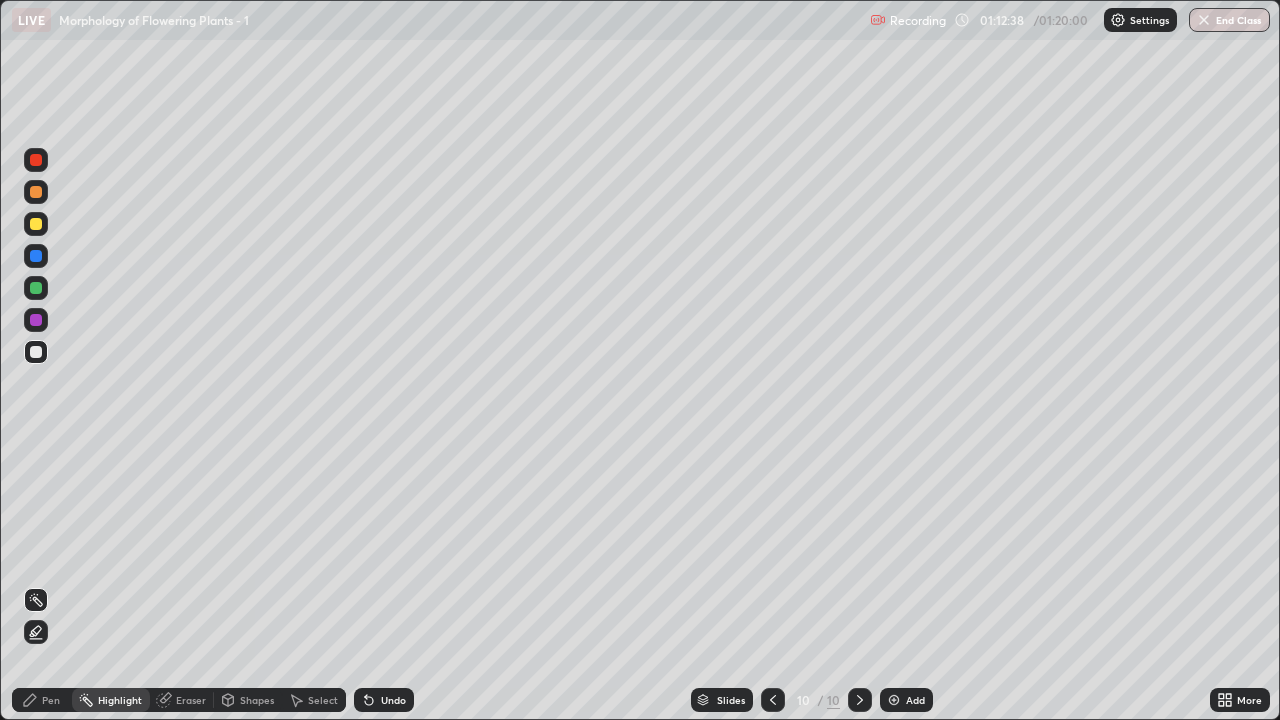 click on "Add" at bounding box center (906, 700) 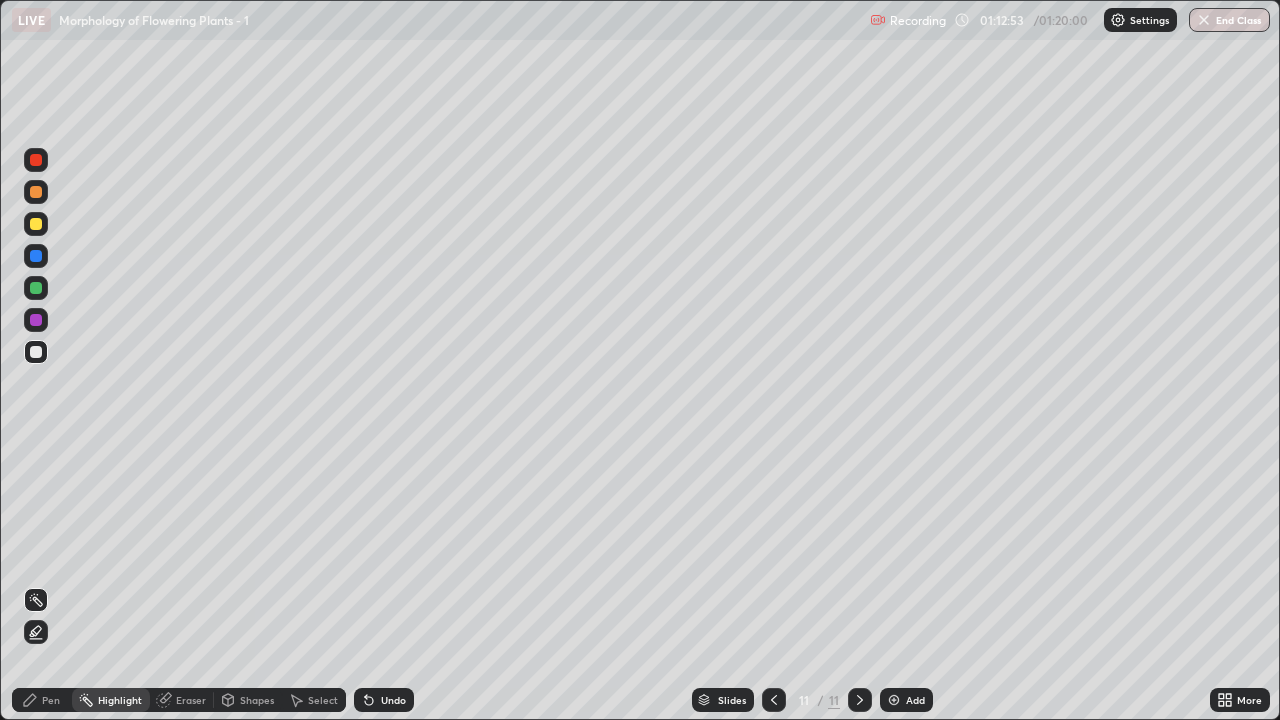 click on "Pen" at bounding box center [51, 700] 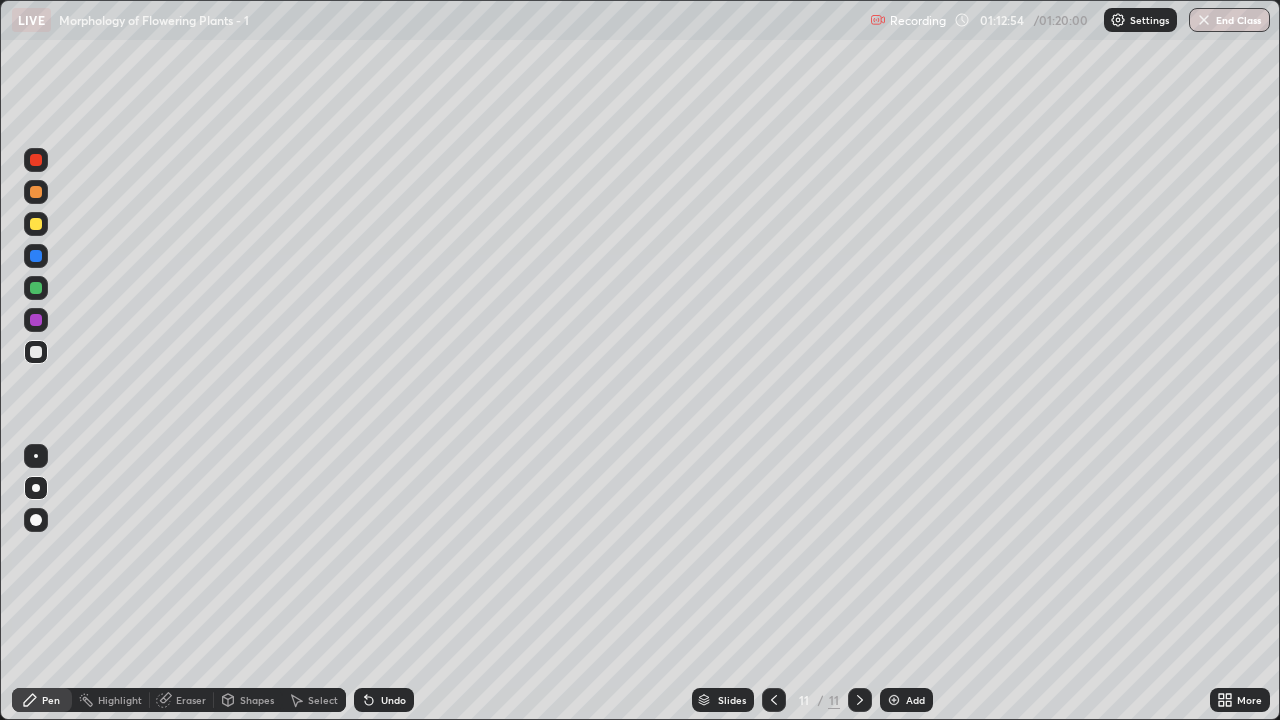 click at bounding box center [36, 224] 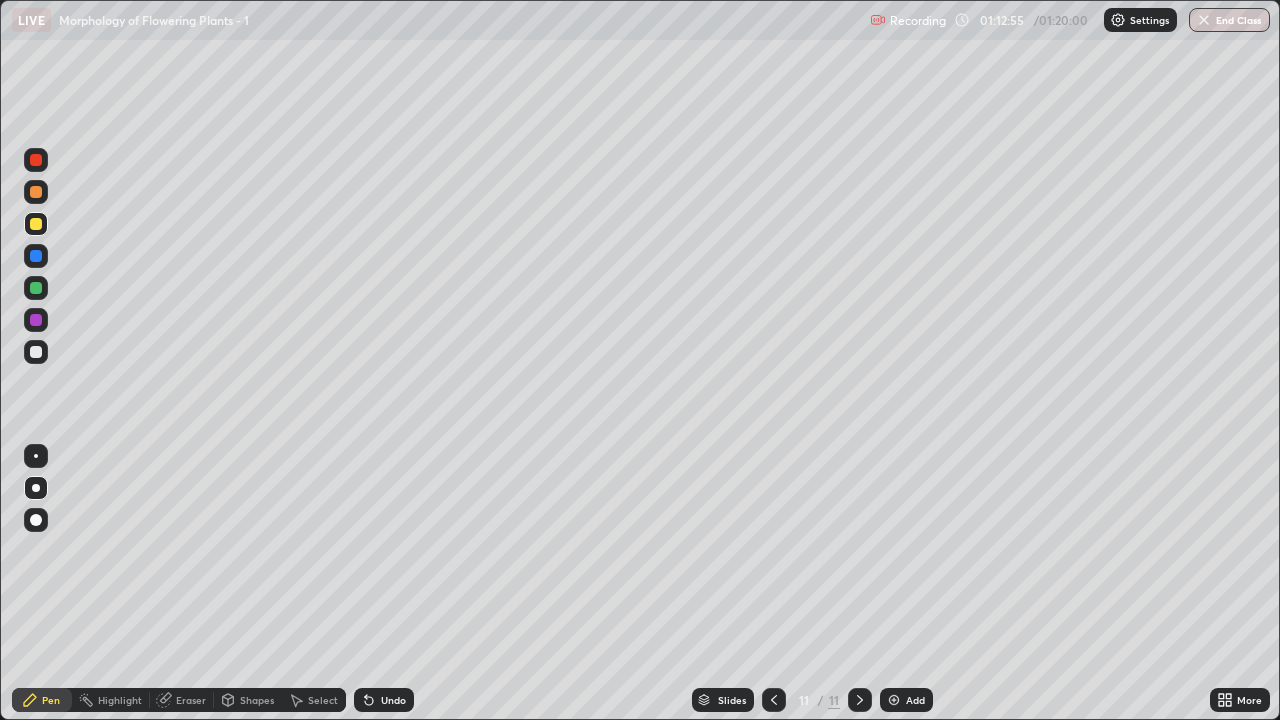 click at bounding box center [36, 288] 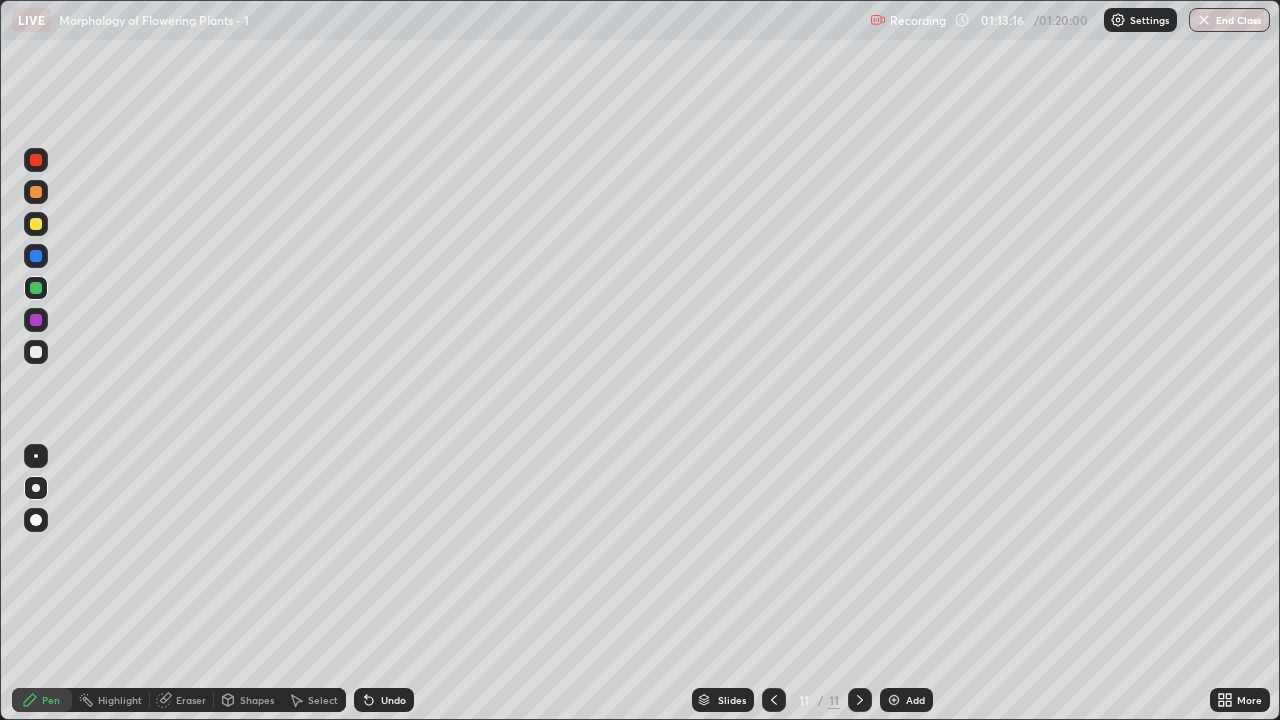 click at bounding box center [36, 352] 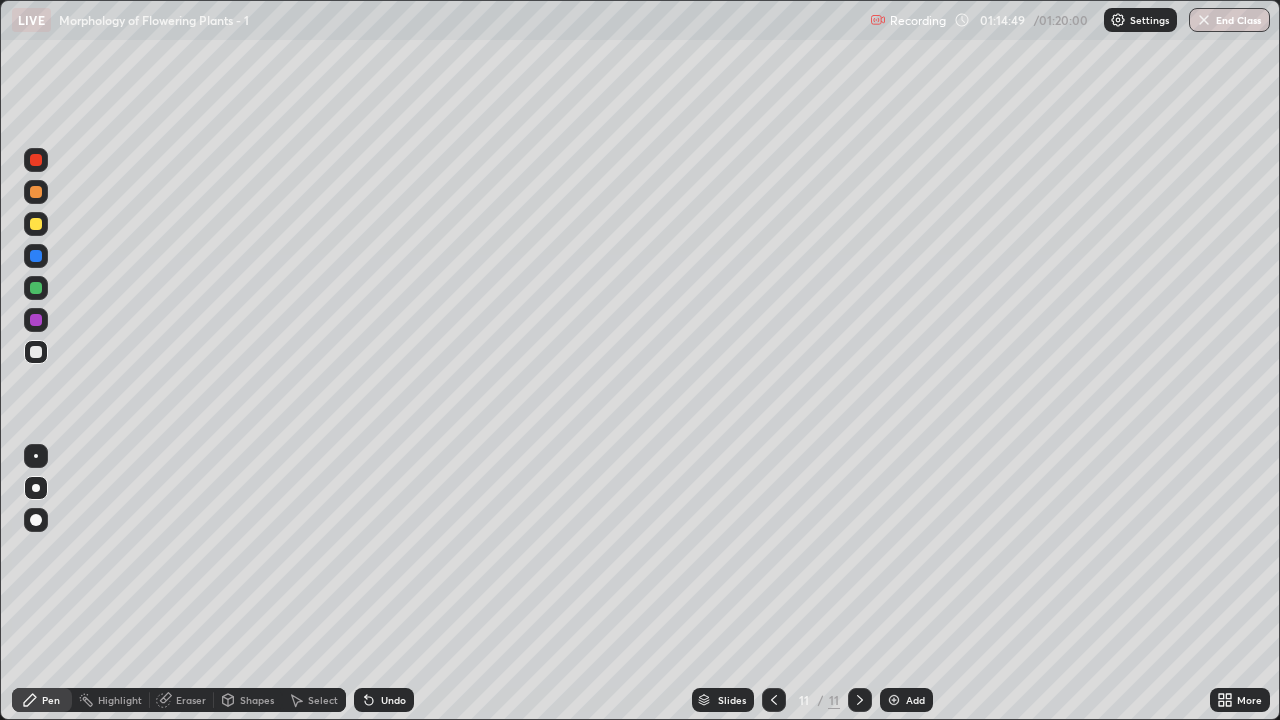 click on "Add" at bounding box center [915, 700] 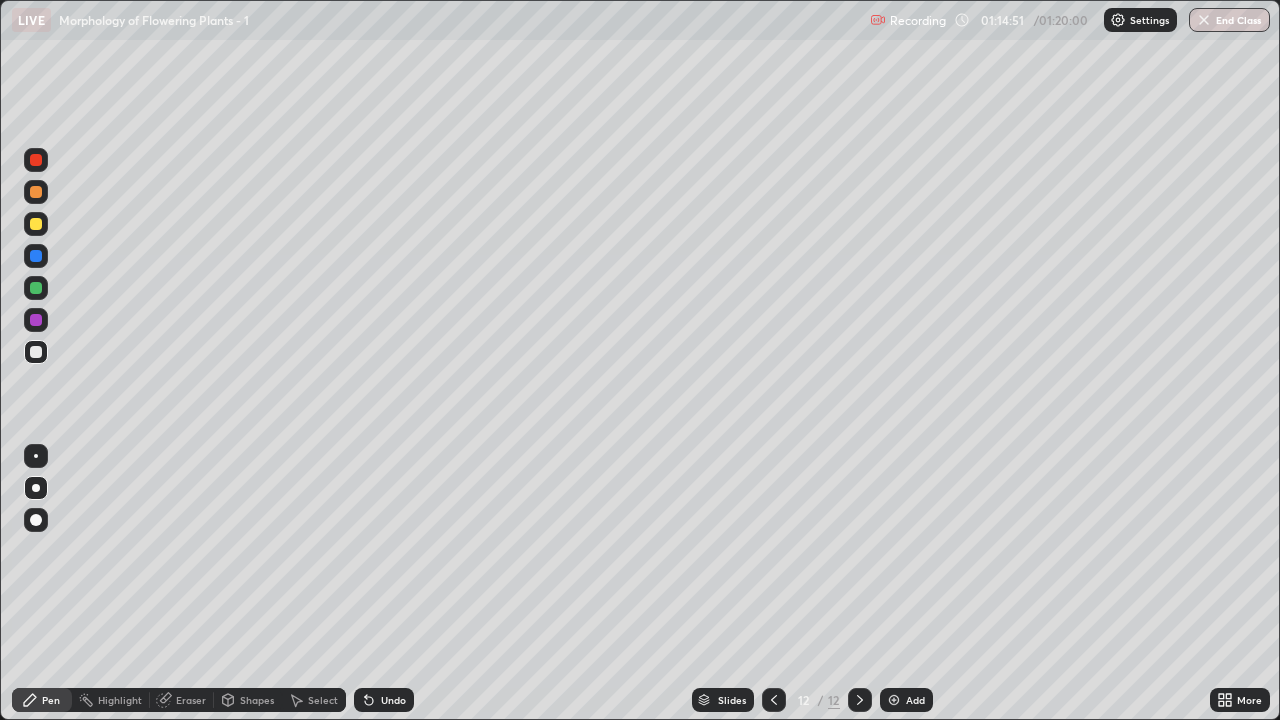 click at bounding box center [36, 288] 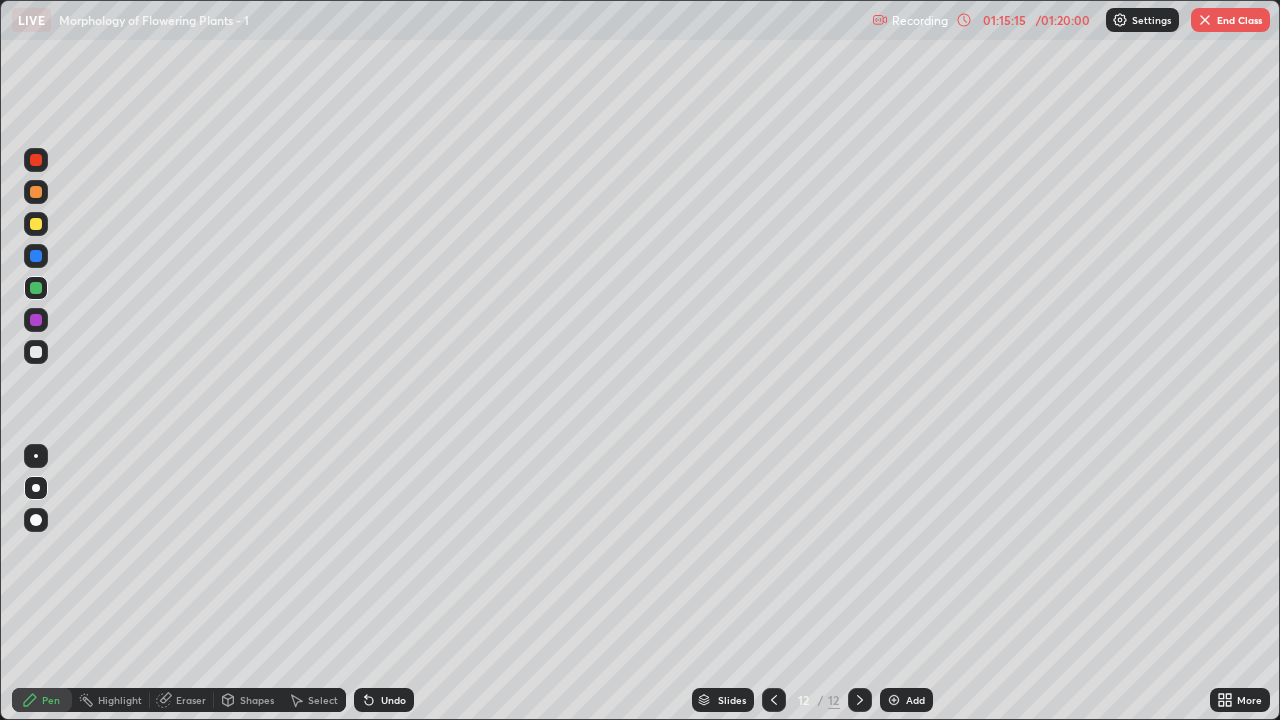 click at bounding box center (36, 352) 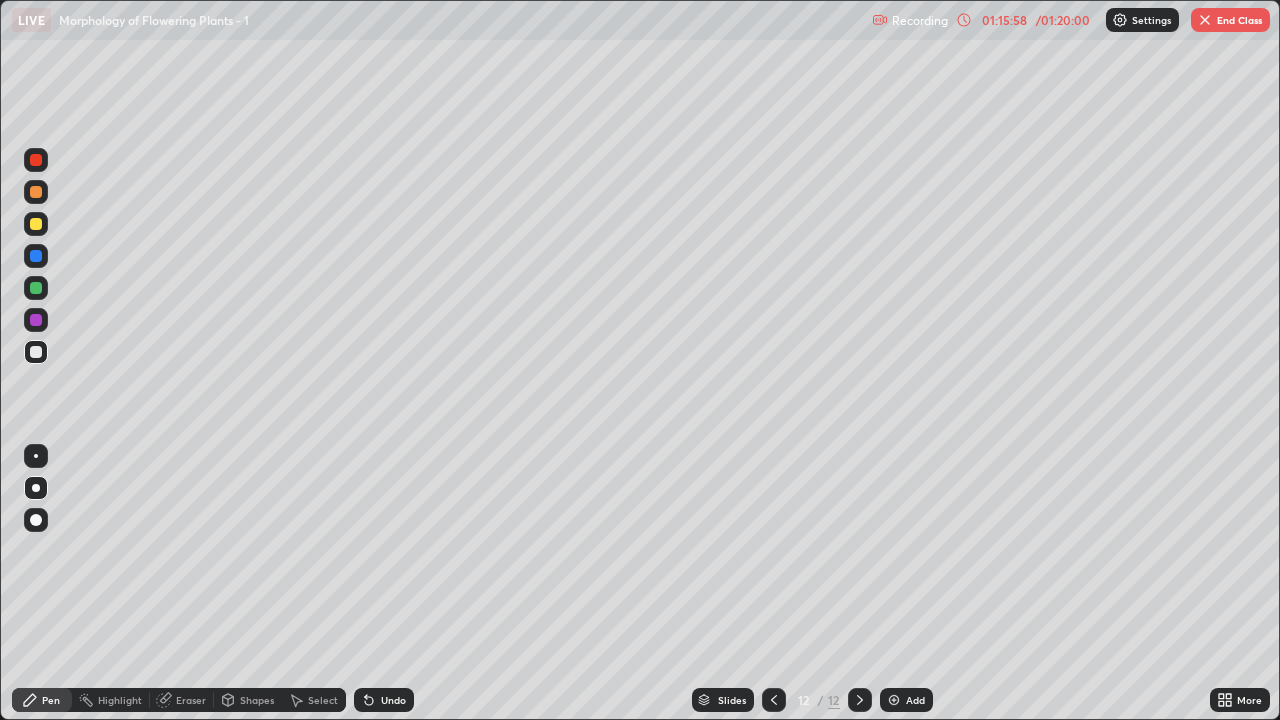 click on "Undo" at bounding box center (393, 700) 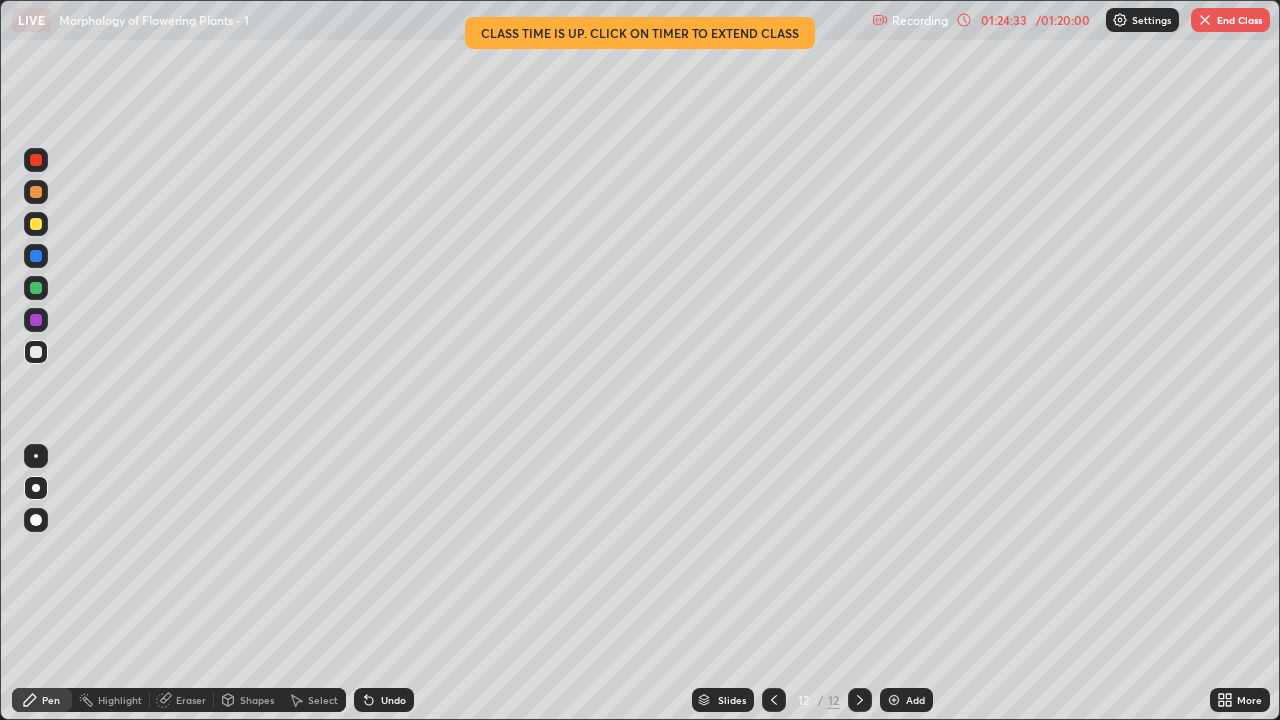 click at bounding box center (1205, 20) 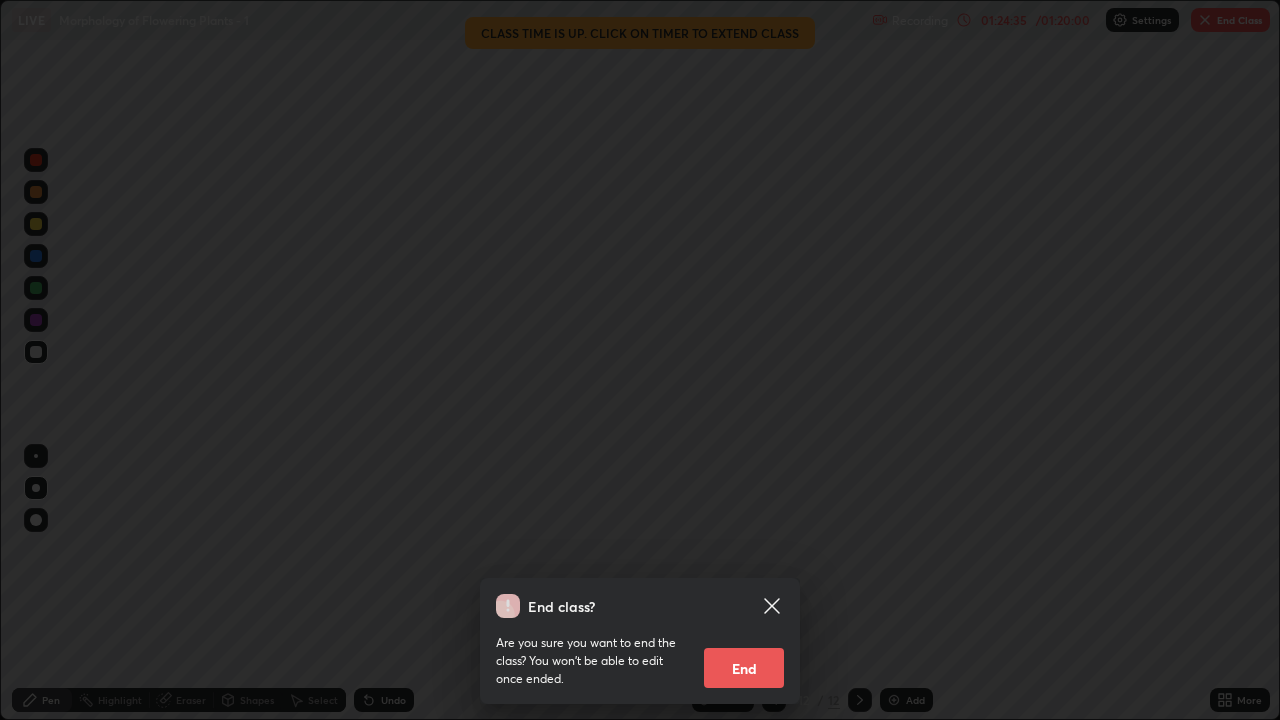 click on "End" at bounding box center [744, 668] 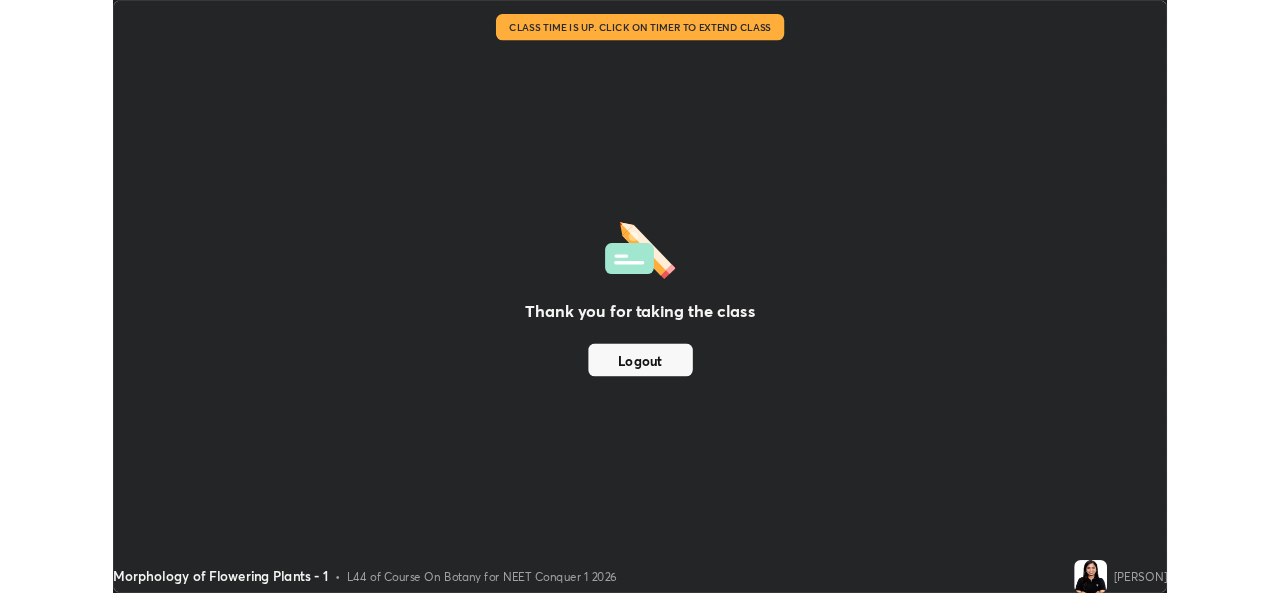 scroll, scrollTop: 593, scrollLeft: 1280, axis: both 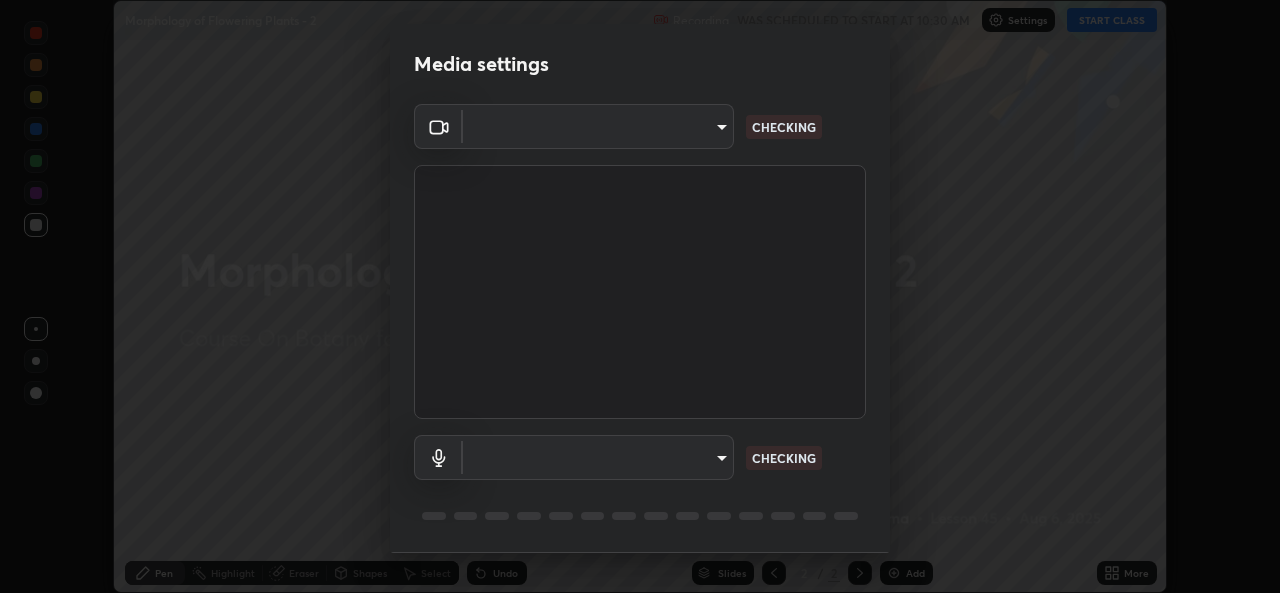 click on "Media settings ​ CHECKING ​ CHECKING 1 / 5 Next" at bounding box center (640, 296) 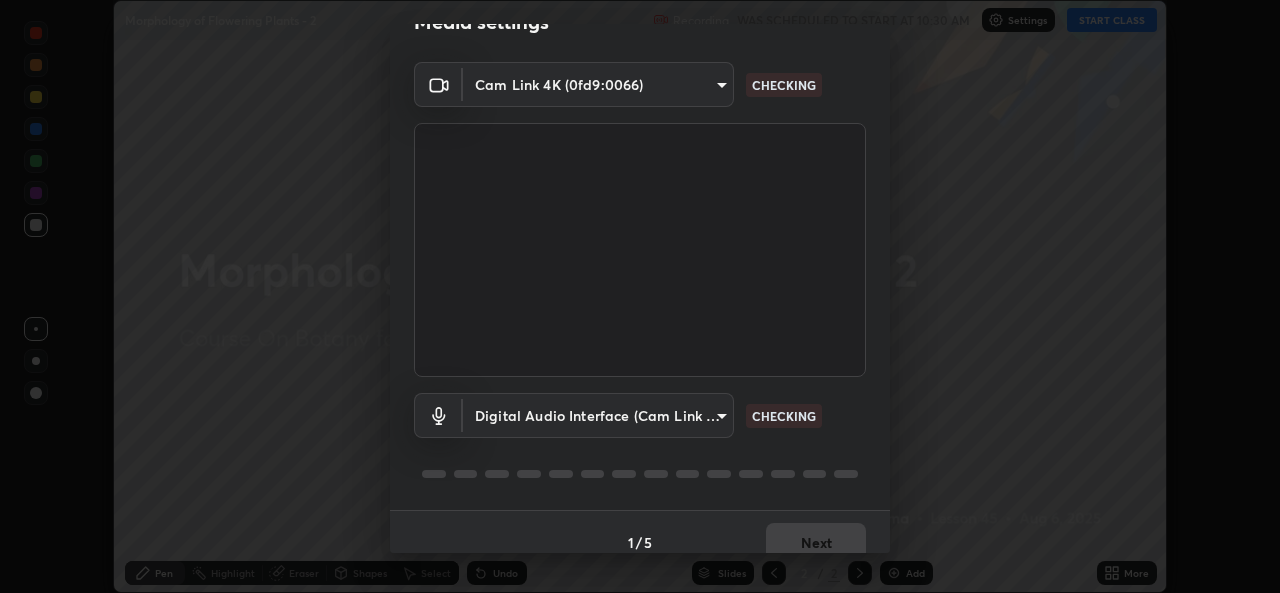 scroll, scrollTop: 60, scrollLeft: 0, axis: vertical 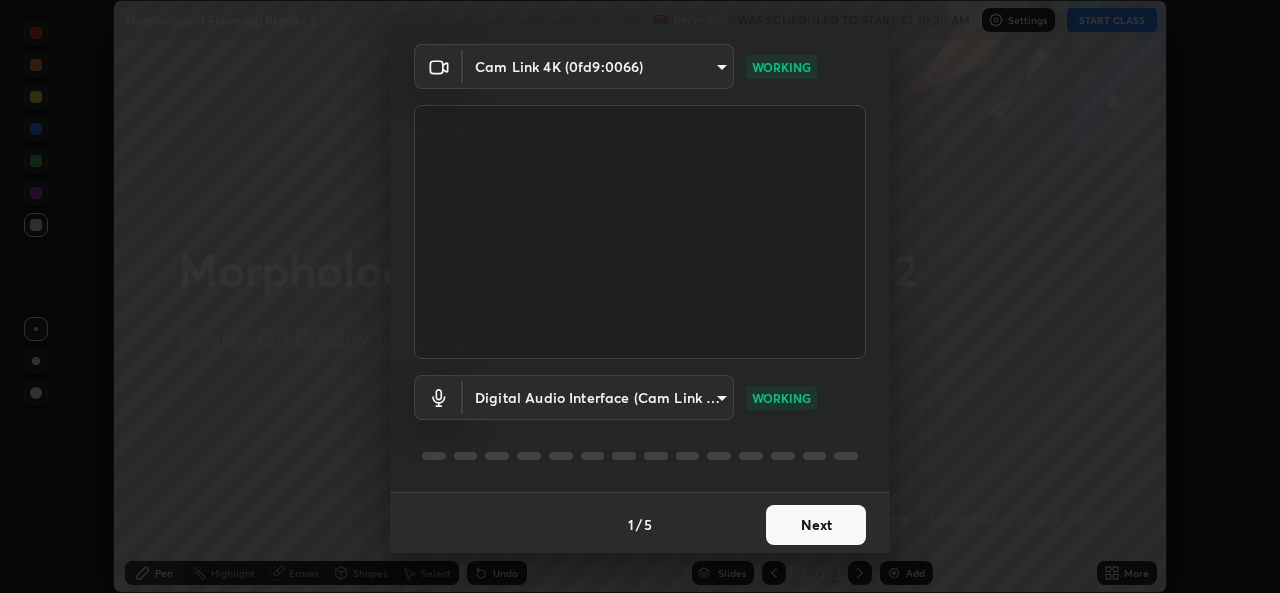 click on "Next" at bounding box center [816, 525] 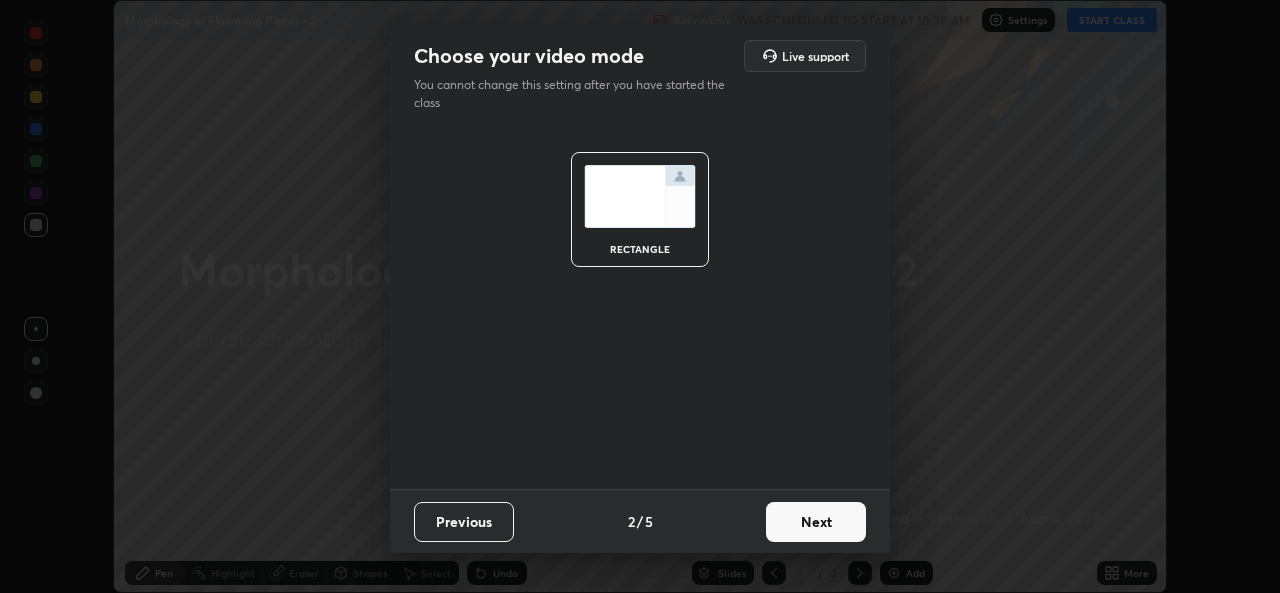 click on "Next" at bounding box center (816, 522) 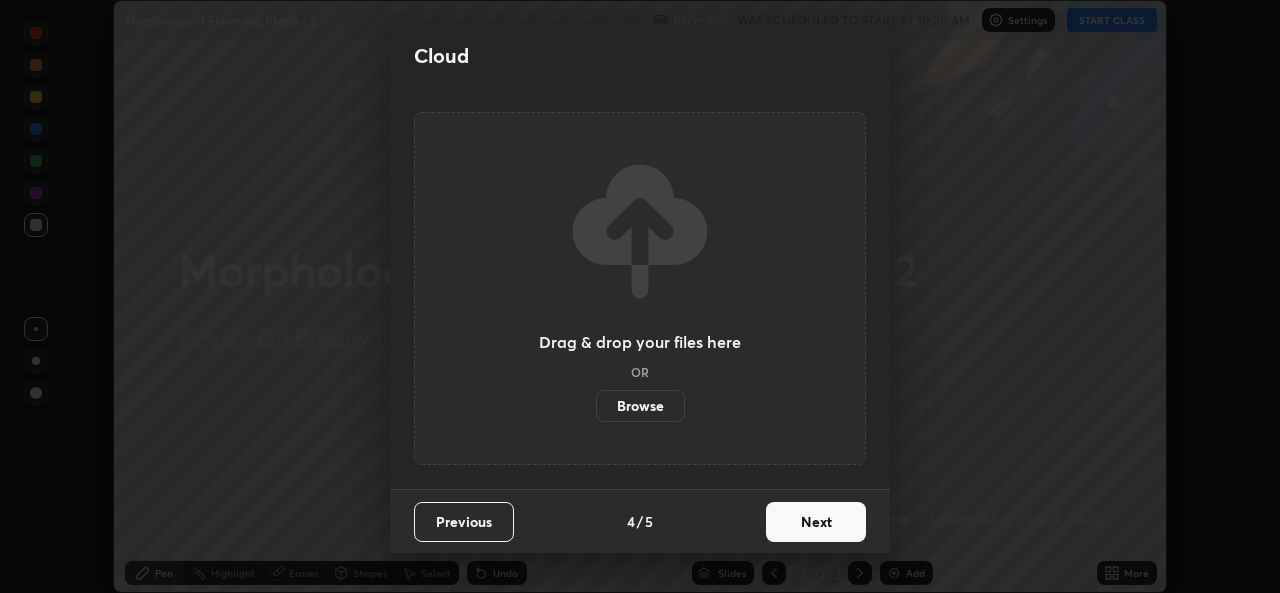 click on "Next" at bounding box center (816, 522) 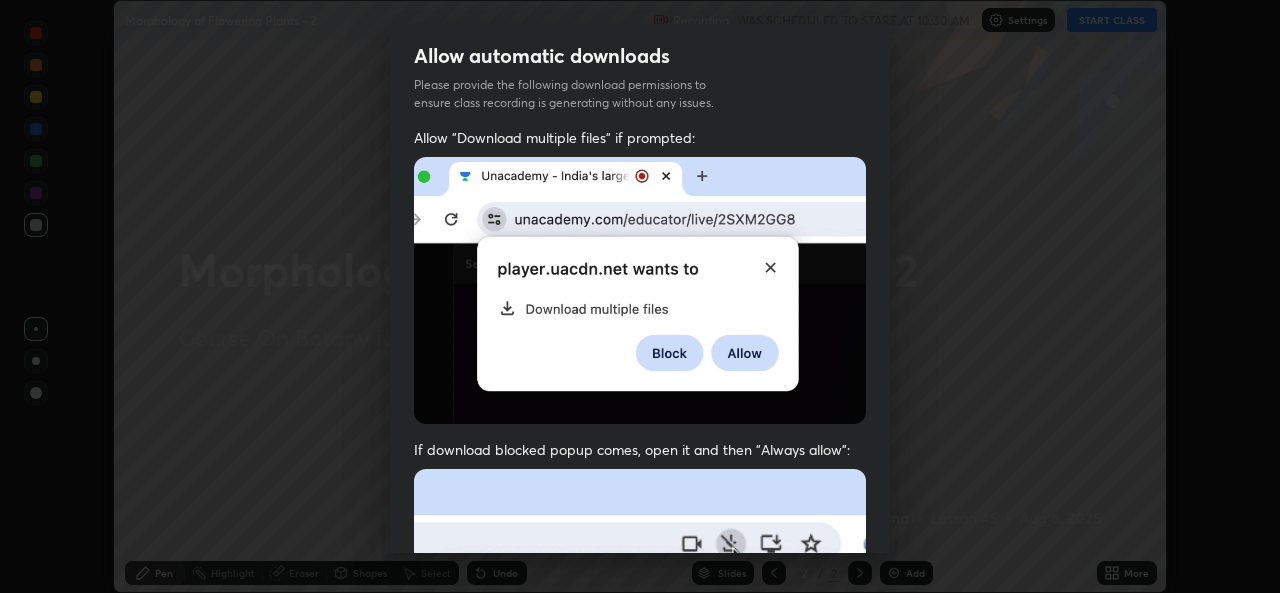click at bounding box center [640, 687] 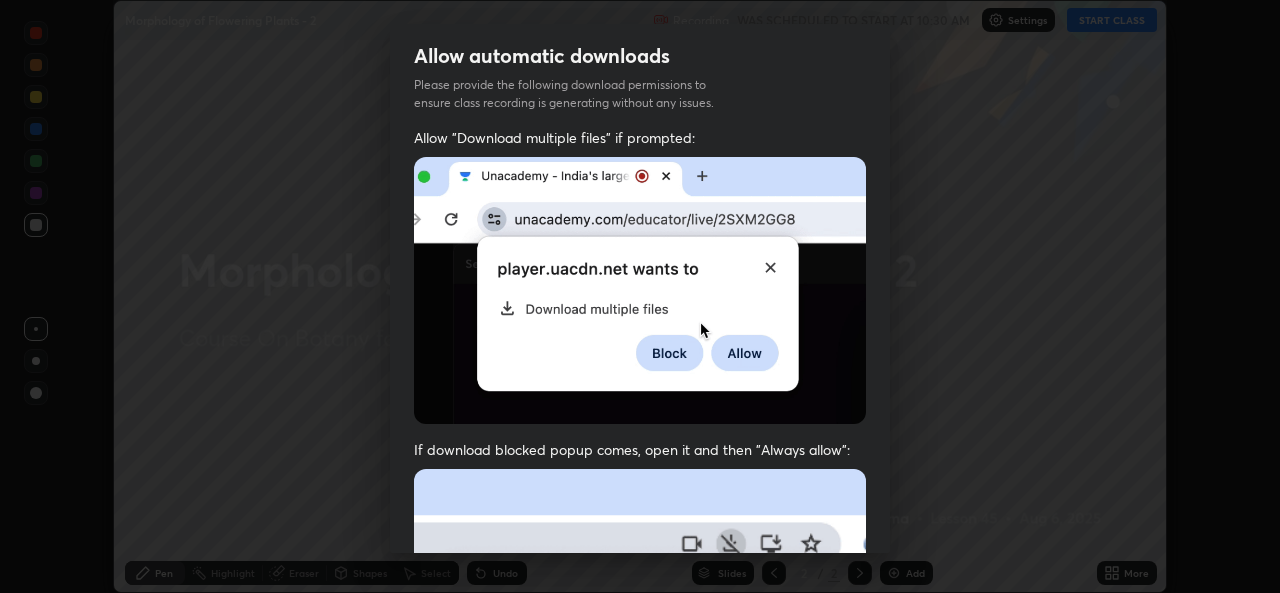 click at bounding box center [640, 687] 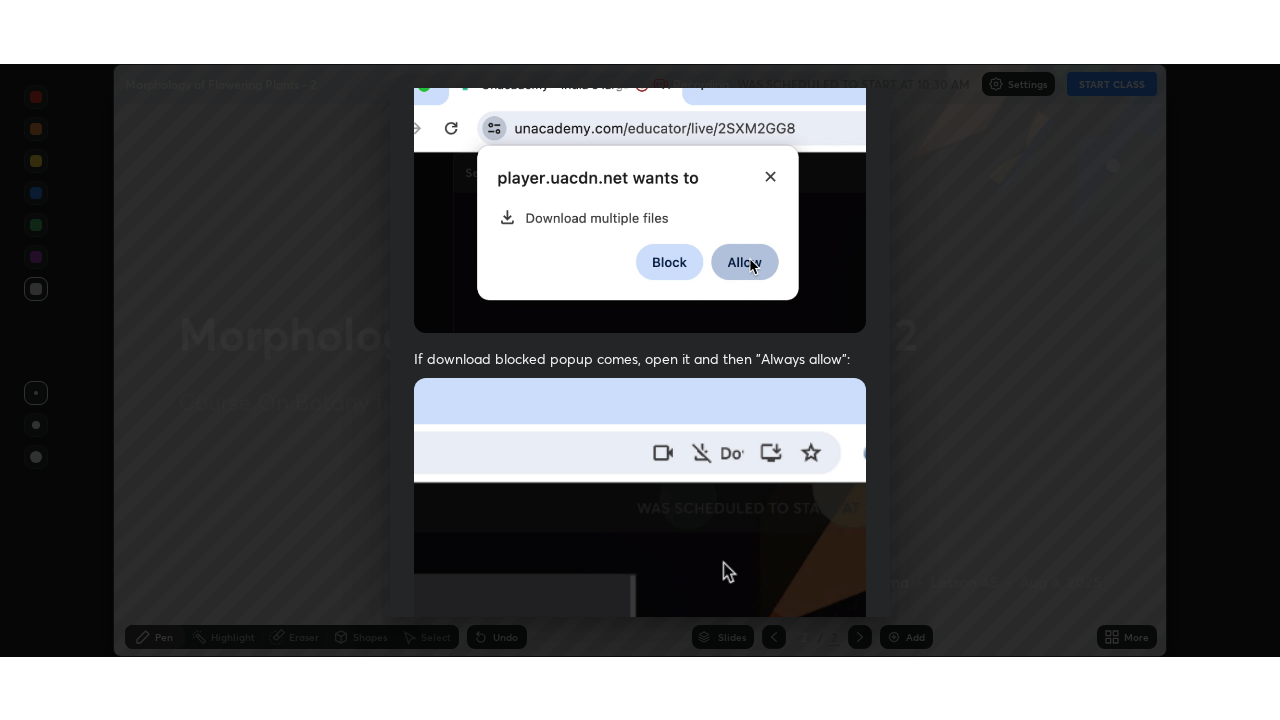 scroll, scrollTop: 471, scrollLeft: 0, axis: vertical 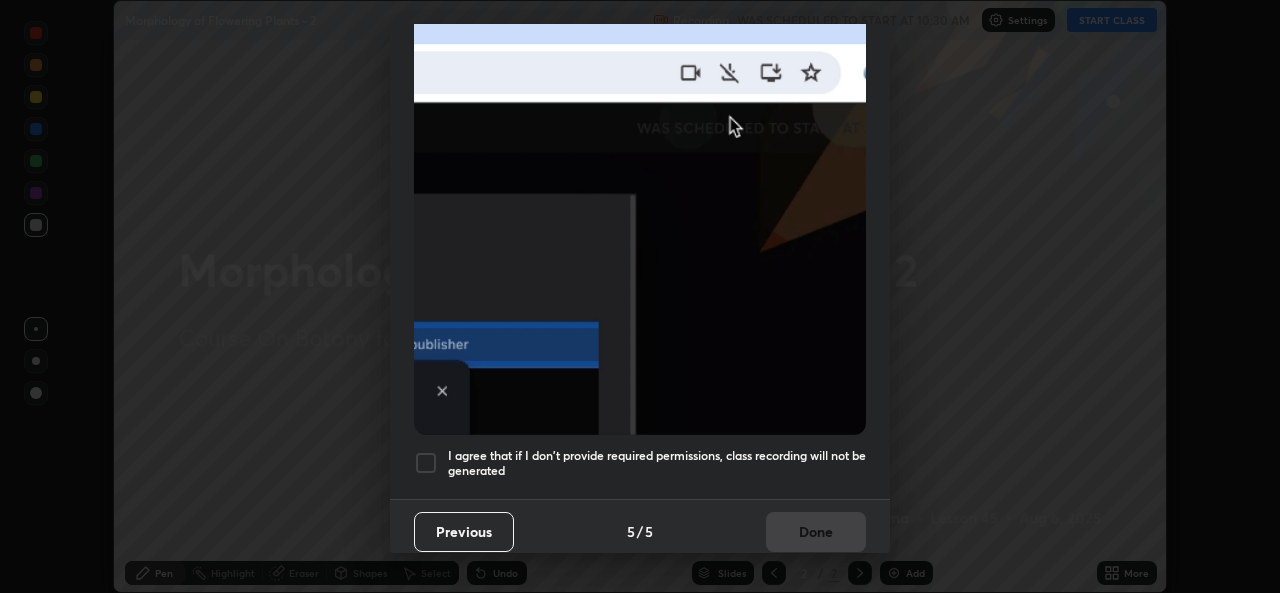 click at bounding box center [426, 463] 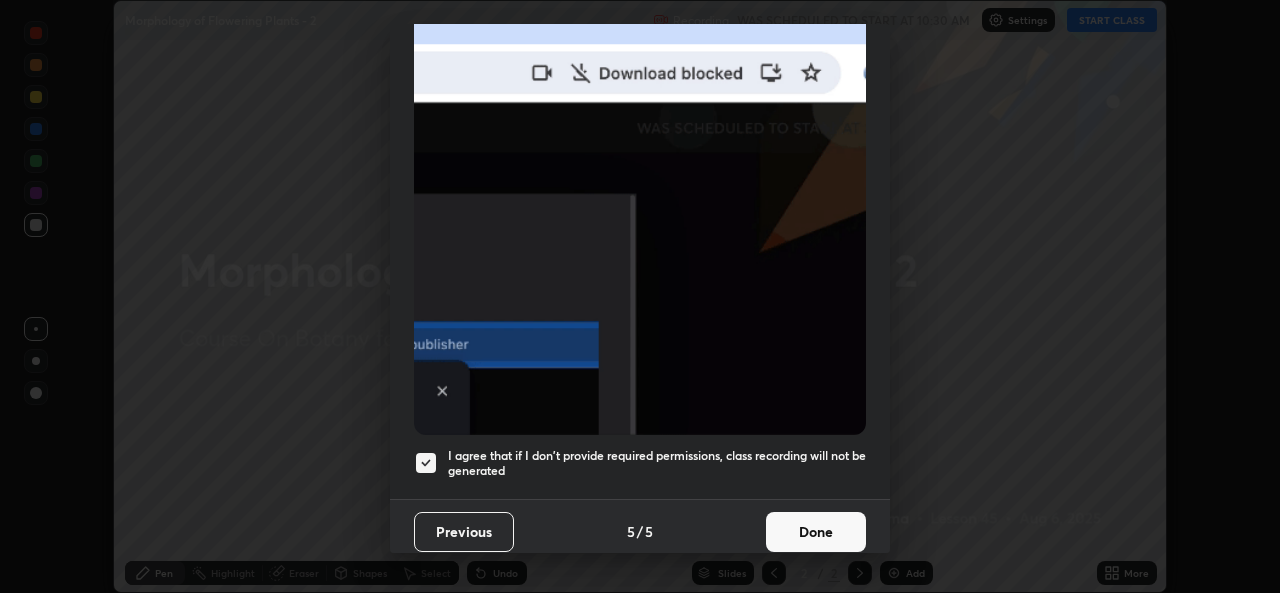 click on "Done" at bounding box center (816, 532) 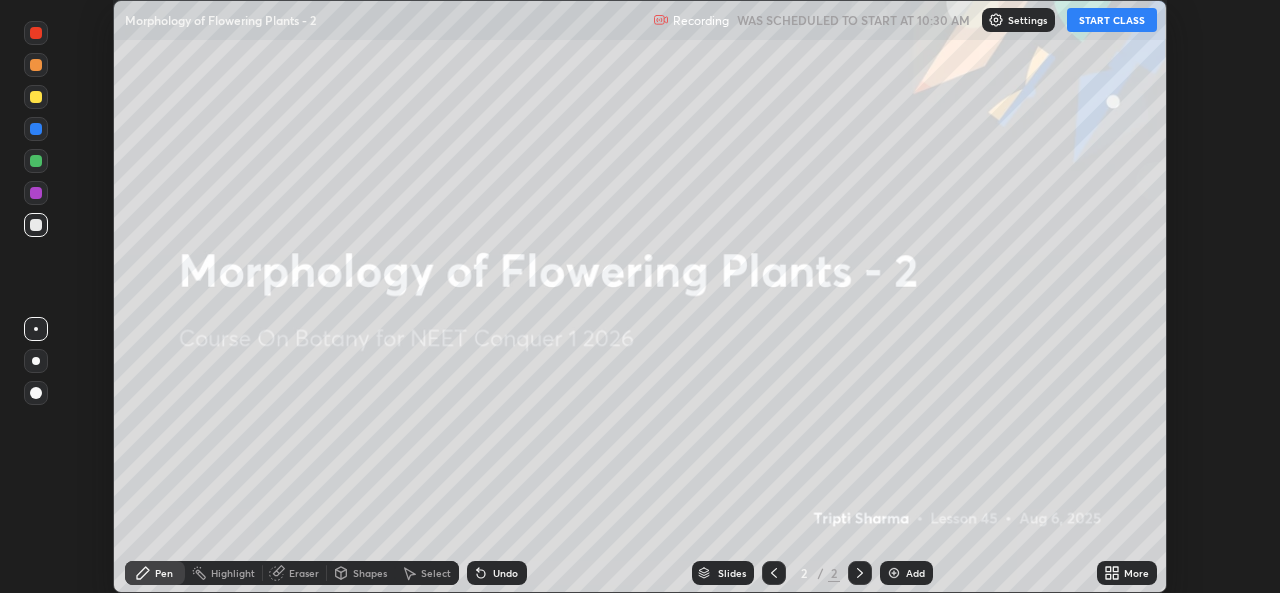 click on "START CLASS" at bounding box center (1112, 20) 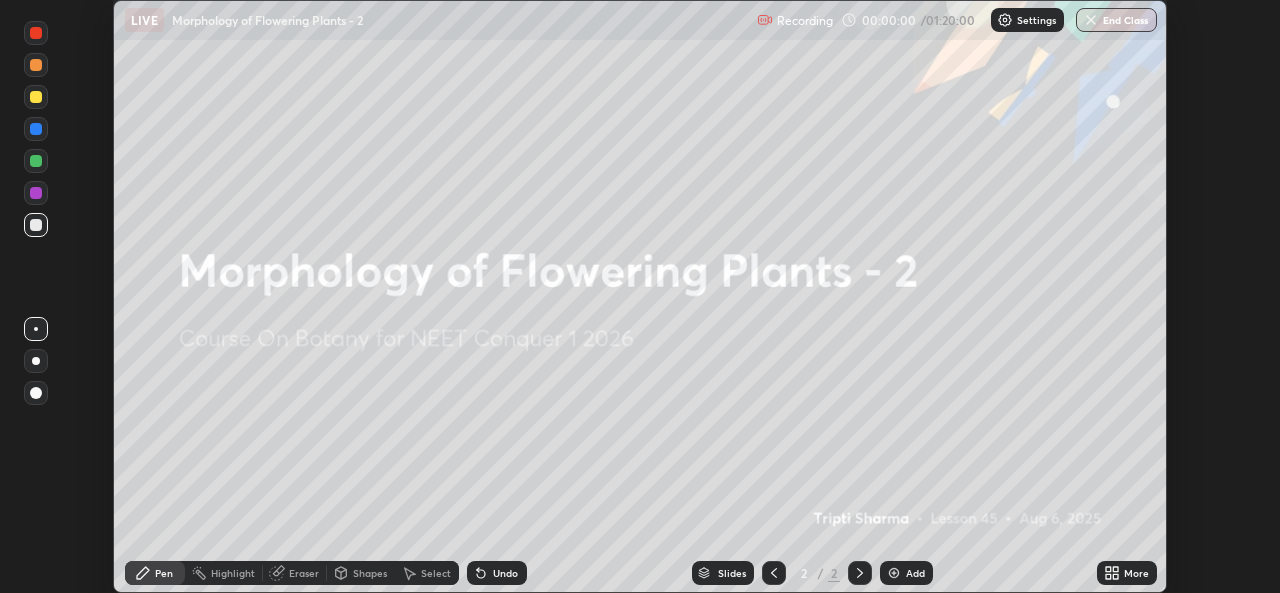 click 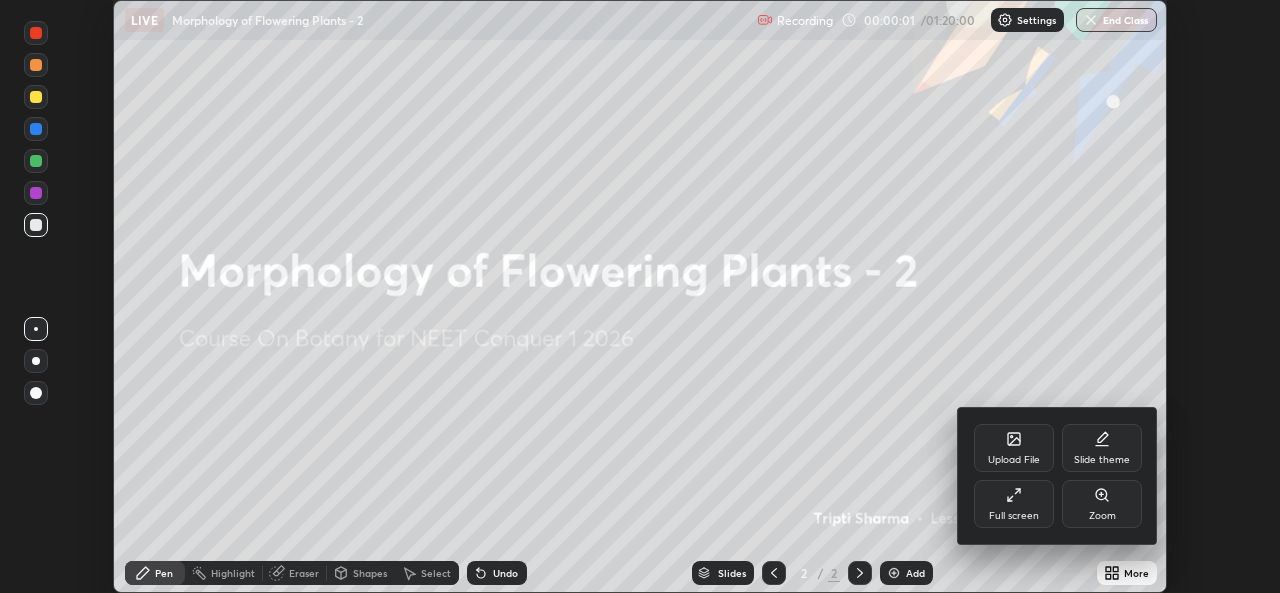 click on "Full screen" at bounding box center (1014, 504) 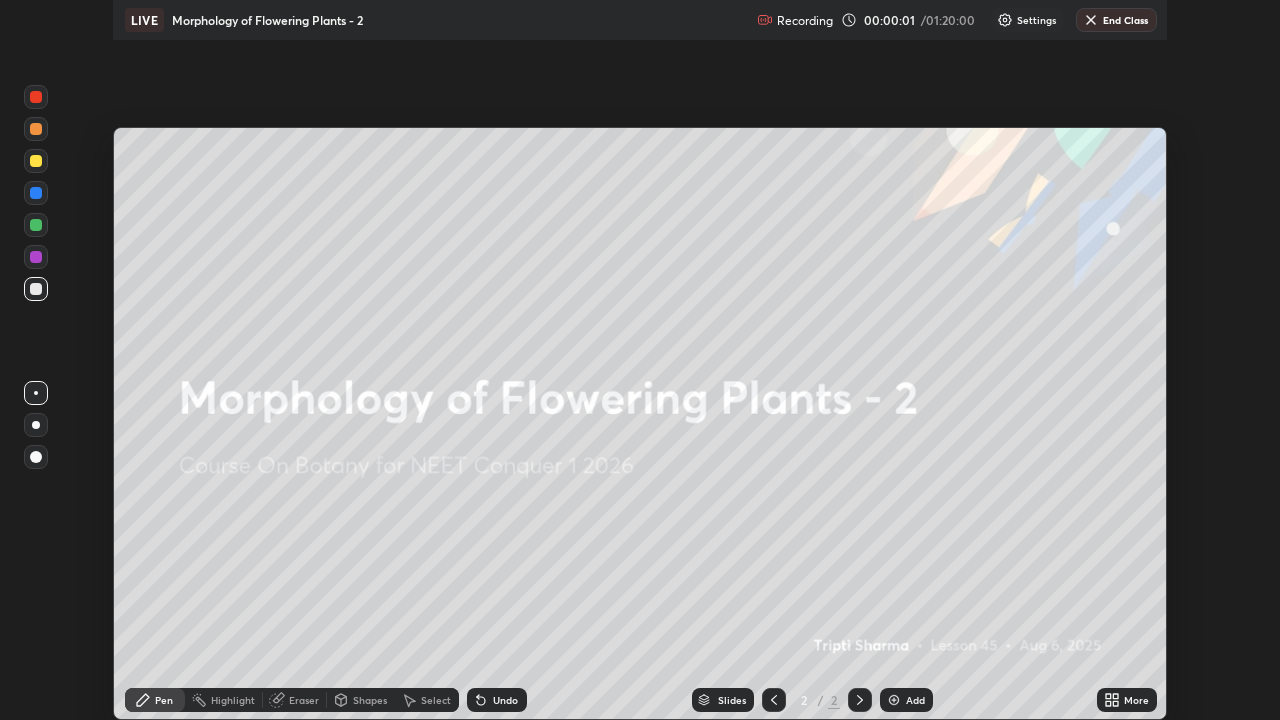 scroll, scrollTop: 99280, scrollLeft: 98720, axis: both 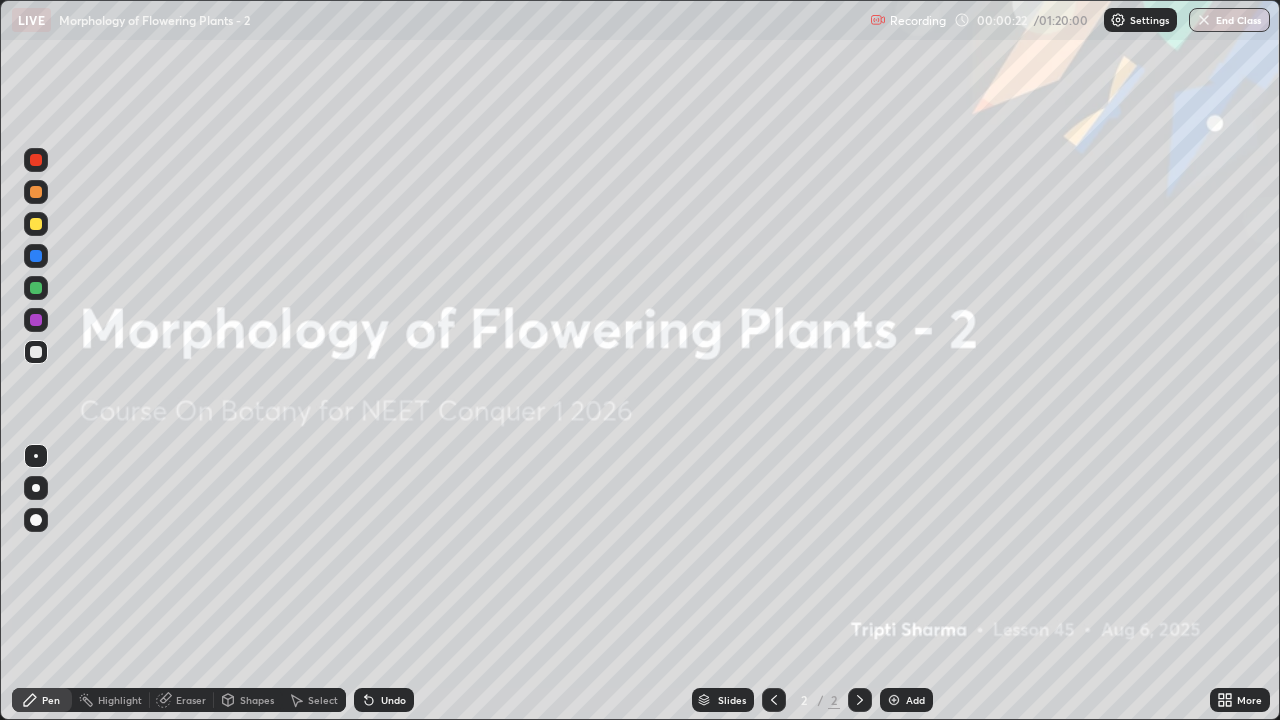 click 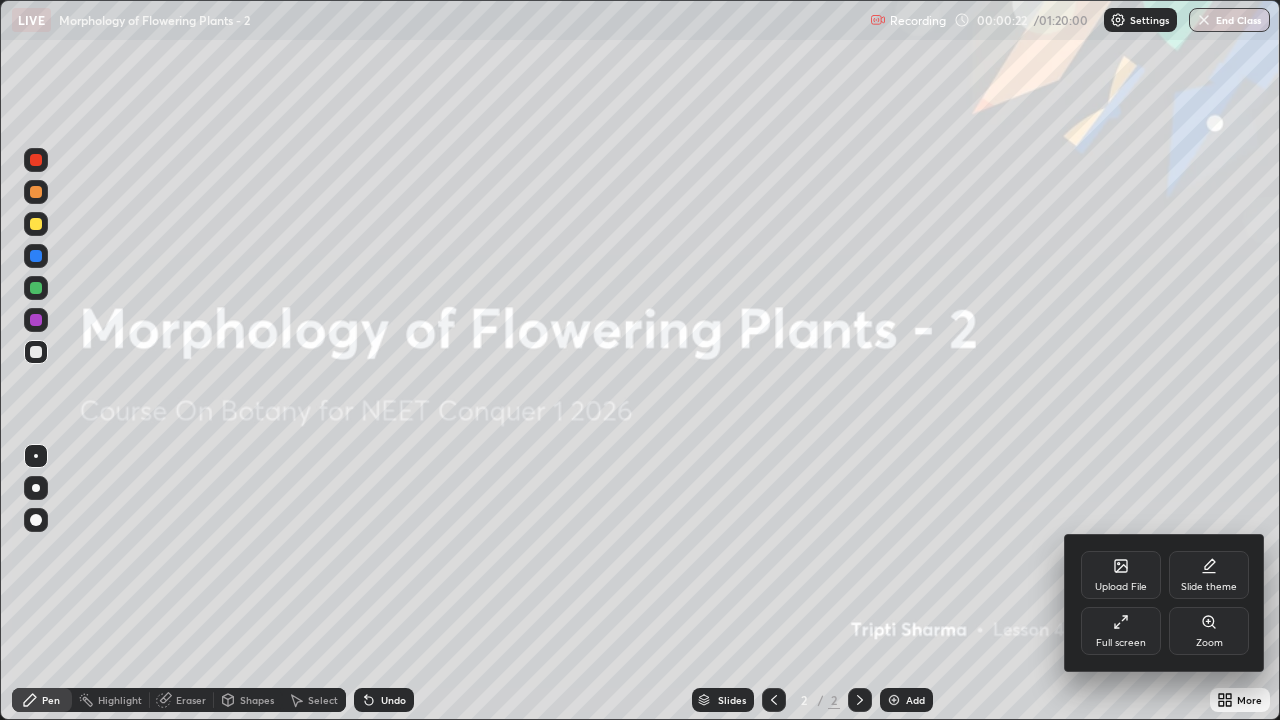 click on "Full screen" at bounding box center (1121, 643) 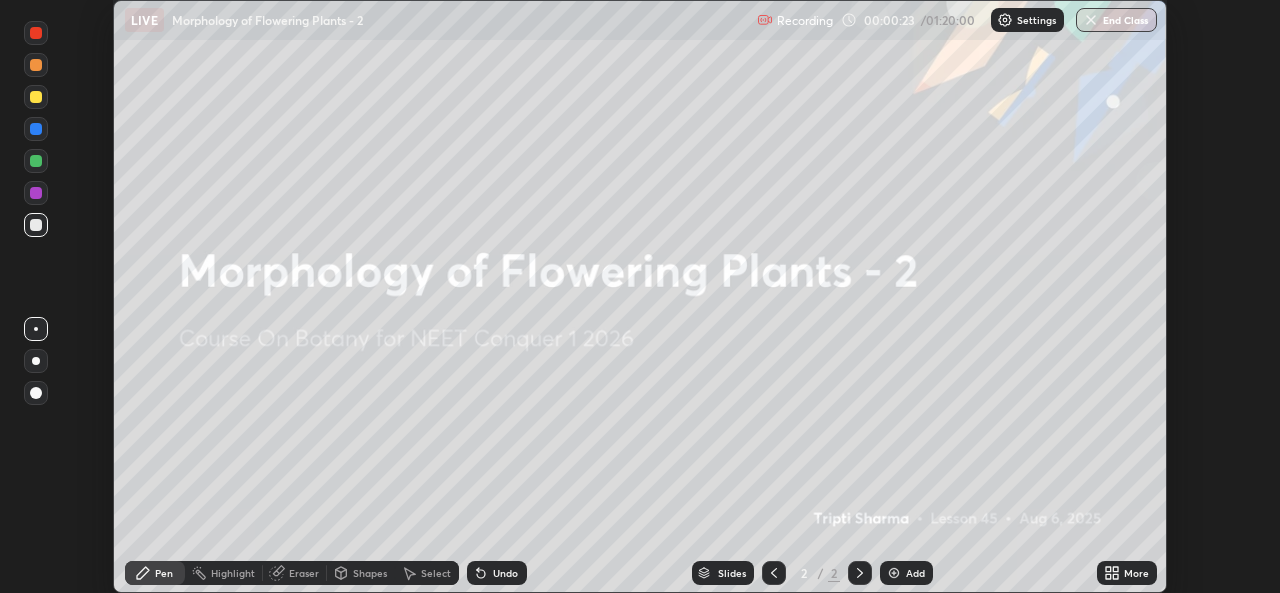scroll, scrollTop: 593, scrollLeft: 1280, axis: both 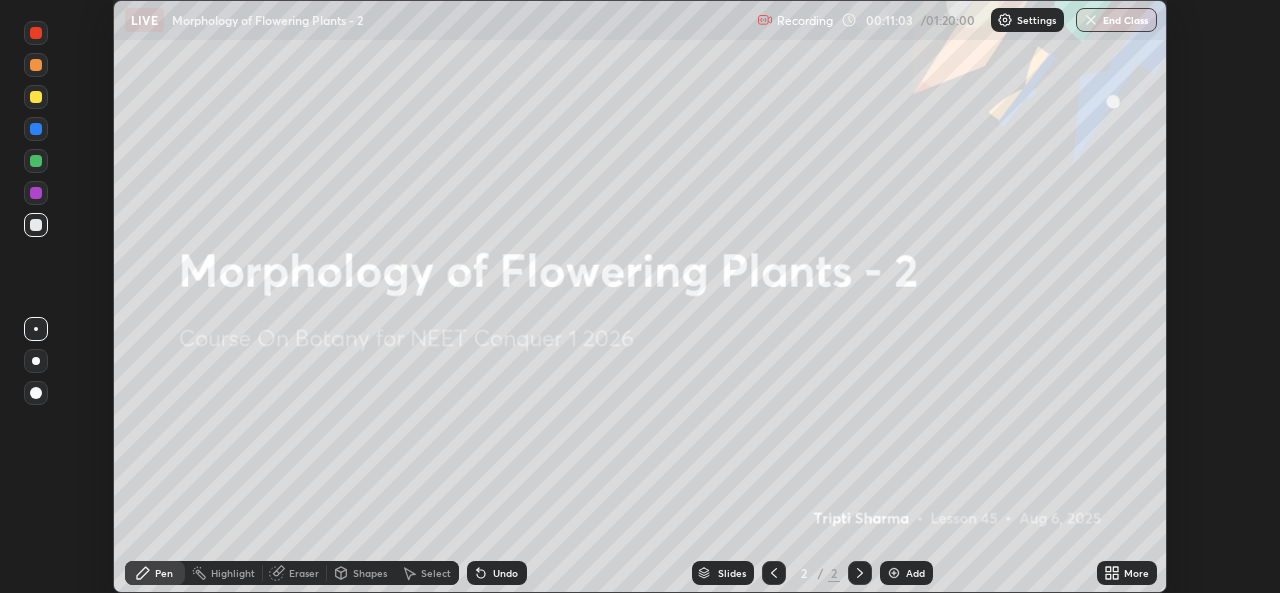 click 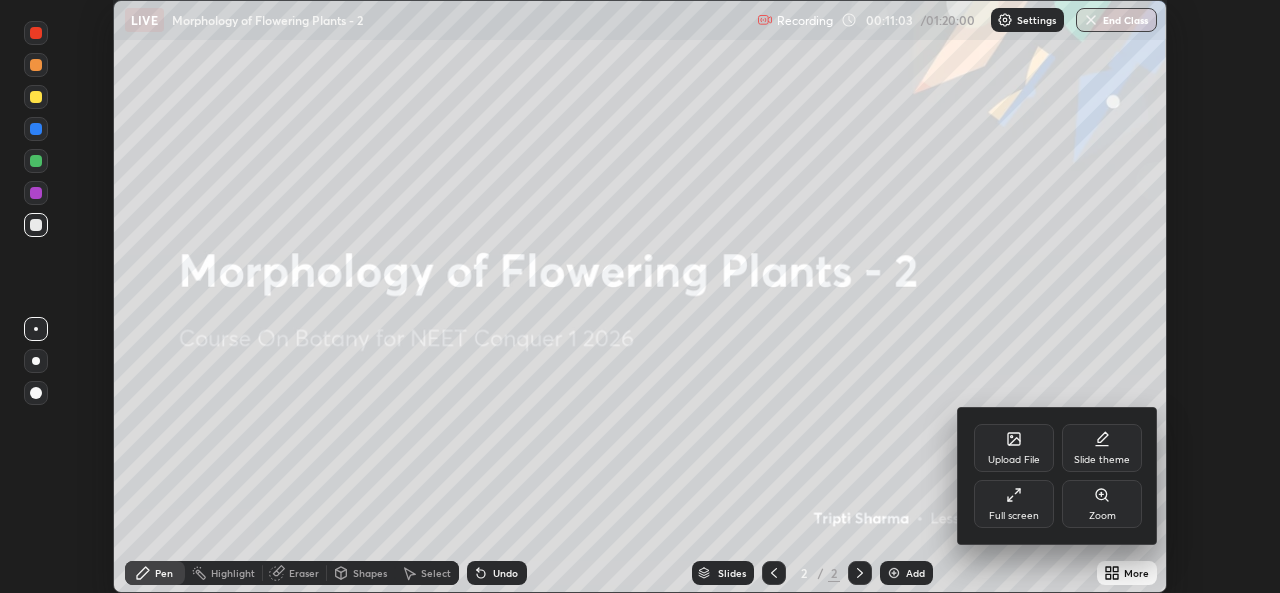 click 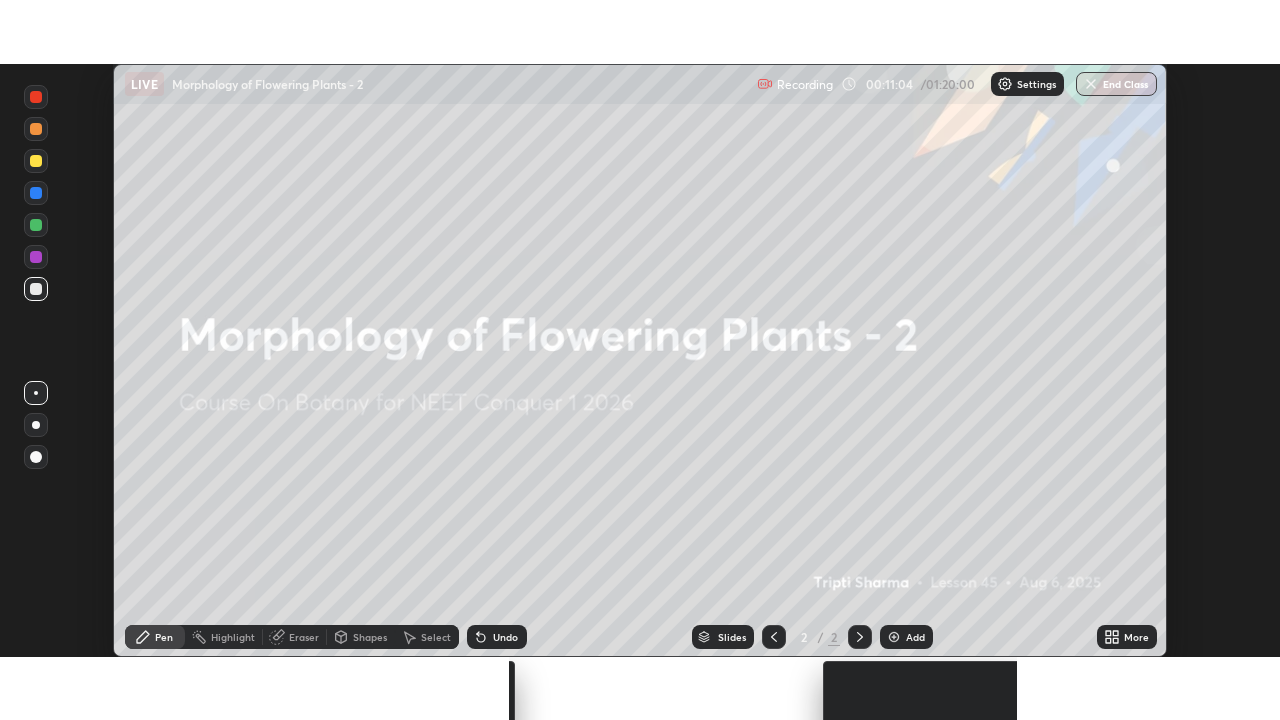scroll, scrollTop: 99280, scrollLeft: 98720, axis: both 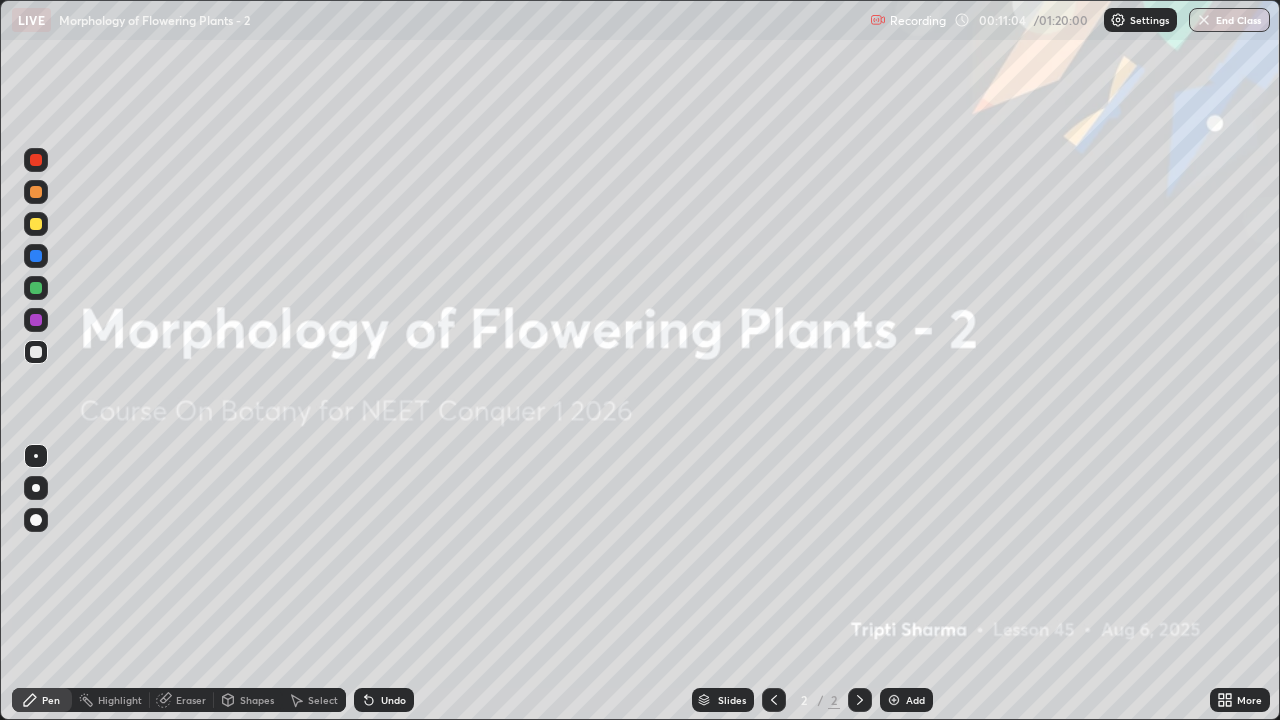 click on "Add" at bounding box center (906, 700) 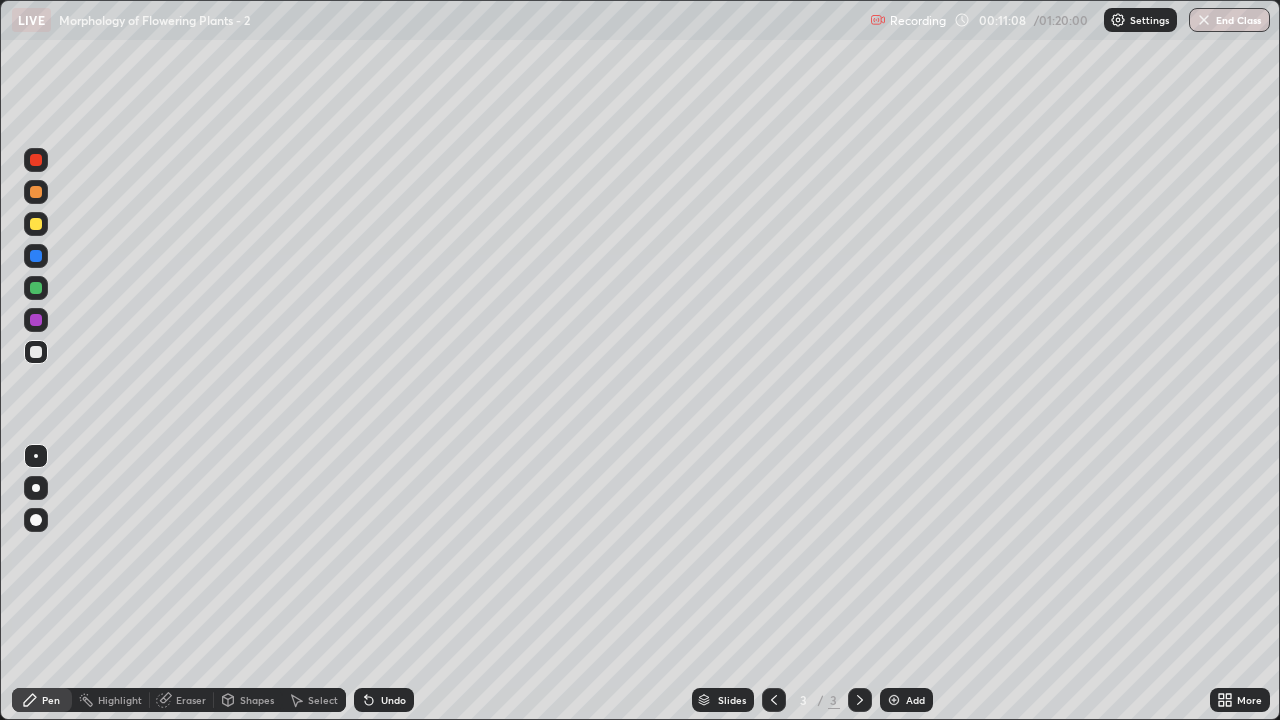 click on "Shapes" at bounding box center (257, 700) 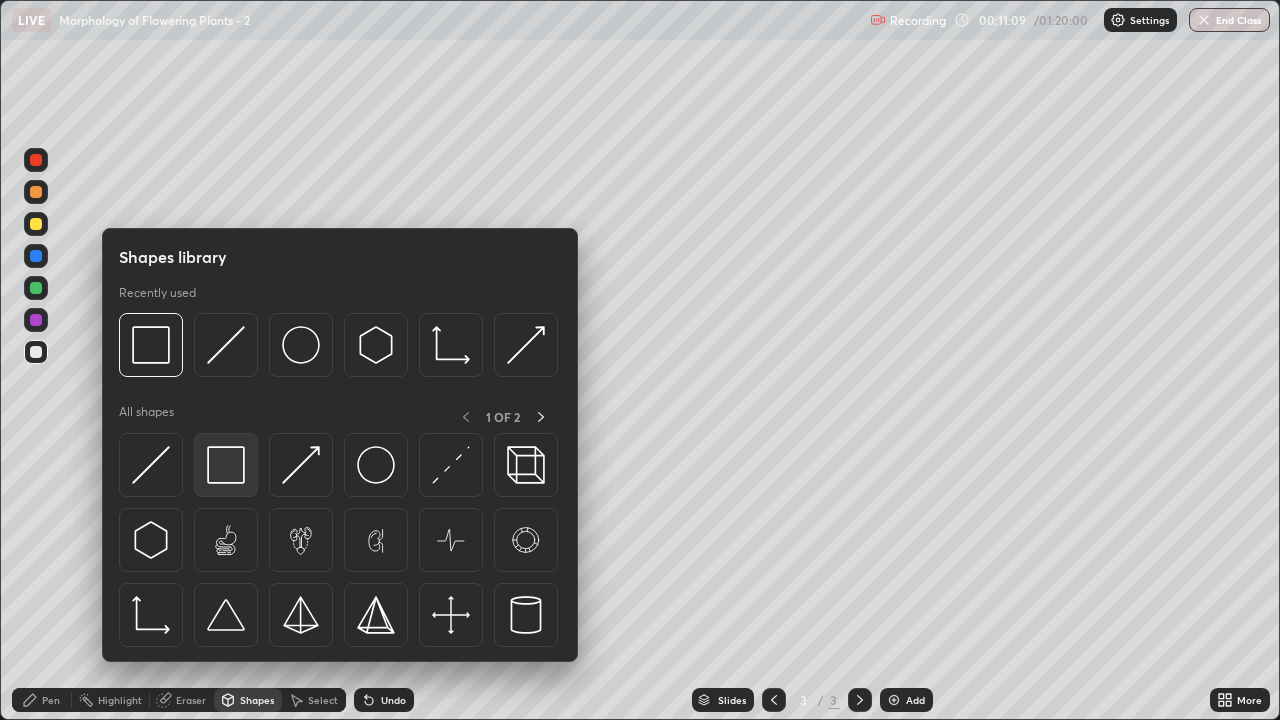 click at bounding box center [226, 465] 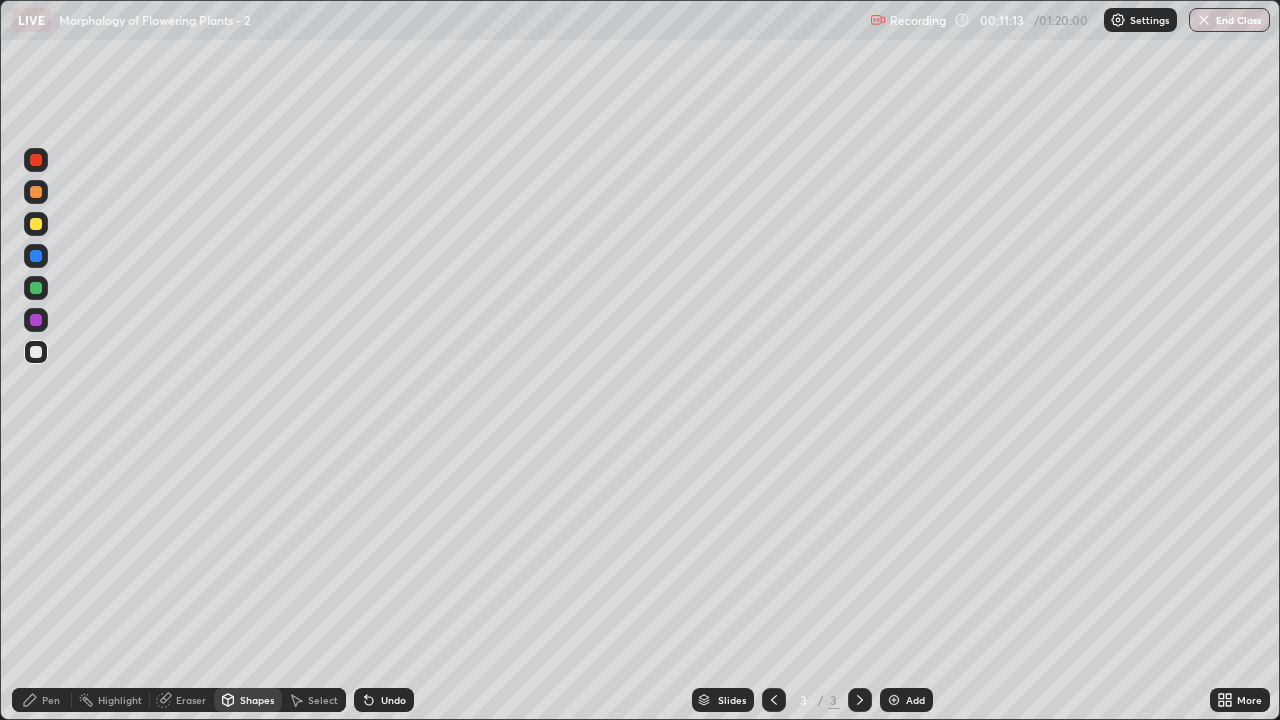 click on "Pen" at bounding box center [42, 700] 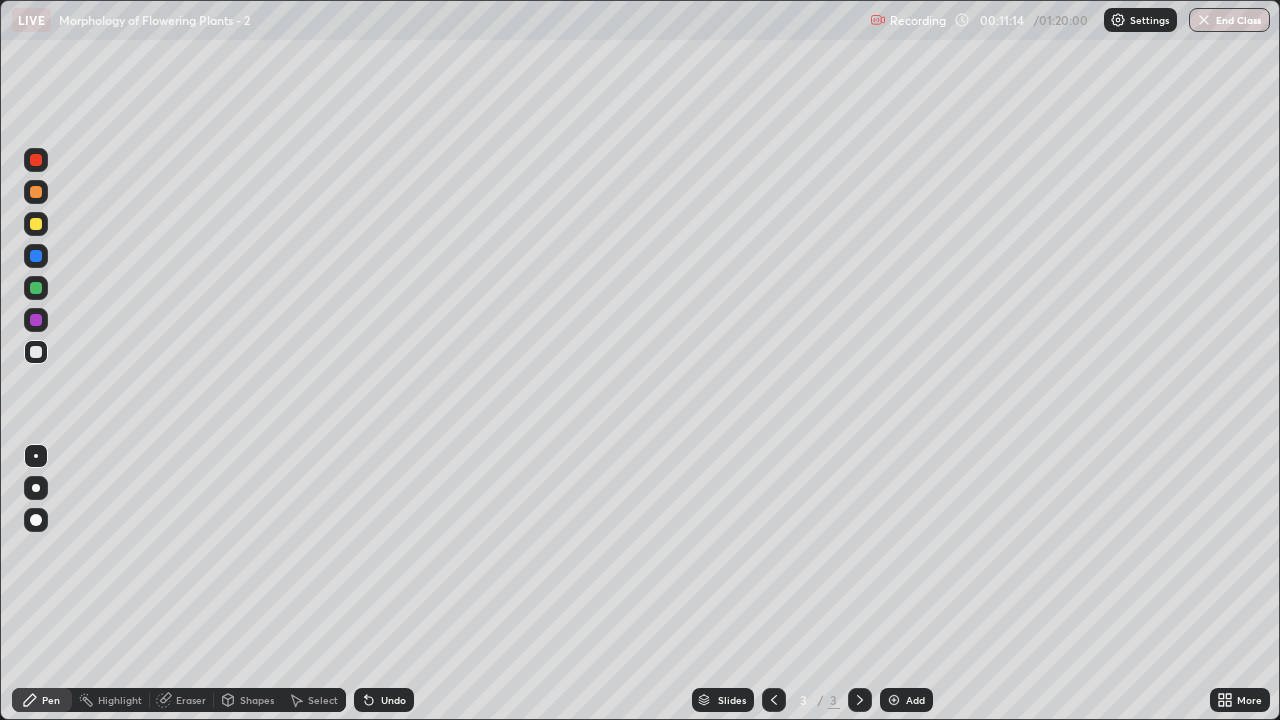 click at bounding box center [36, 488] 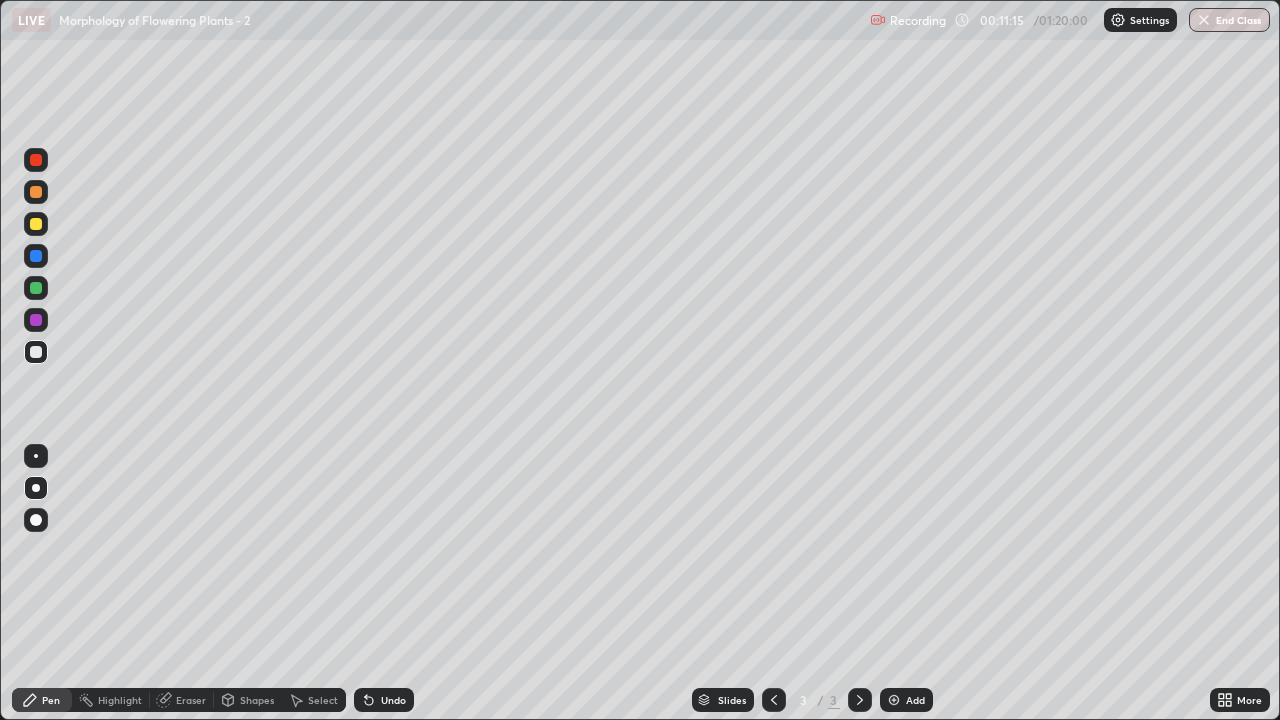 click at bounding box center [36, 288] 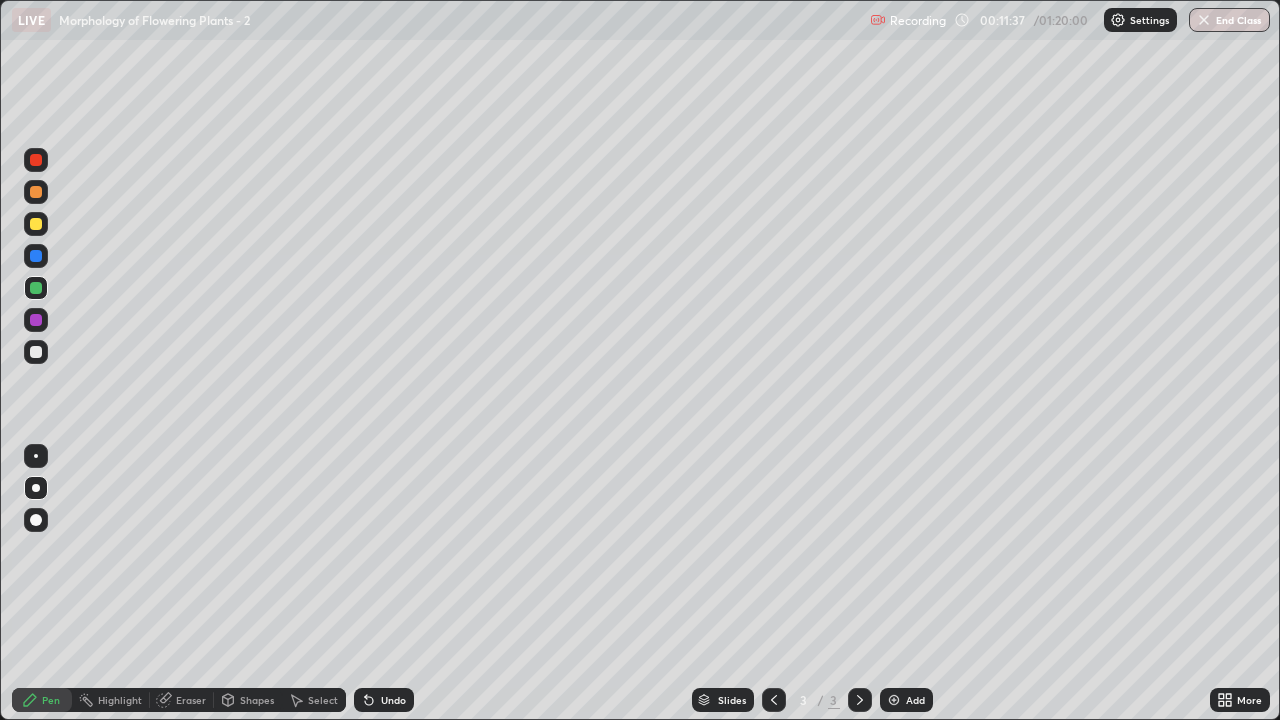 click at bounding box center [36, 520] 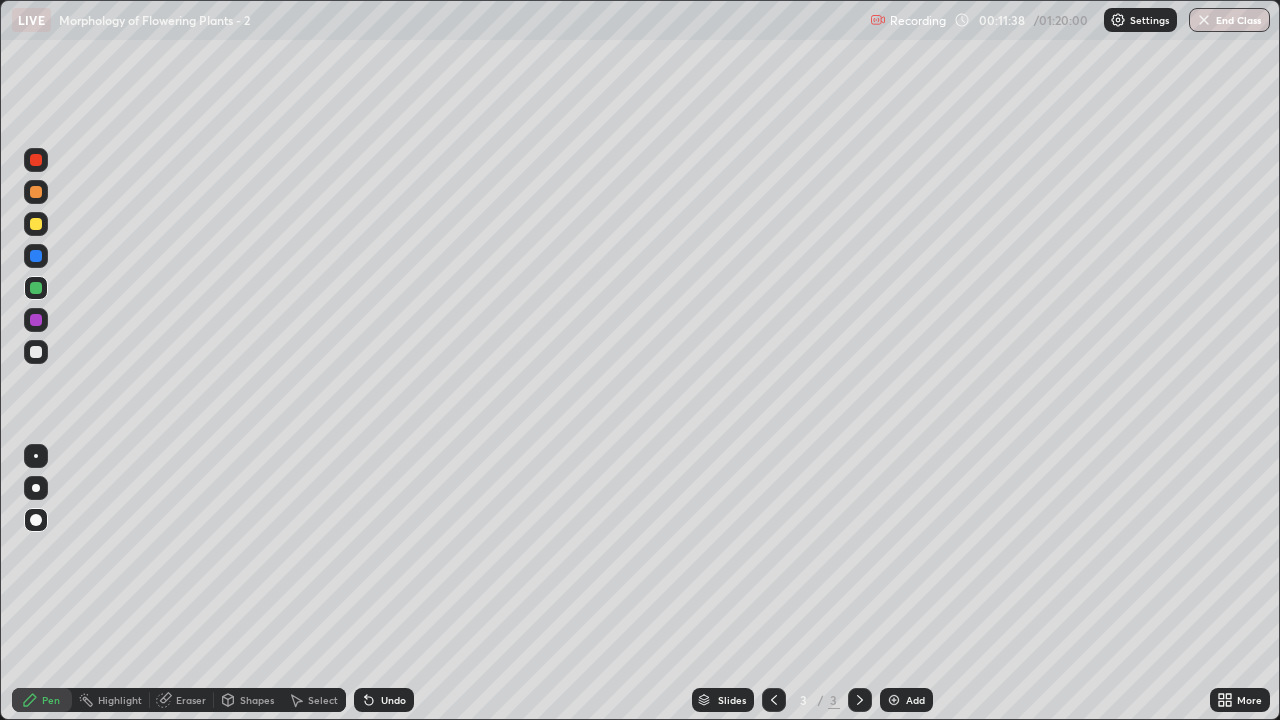 click at bounding box center (36, 192) 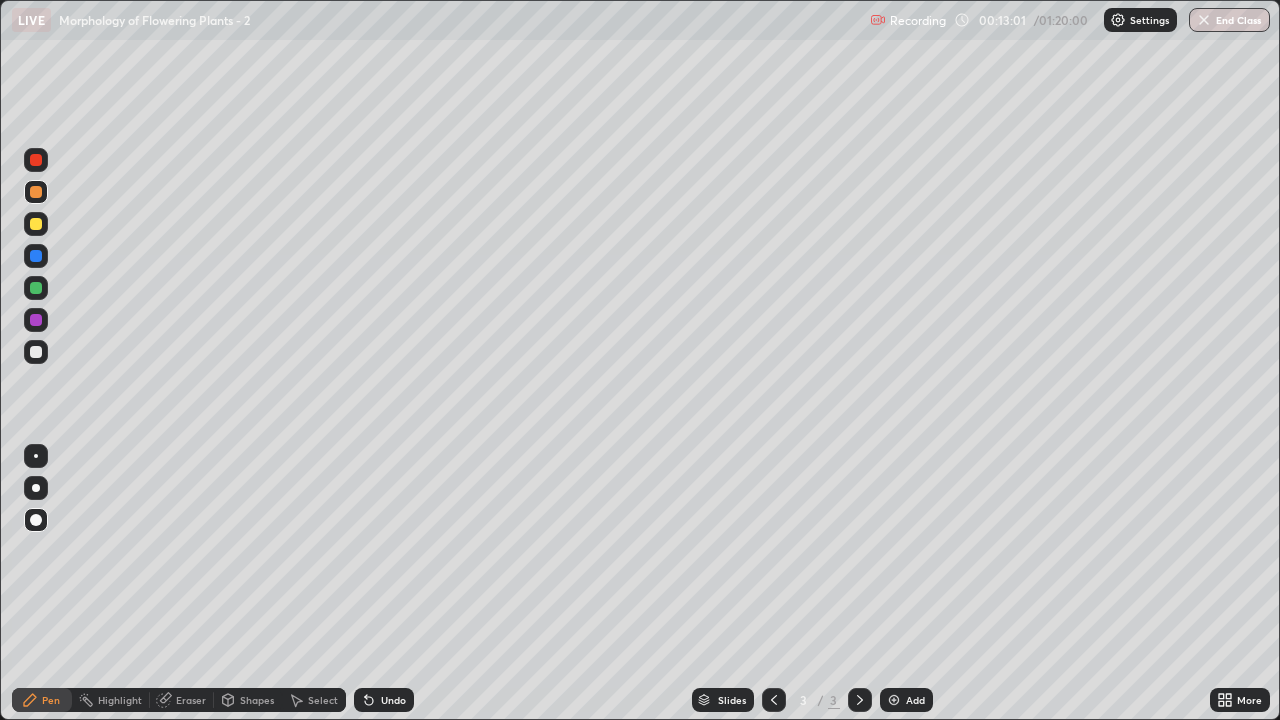 click at bounding box center [36, 352] 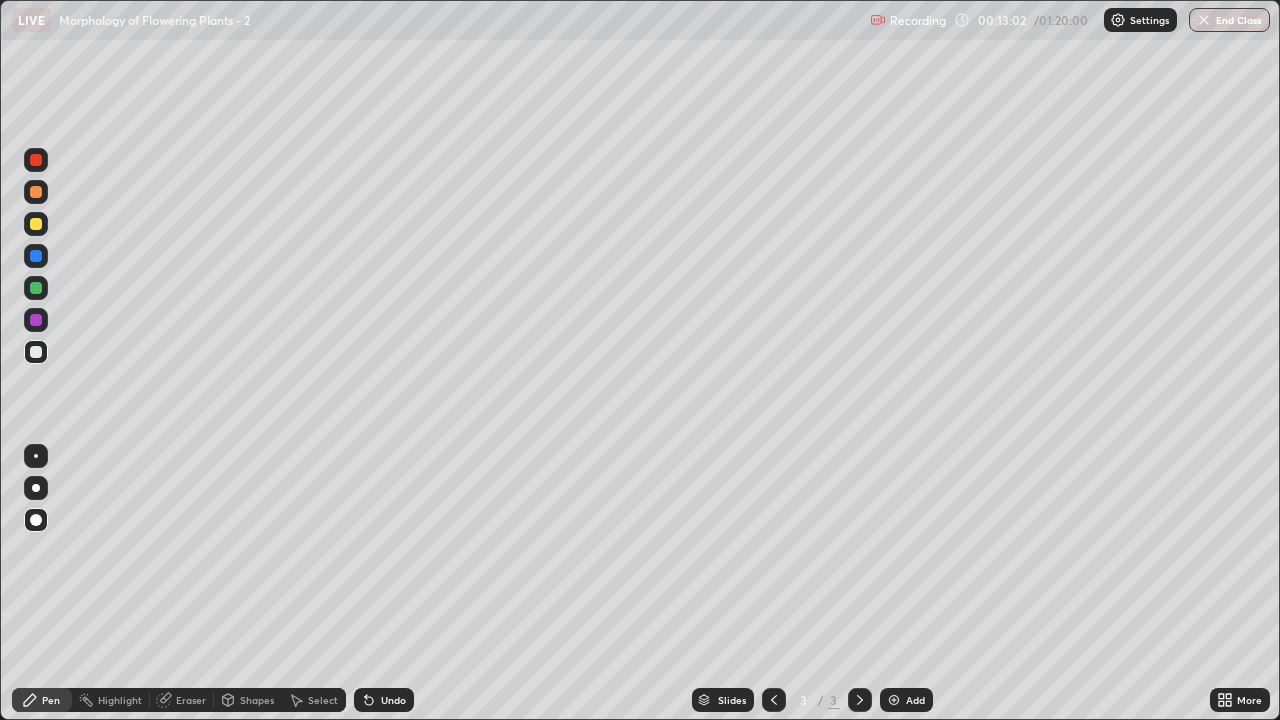 click at bounding box center [36, 488] 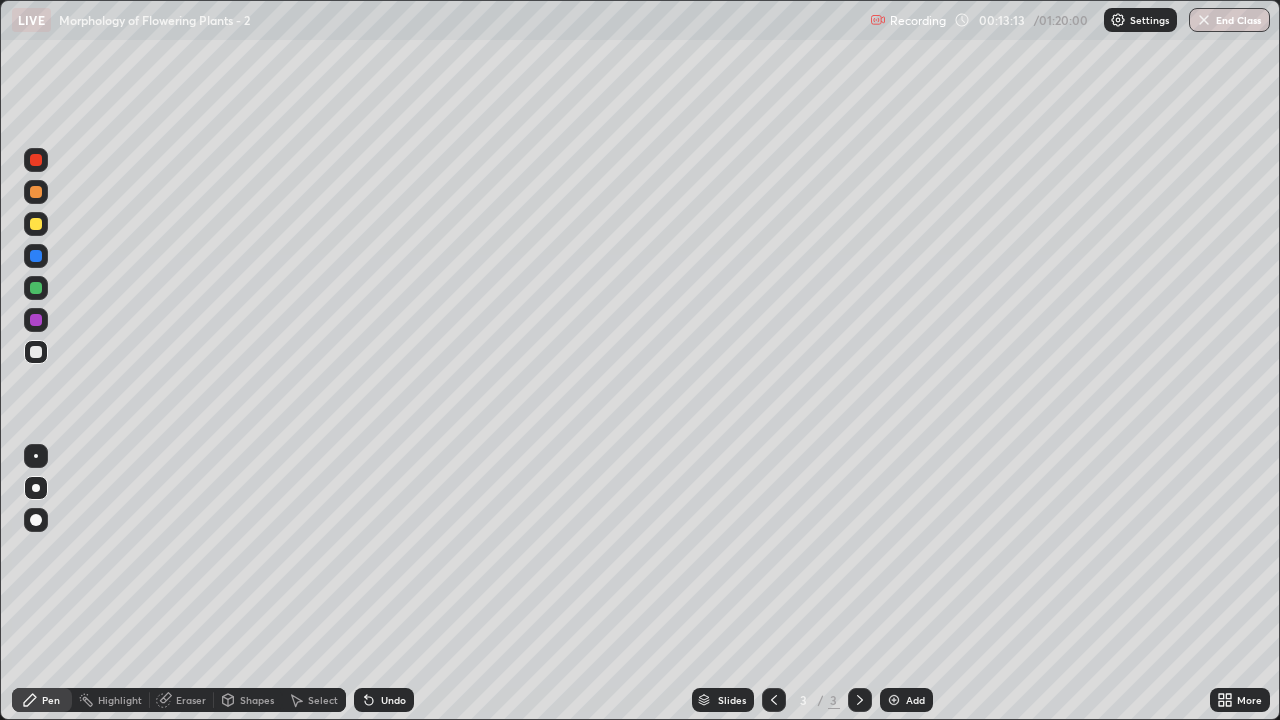 click at bounding box center [36, 288] 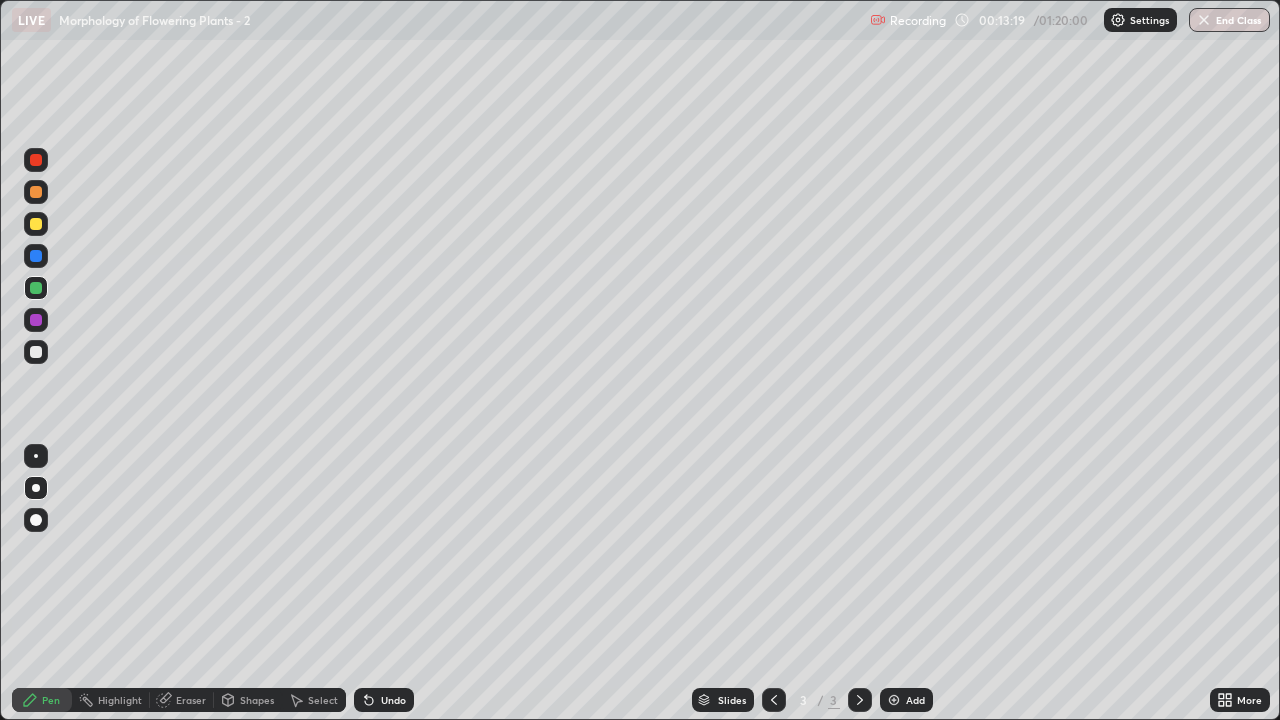 click at bounding box center [36, 352] 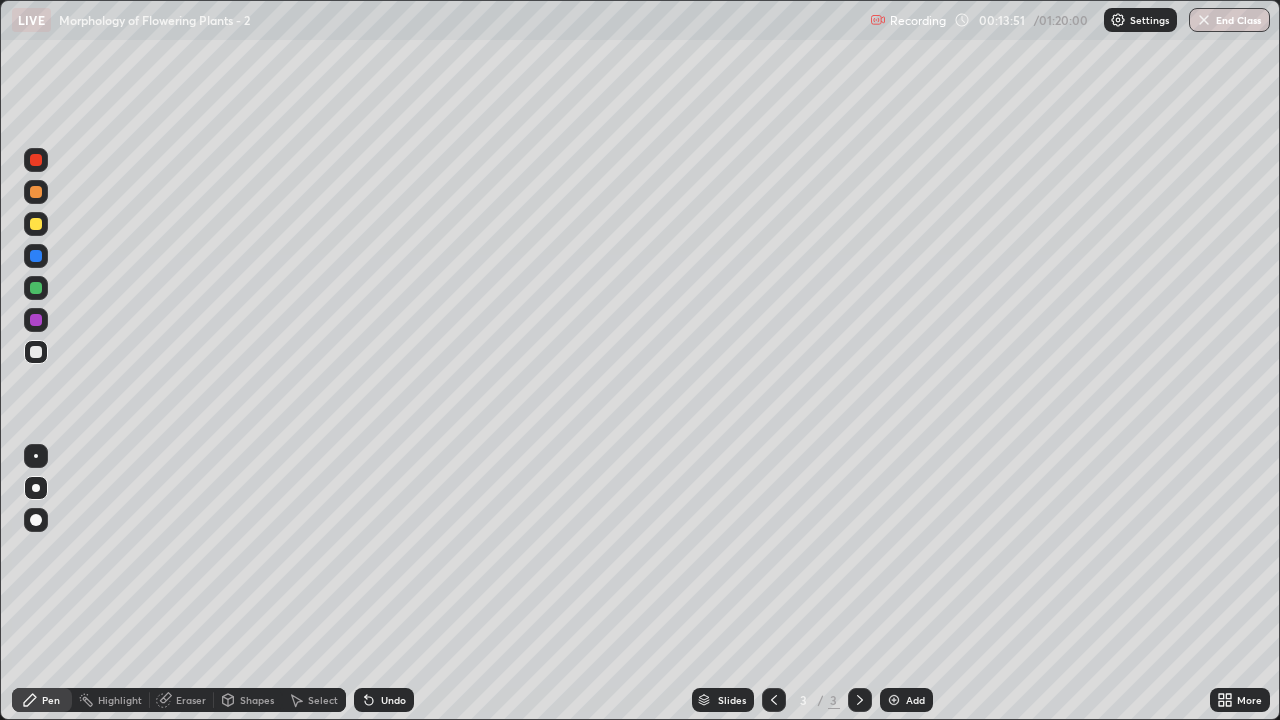 click at bounding box center (36, 320) 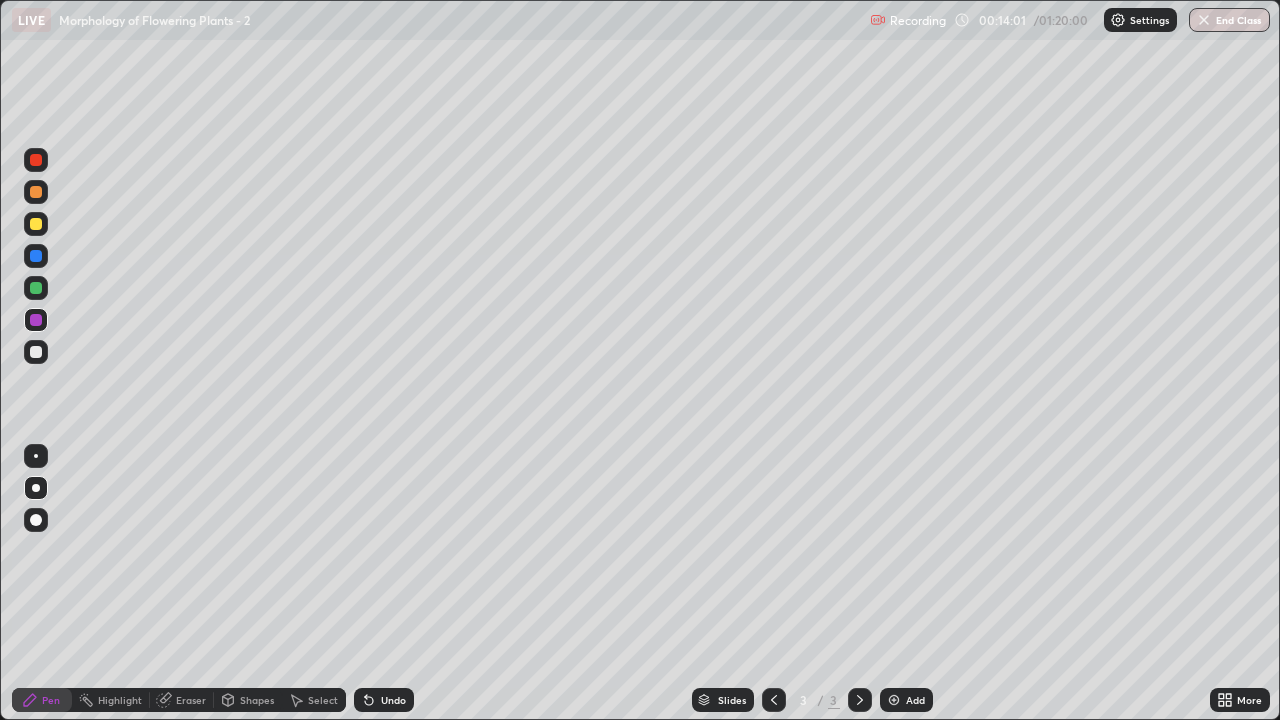 click at bounding box center [36, 288] 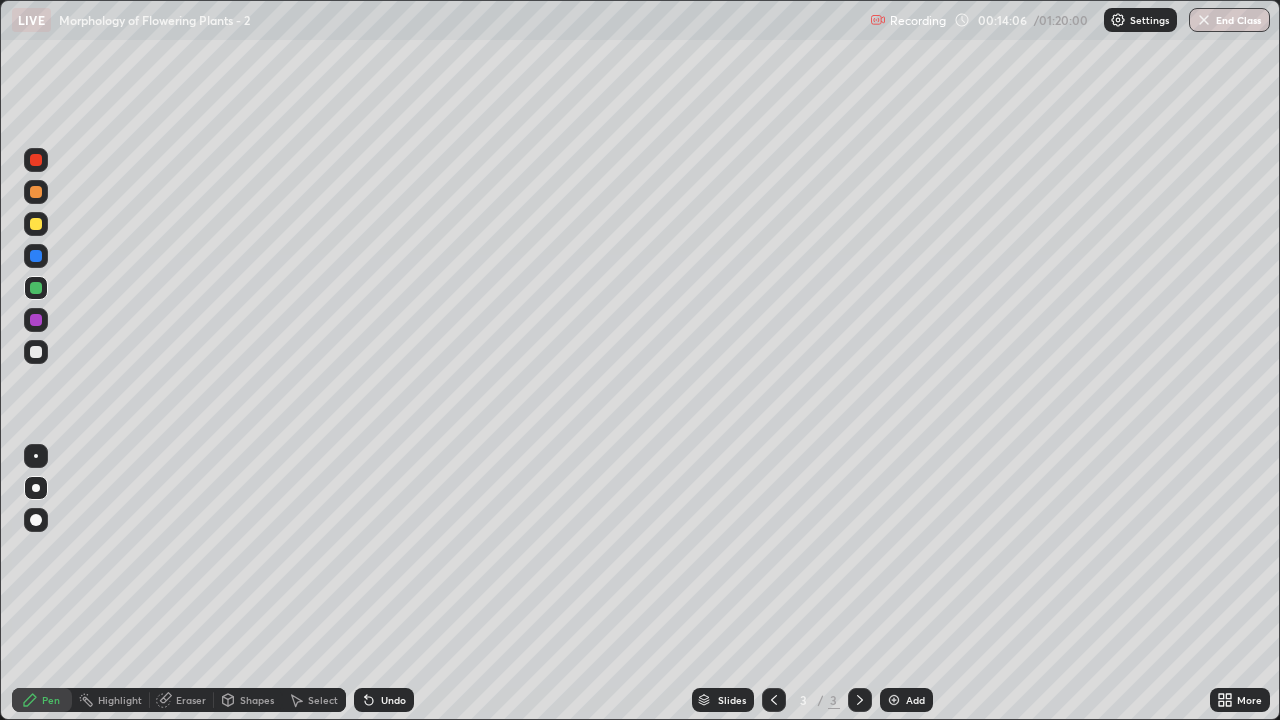 click at bounding box center (36, 352) 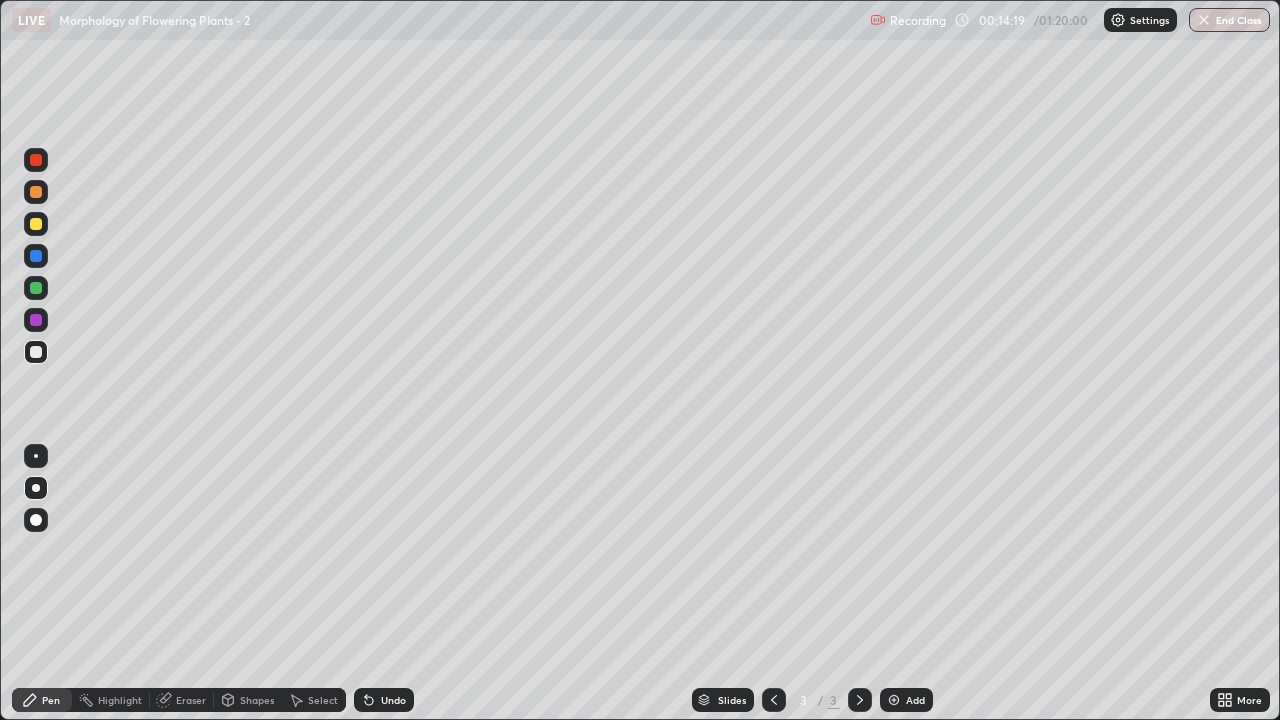 click at bounding box center [36, 160] 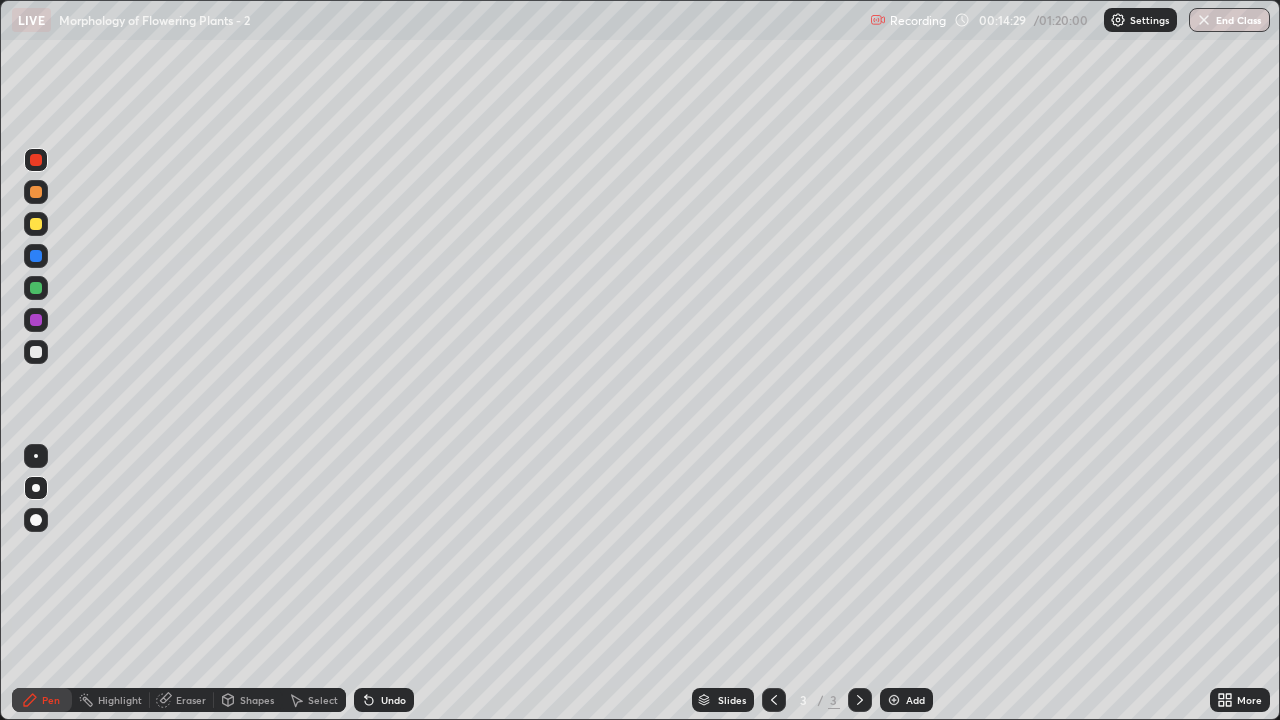 click at bounding box center (36, 288) 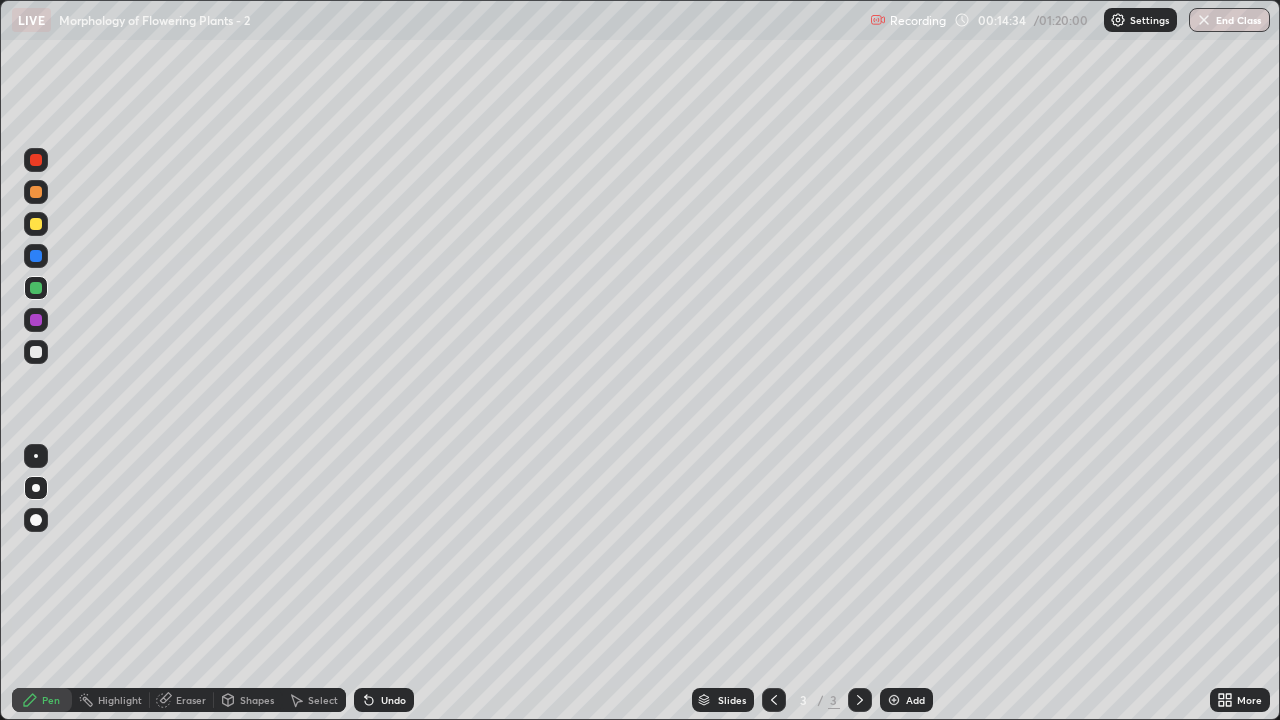 click at bounding box center [36, 352] 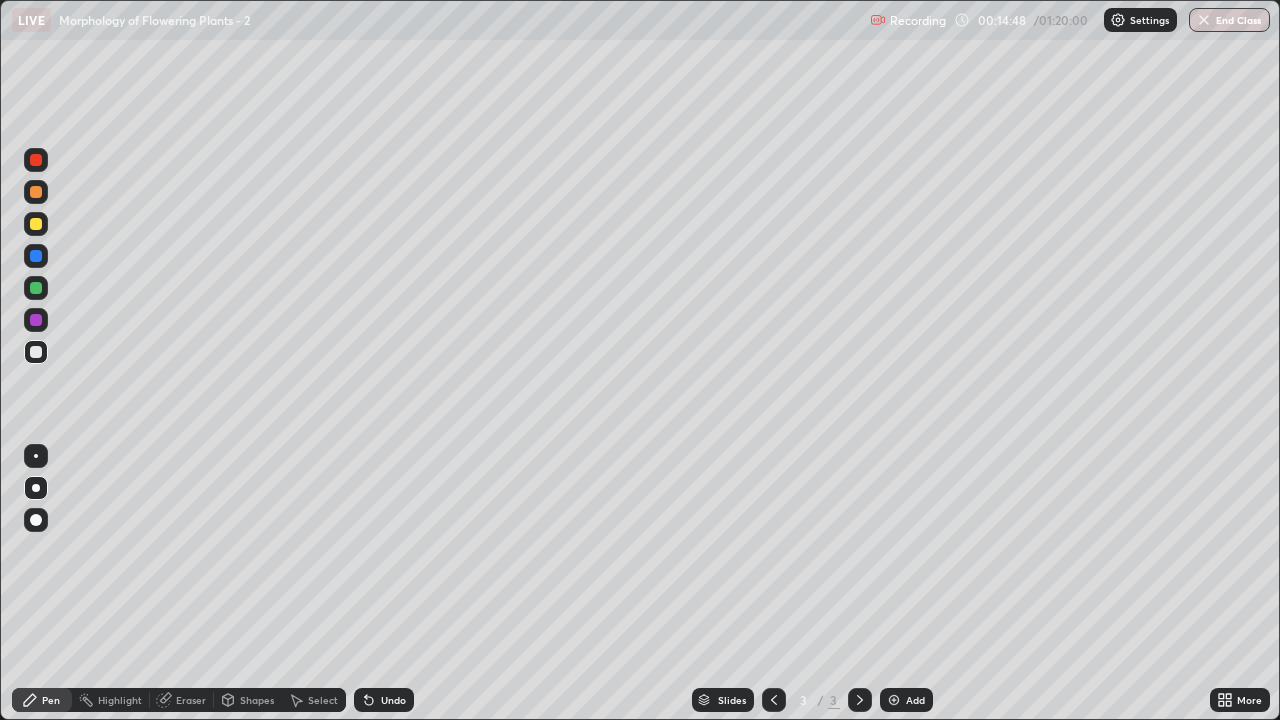 click on "Undo" at bounding box center [393, 700] 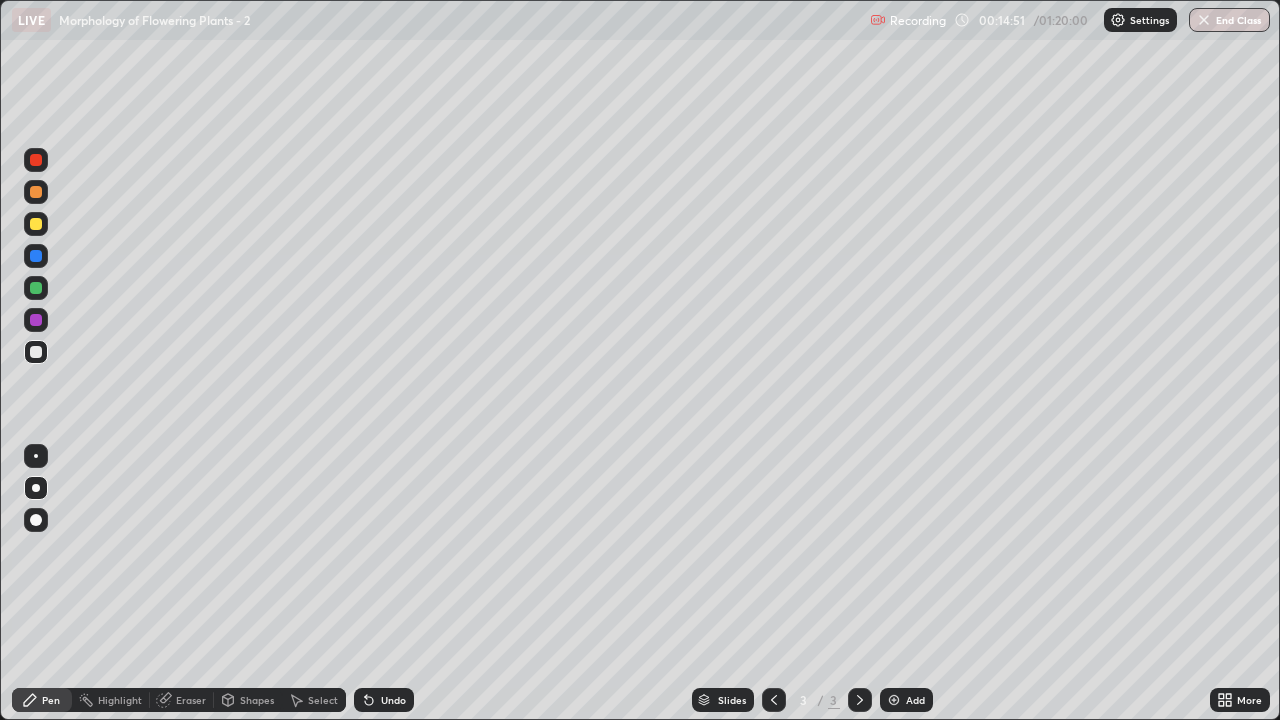 click on "Undo" at bounding box center [393, 700] 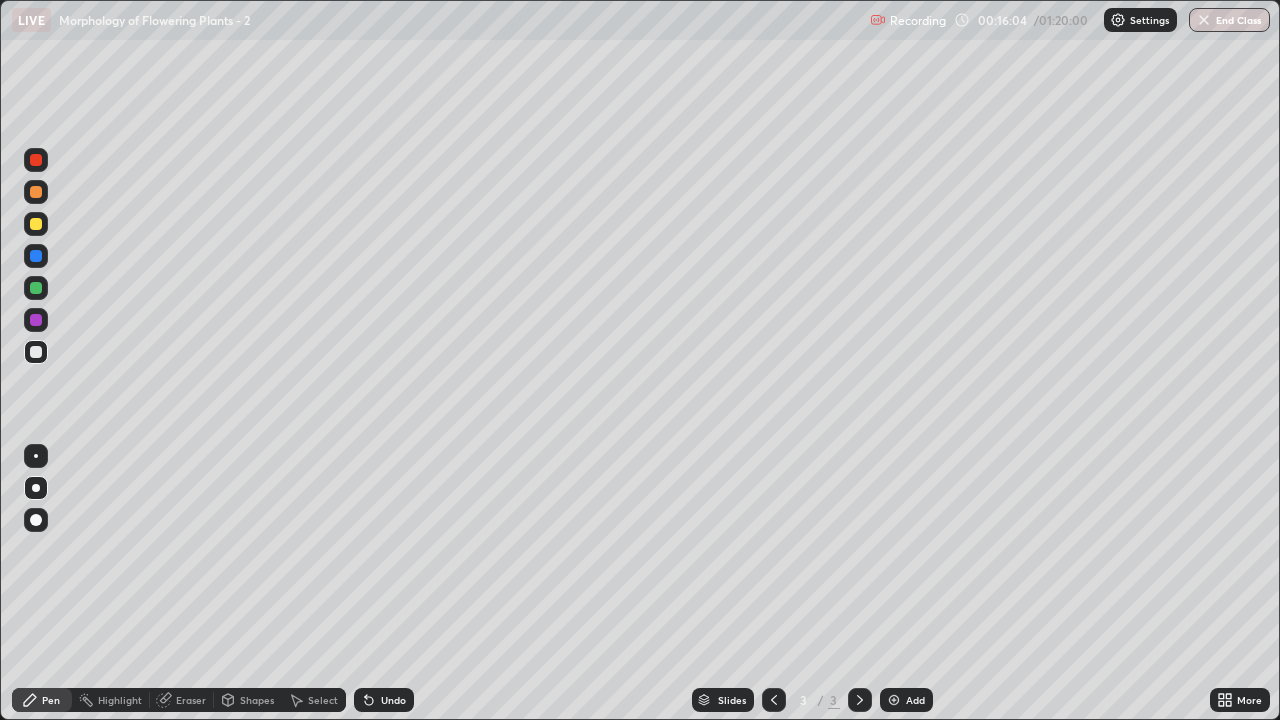 click on "Highlight" at bounding box center (120, 700) 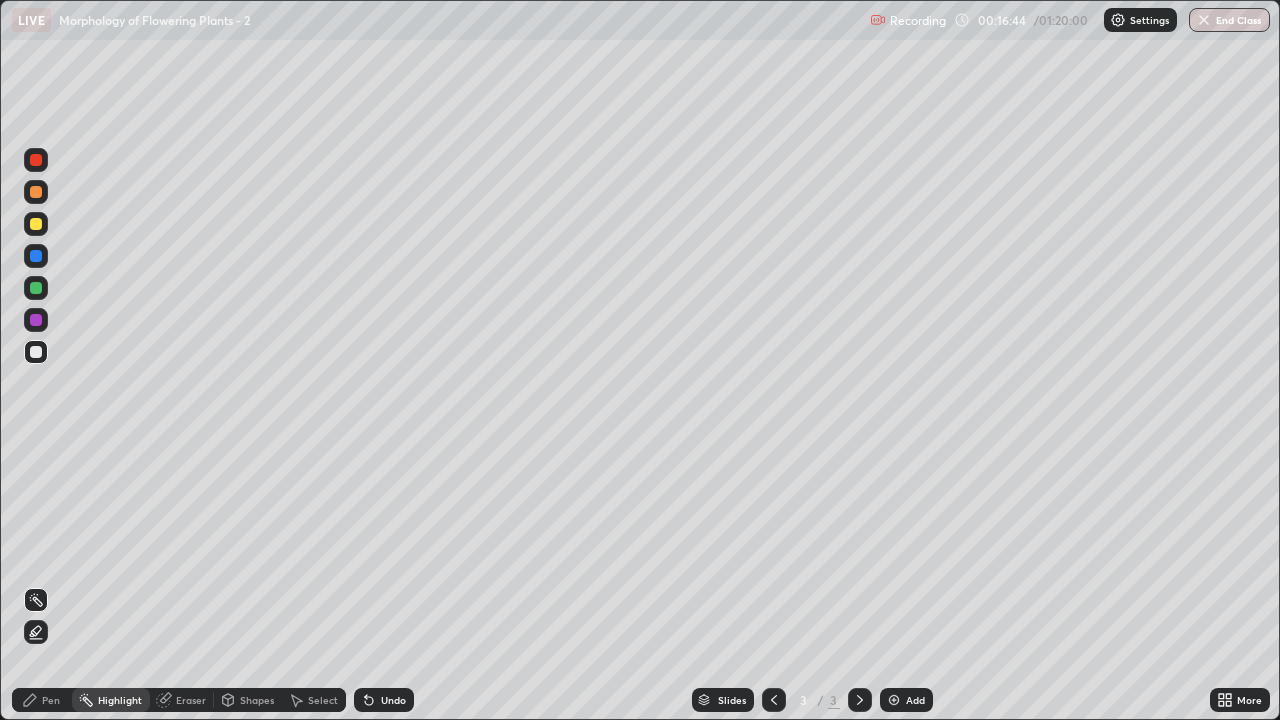 click on "Pen" at bounding box center [42, 700] 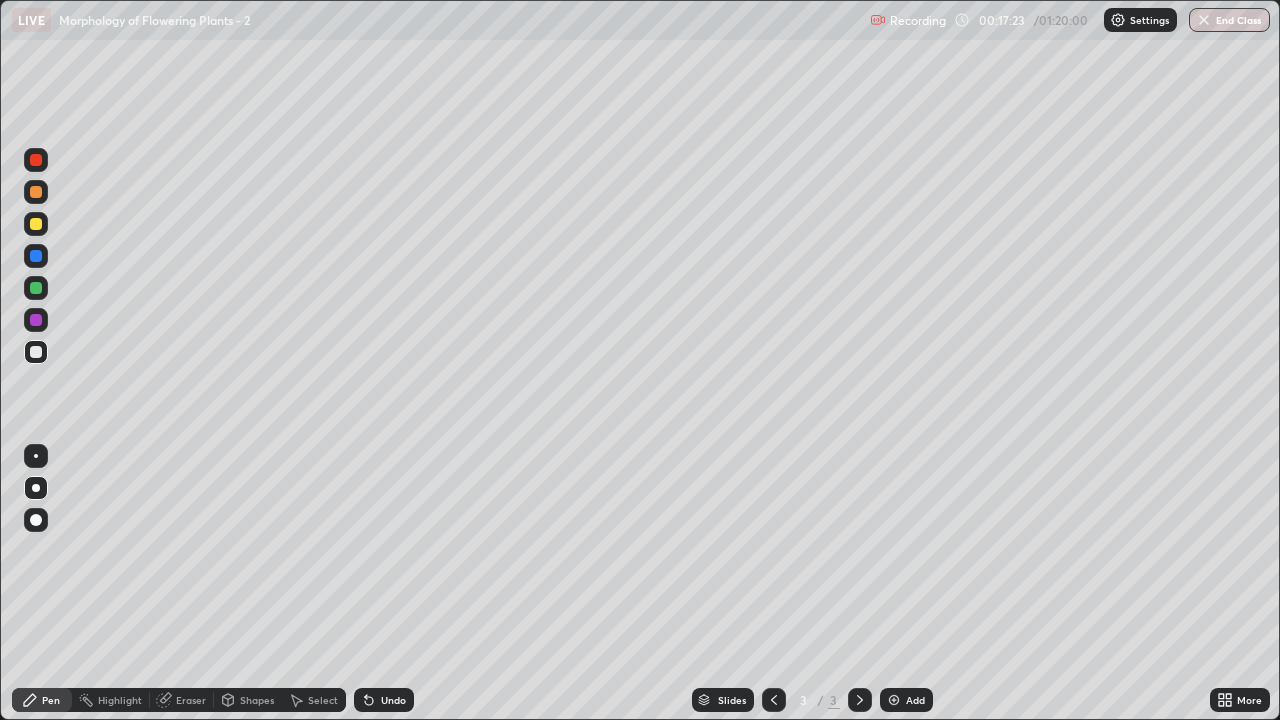 click on "Add" at bounding box center [906, 700] 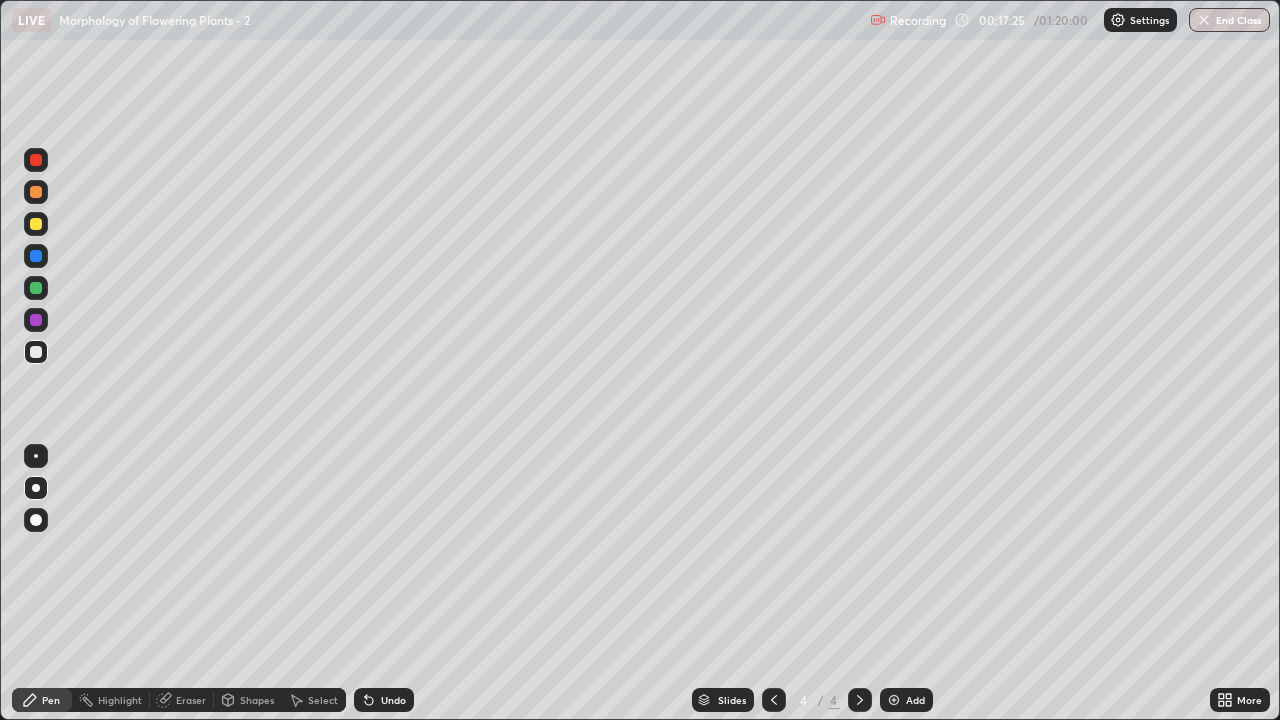 click at bounding box center [36, 224] 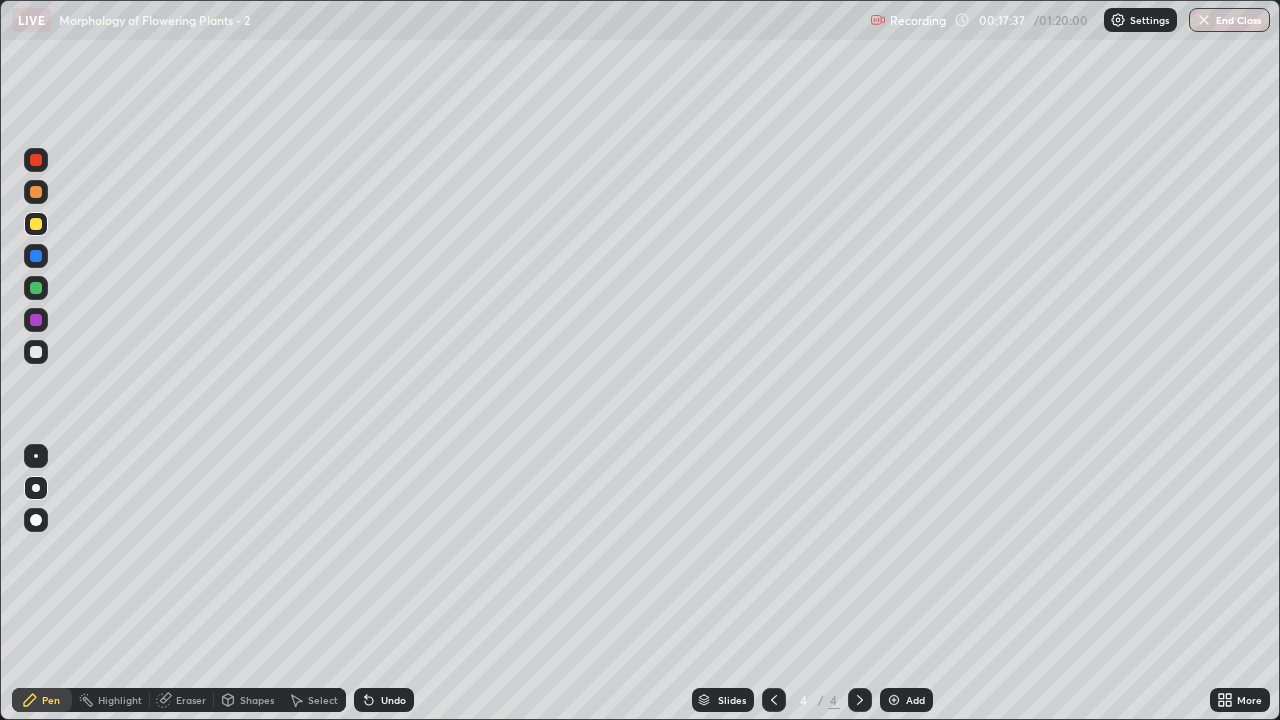 click at bounding box center [36, 352] 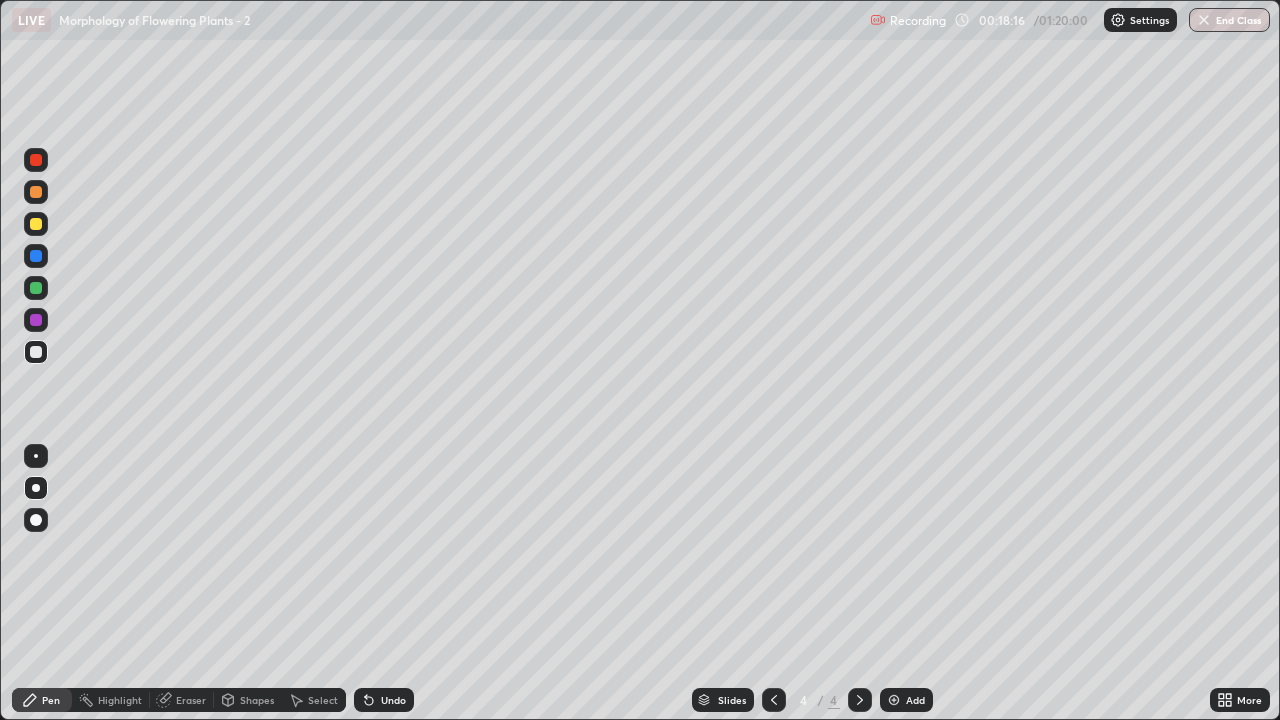 click 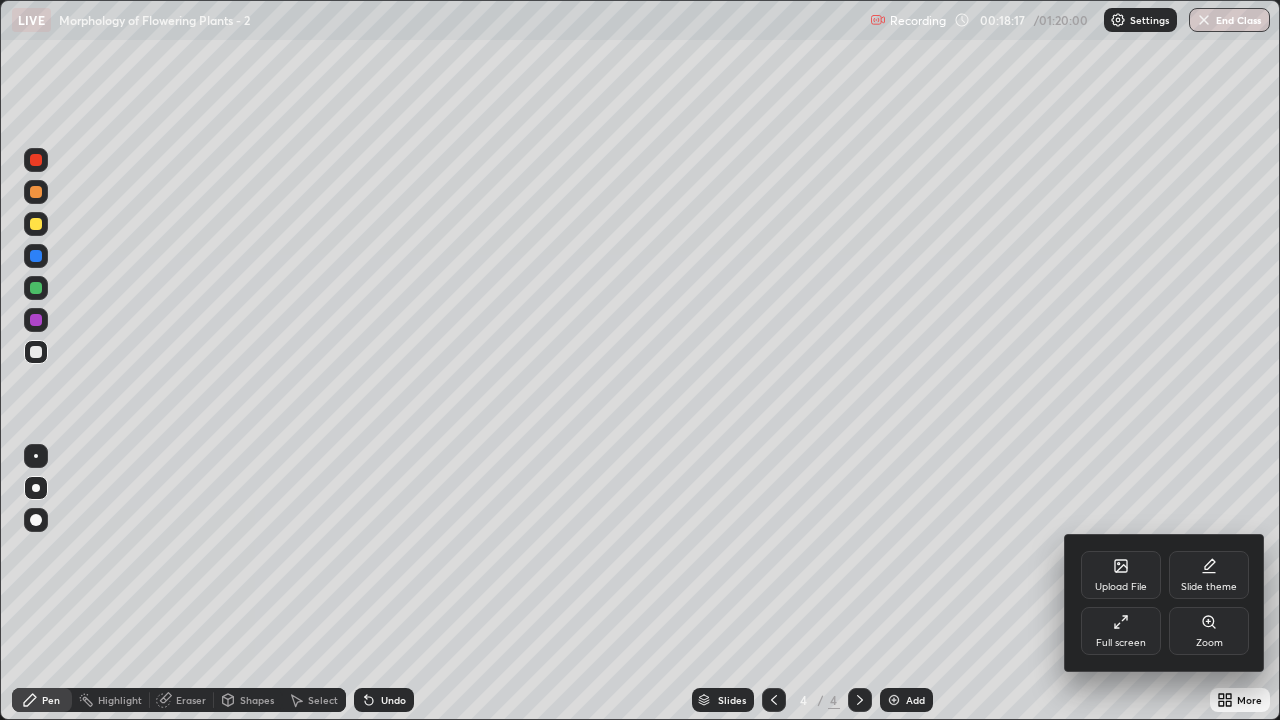 click on "Full screen" at bounding box center [1121, 643] 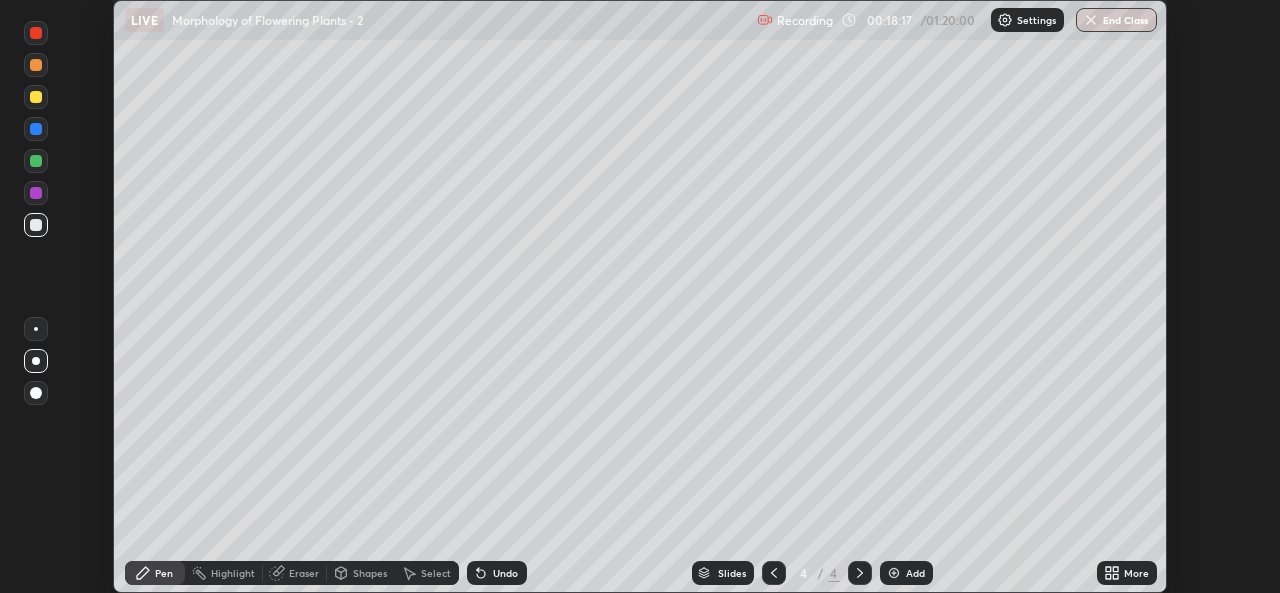 scroll, scrollTop: 593, scrollLeft: 1280, axis: both 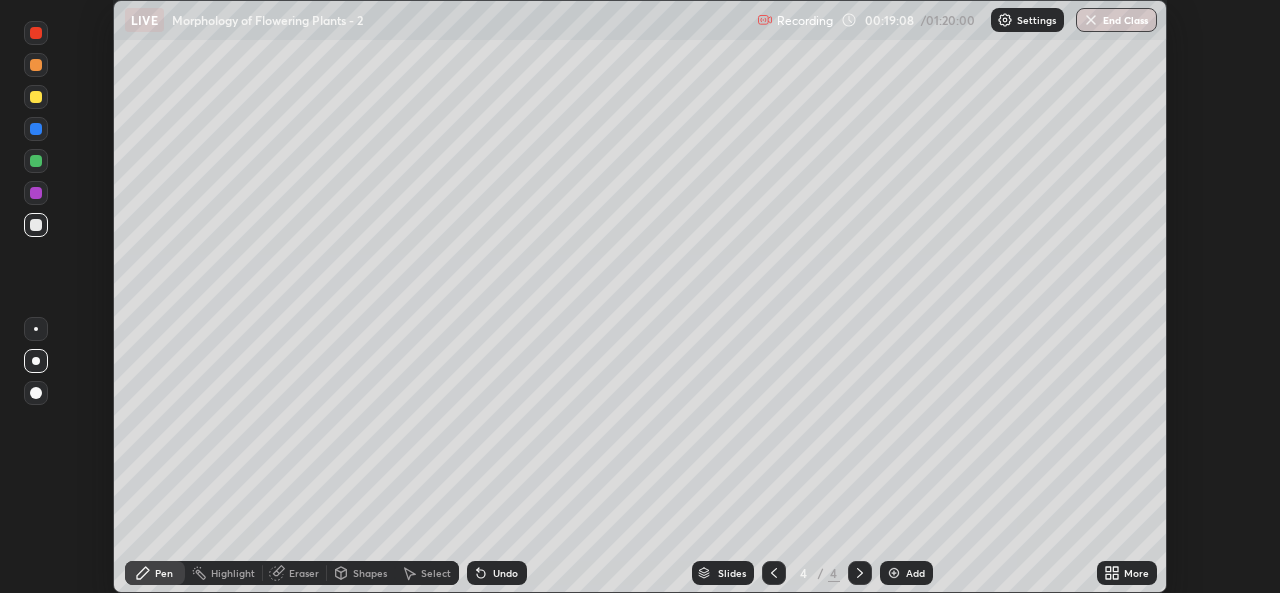 click on "More" at bounding box center [1127, 573] 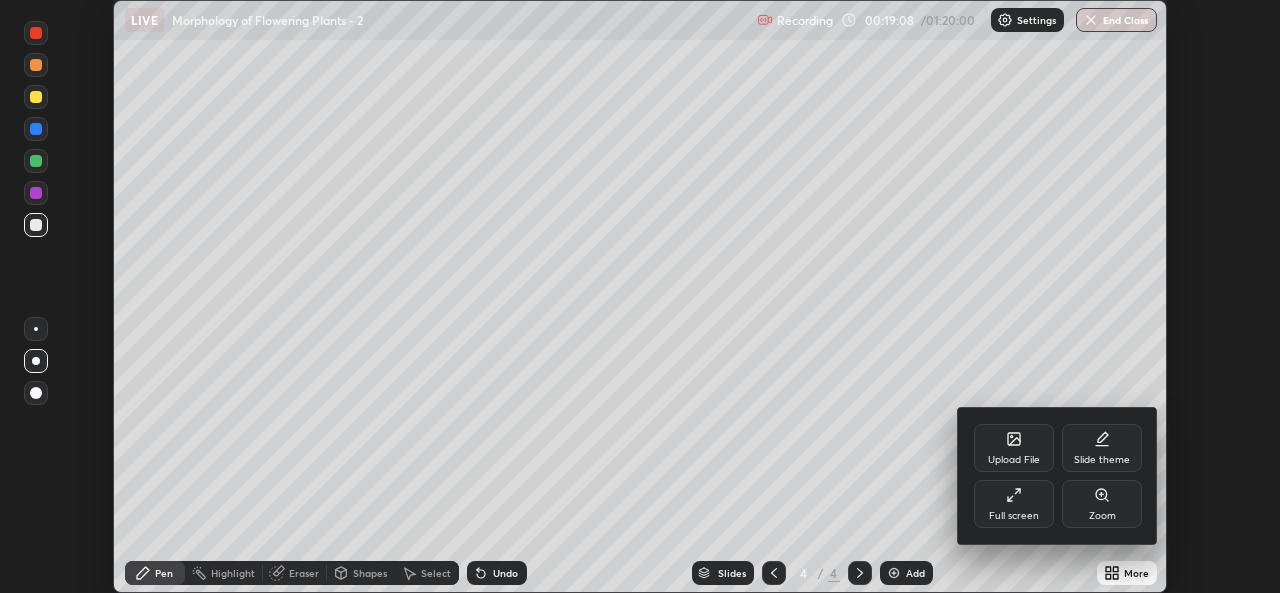 click on "Full screen" at bounding box center [1014, 504] 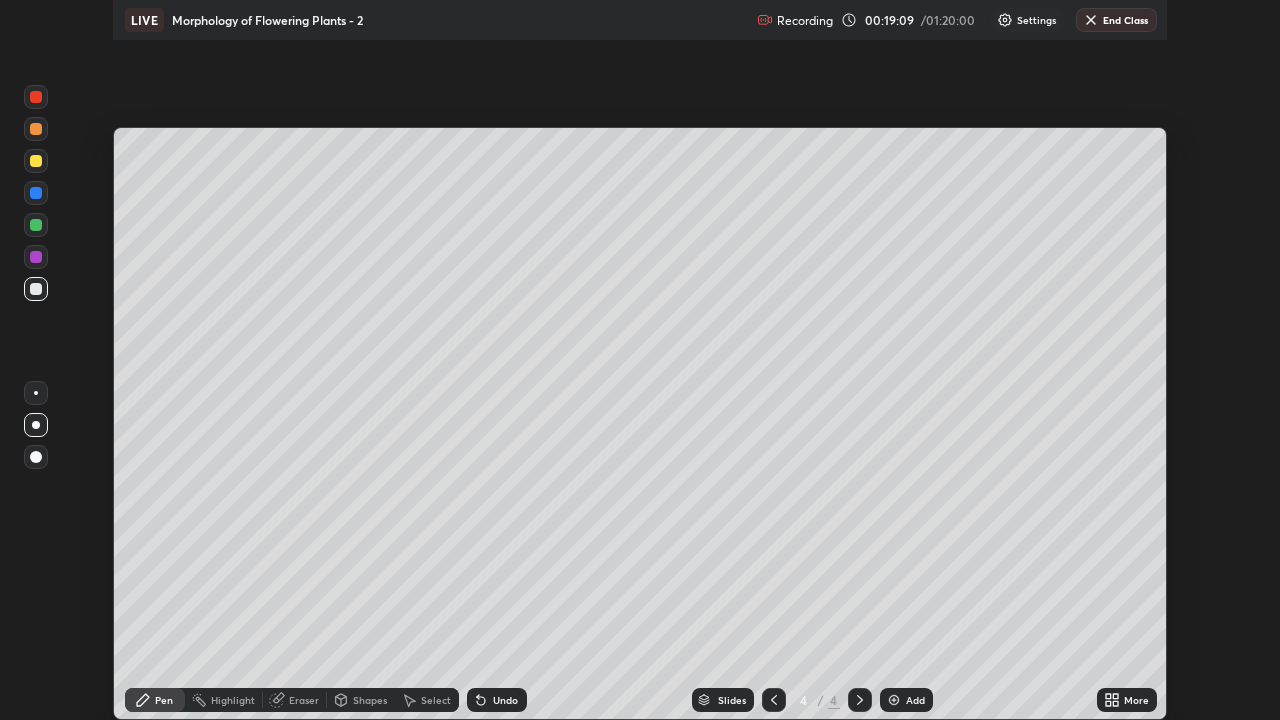 scroll, scrollTop: 99280, scrollLeft: 98720, axis: both 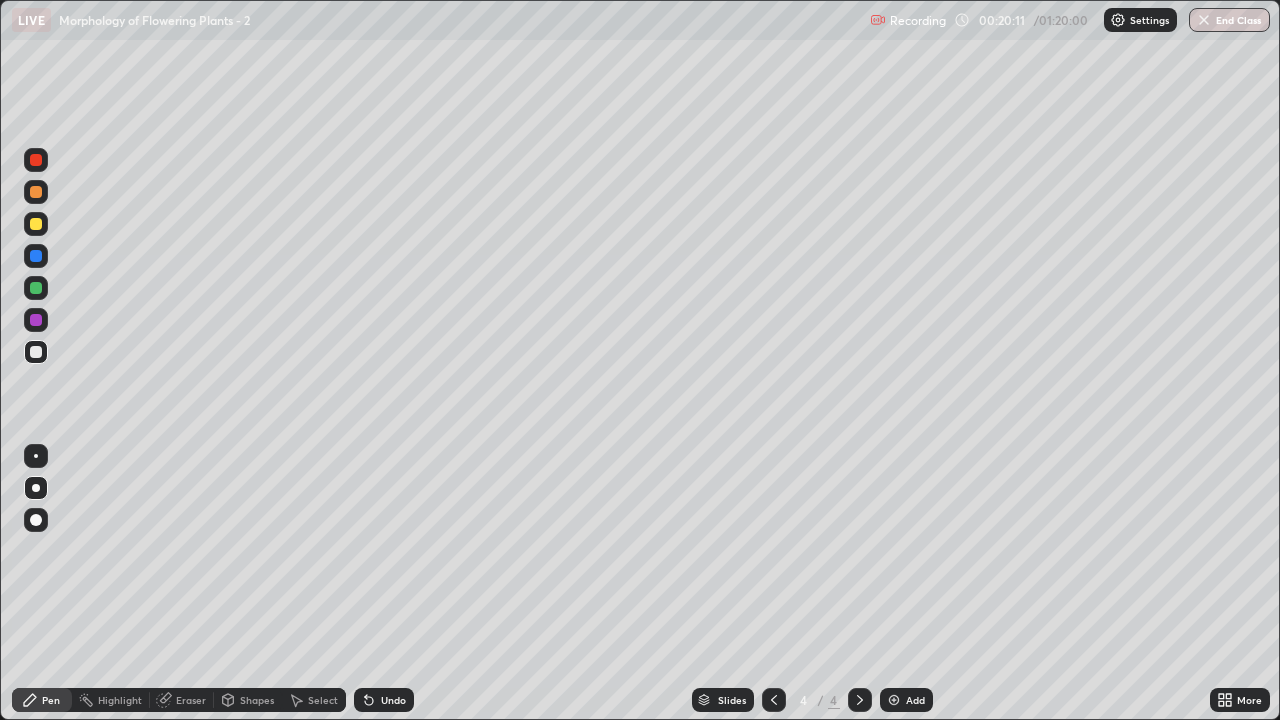 click 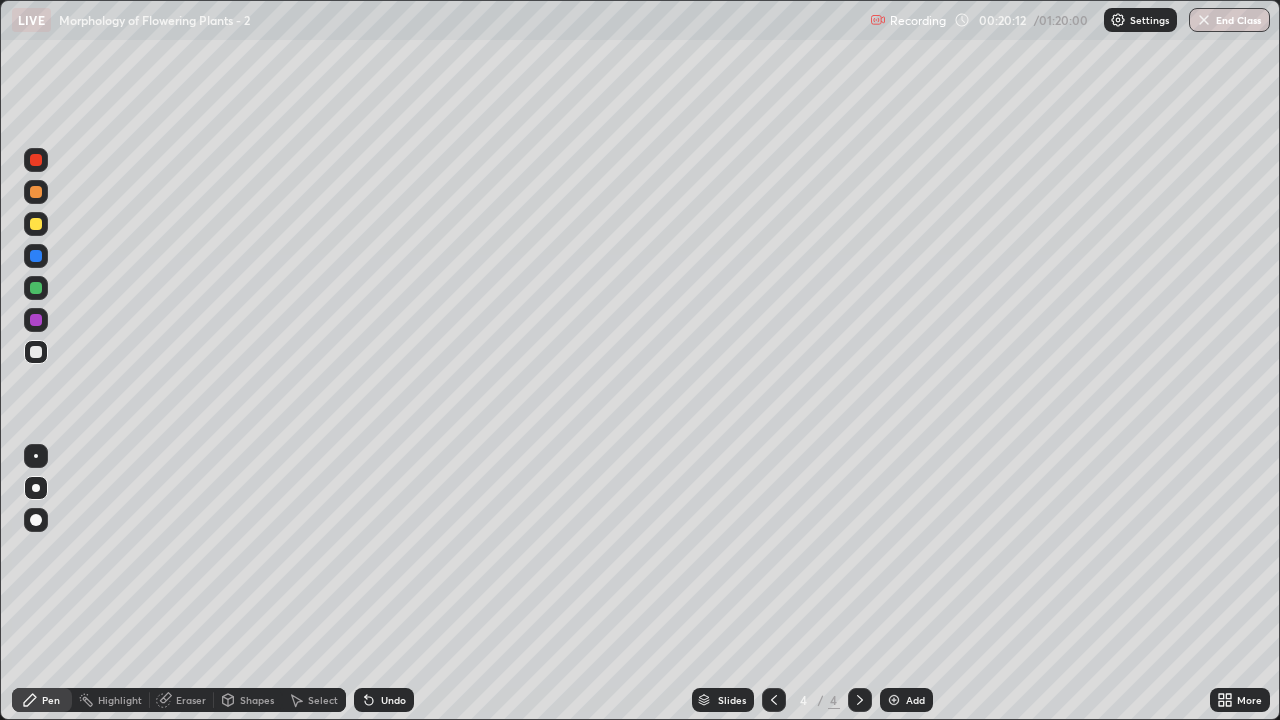 click at bounding box center (36, 224) 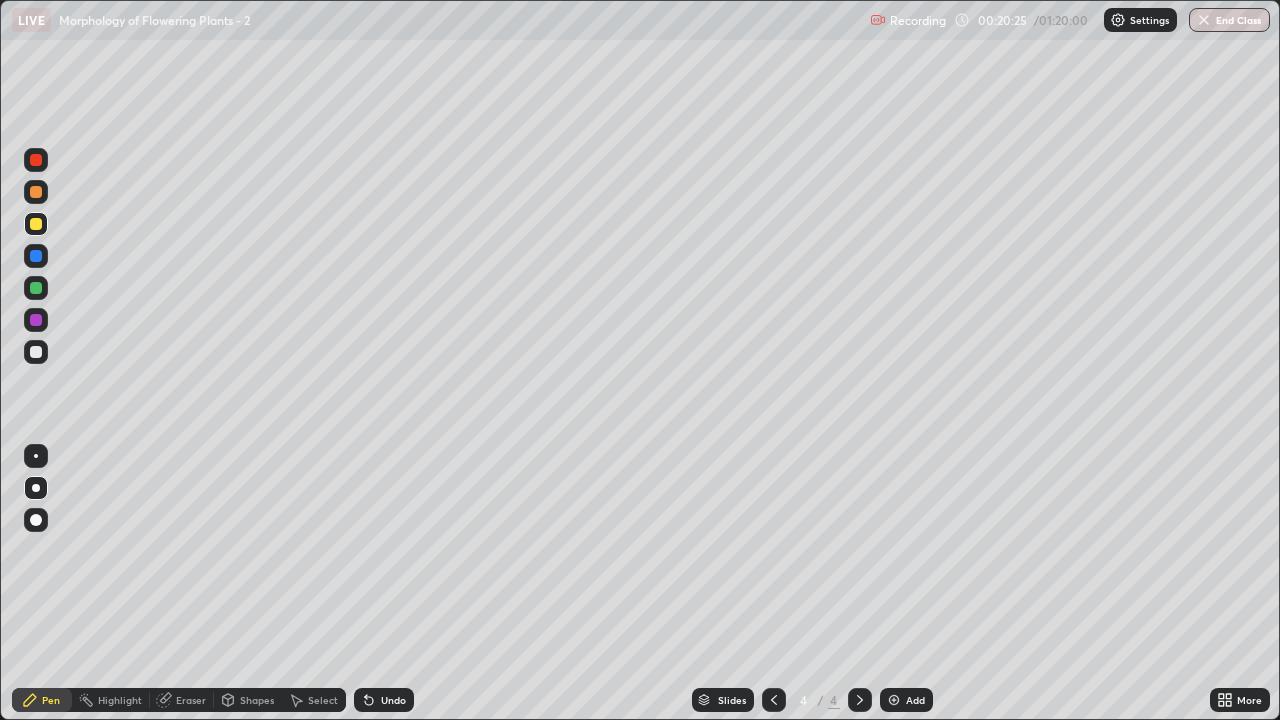 click at bounding box center (36, 352) 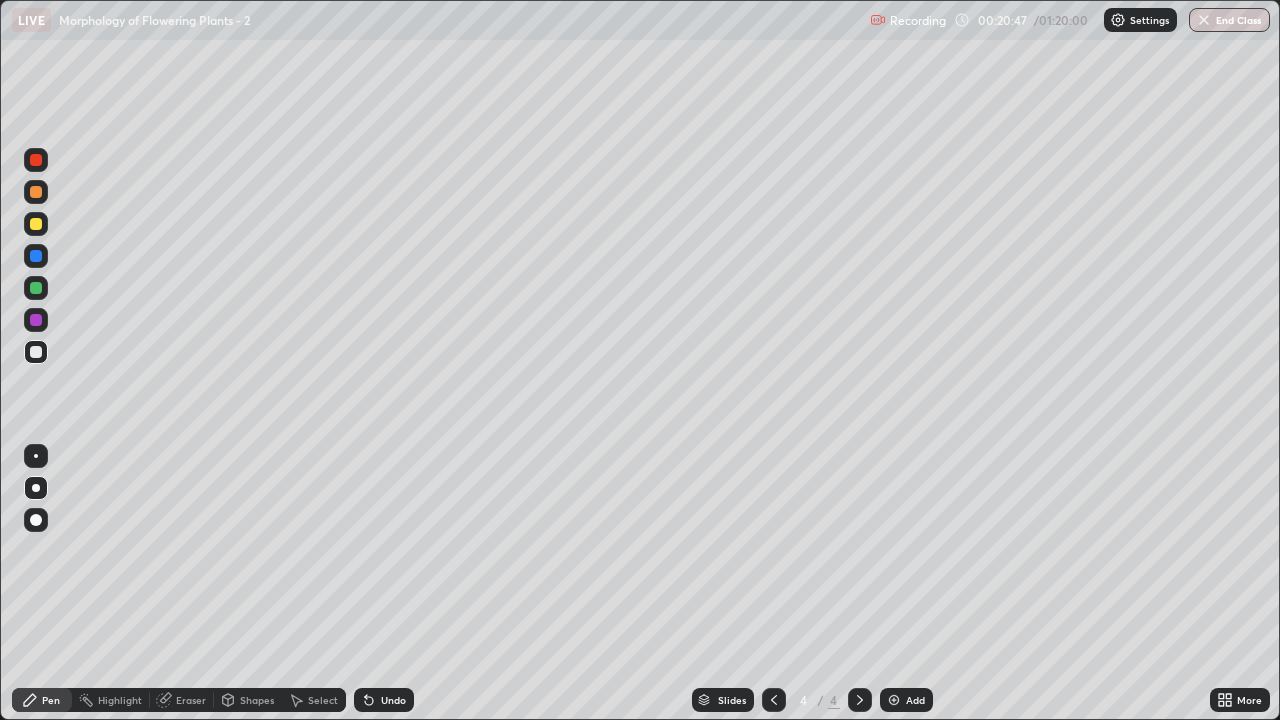 click at bounding box center [774, 700] 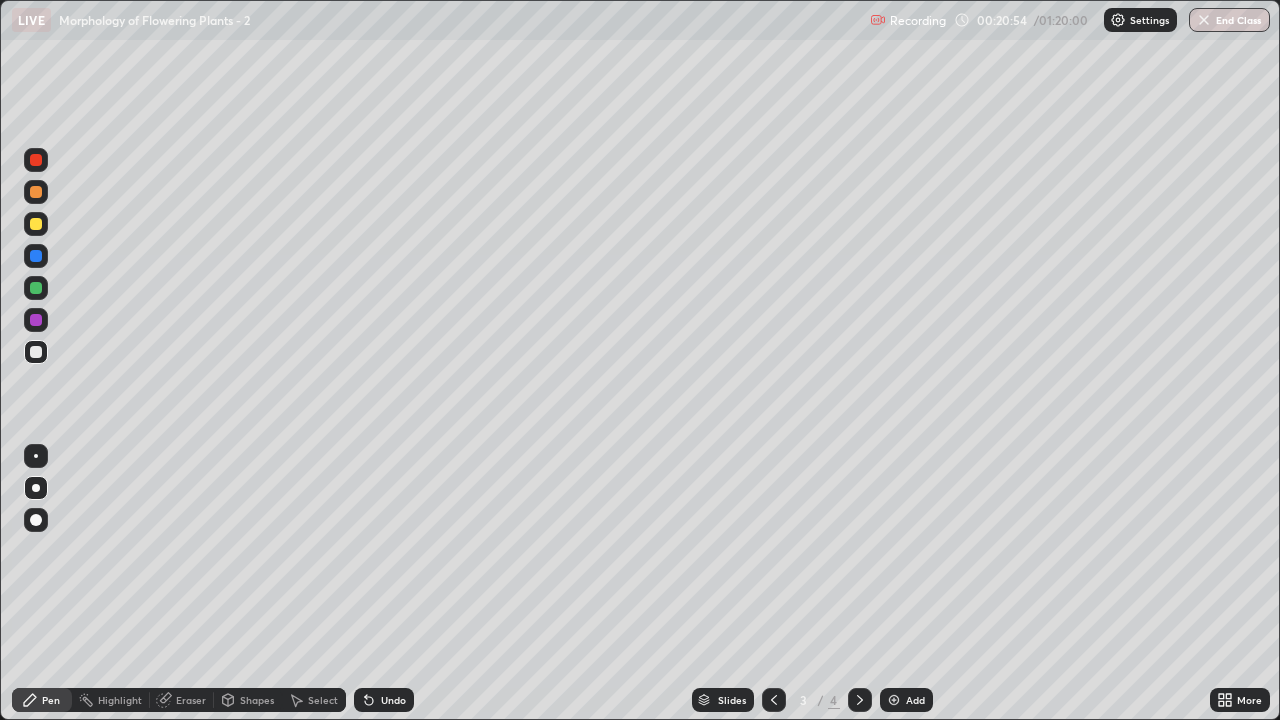 click 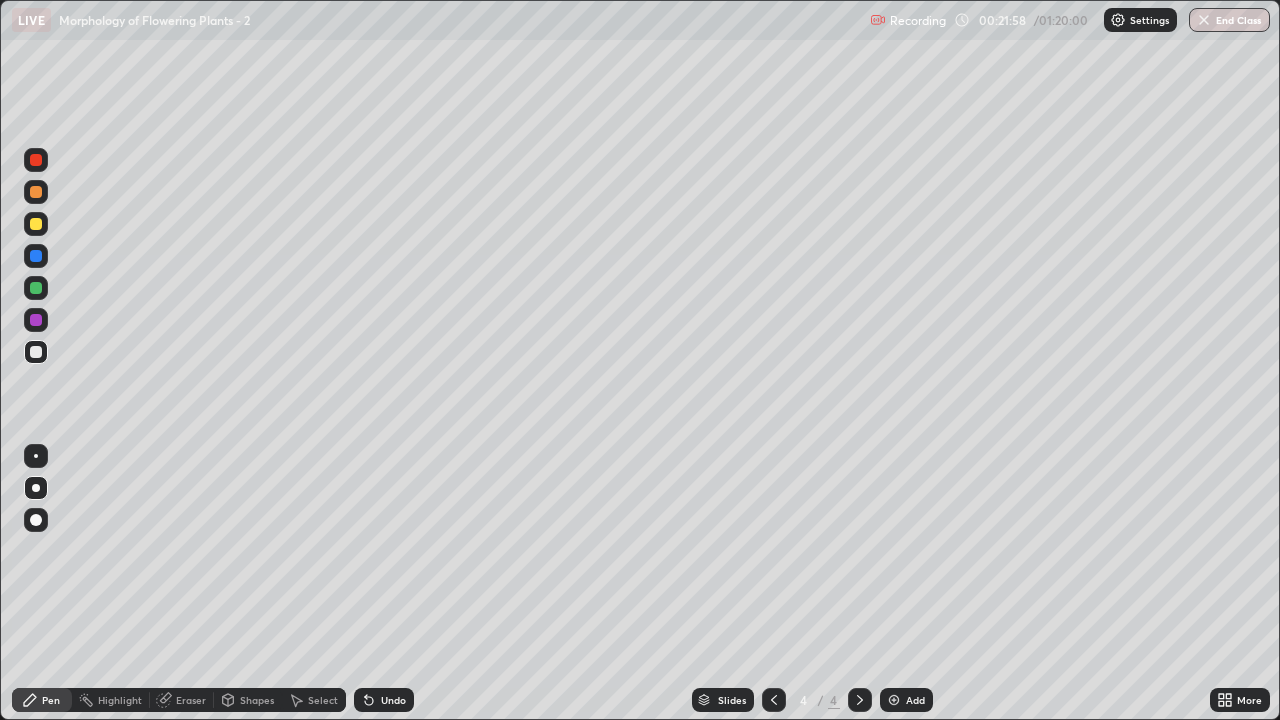 click on "Add" at bounding box center (915, 700) 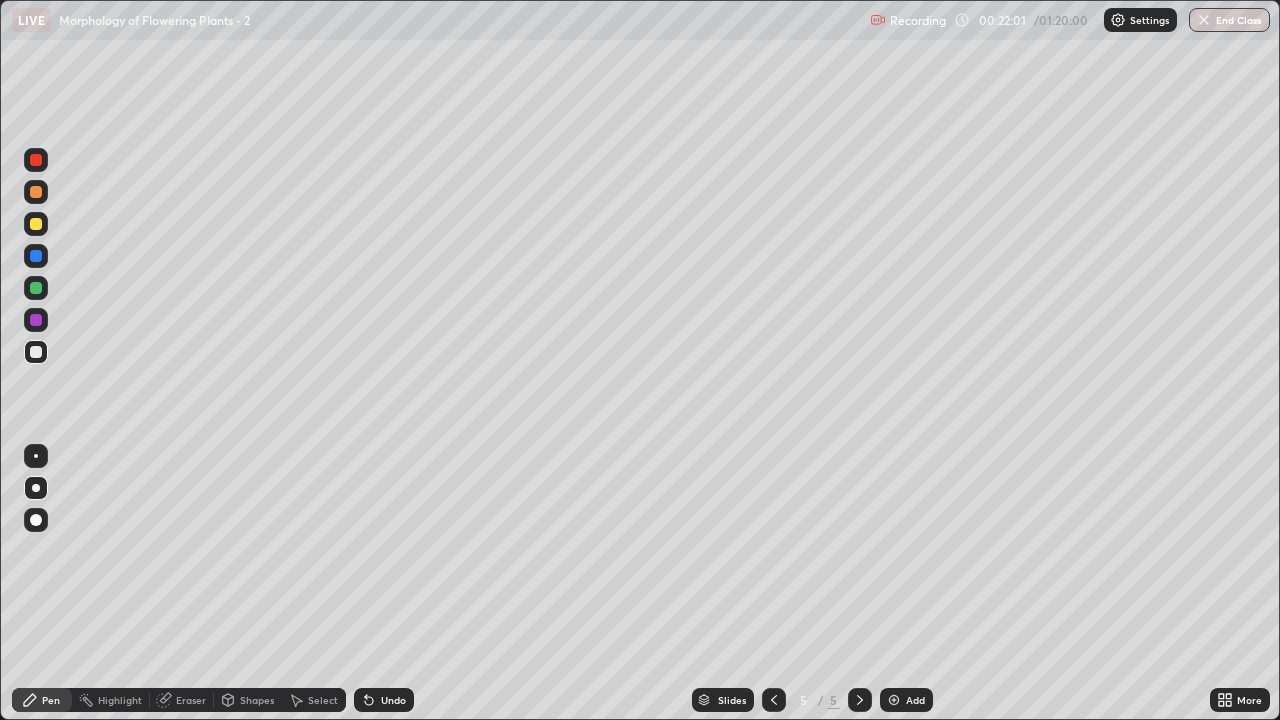 click at bounding box center (36, 192) 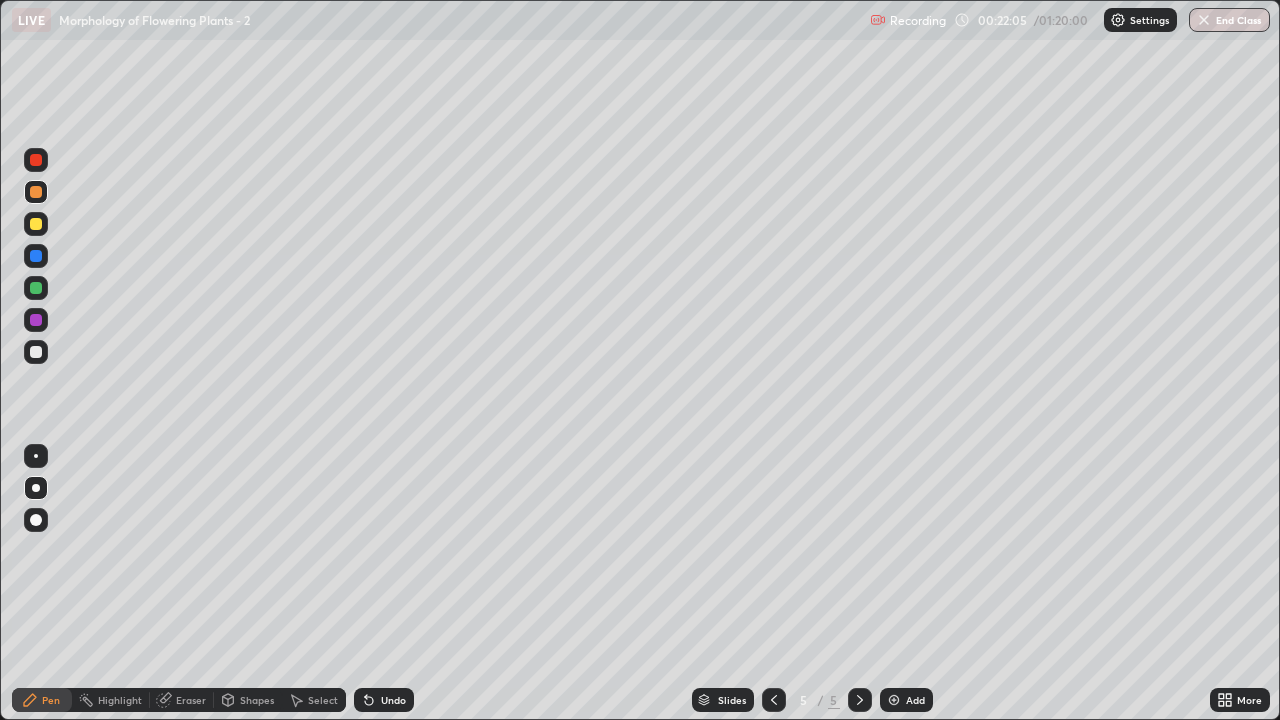 click 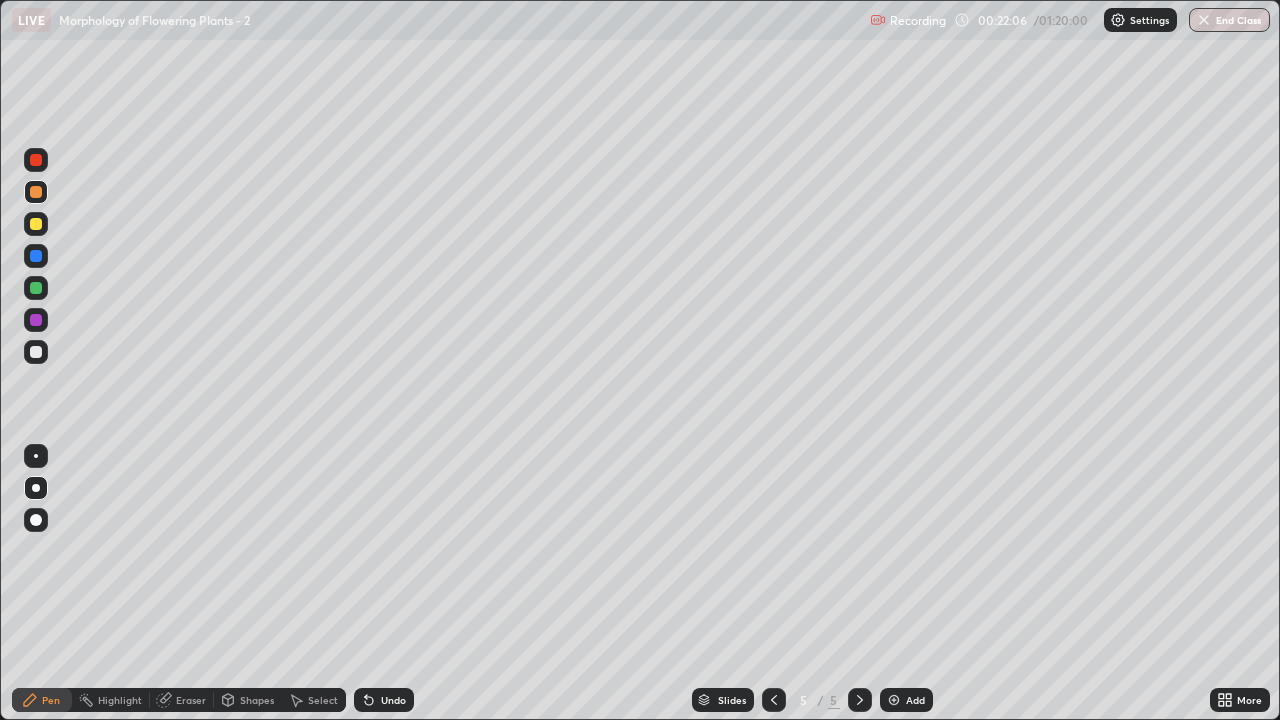 click at bounding box center [36, 520] 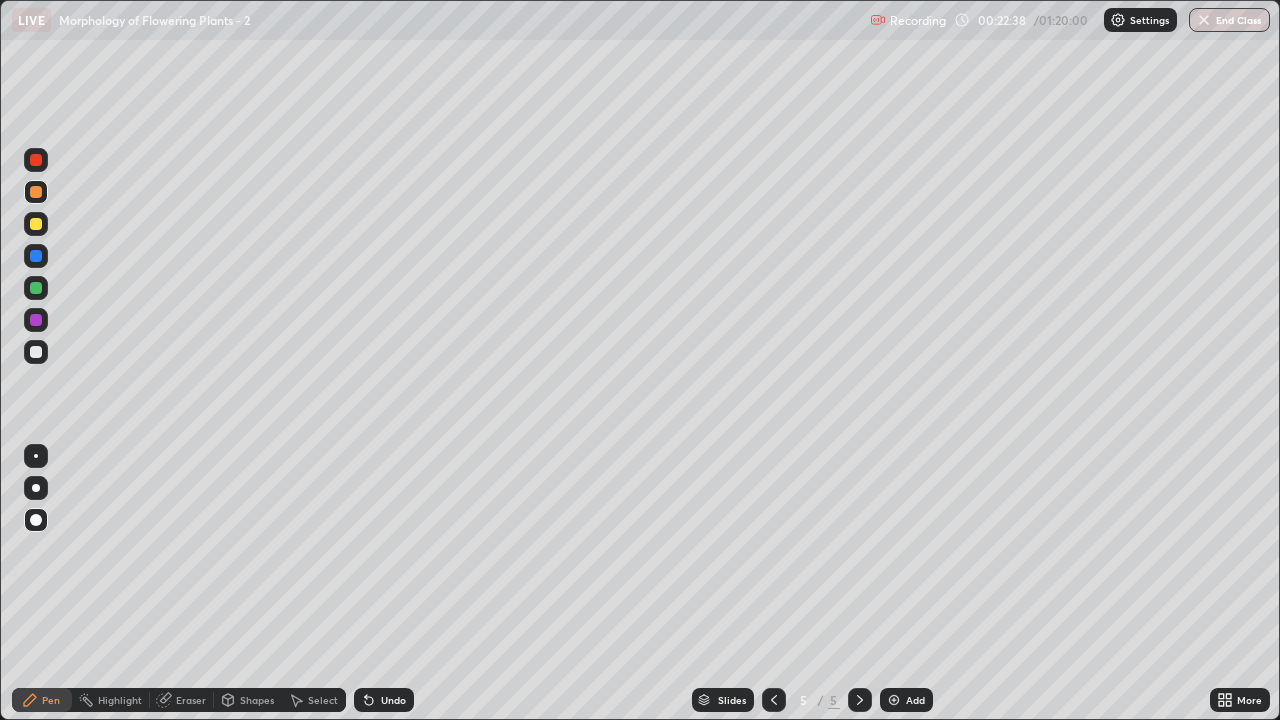 click 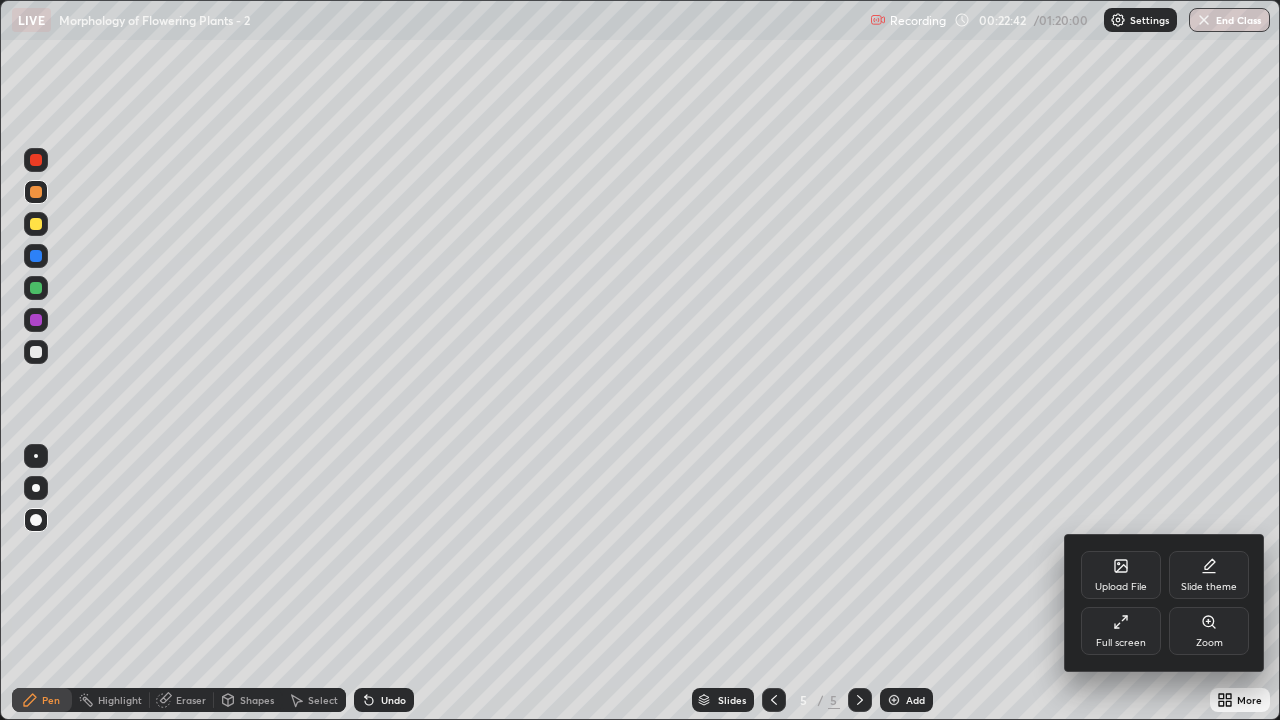 click on "Full screen" at bounding box center [1121, 631] 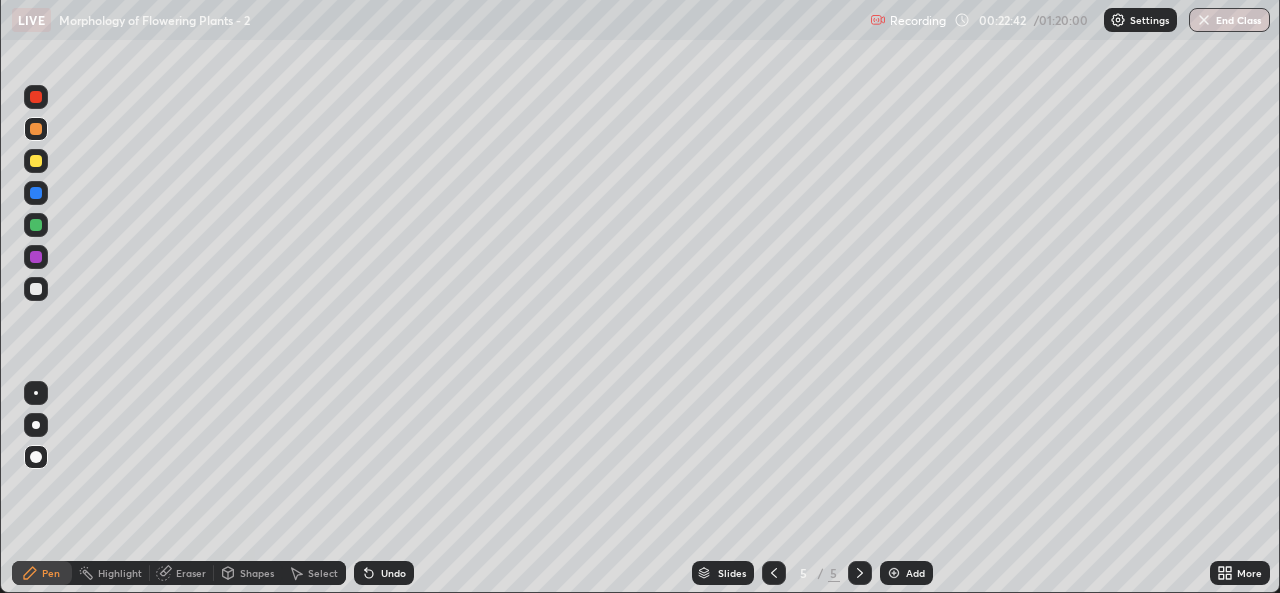 scroll, scrollTop: 593, scrollLeft: 1280, axis: both 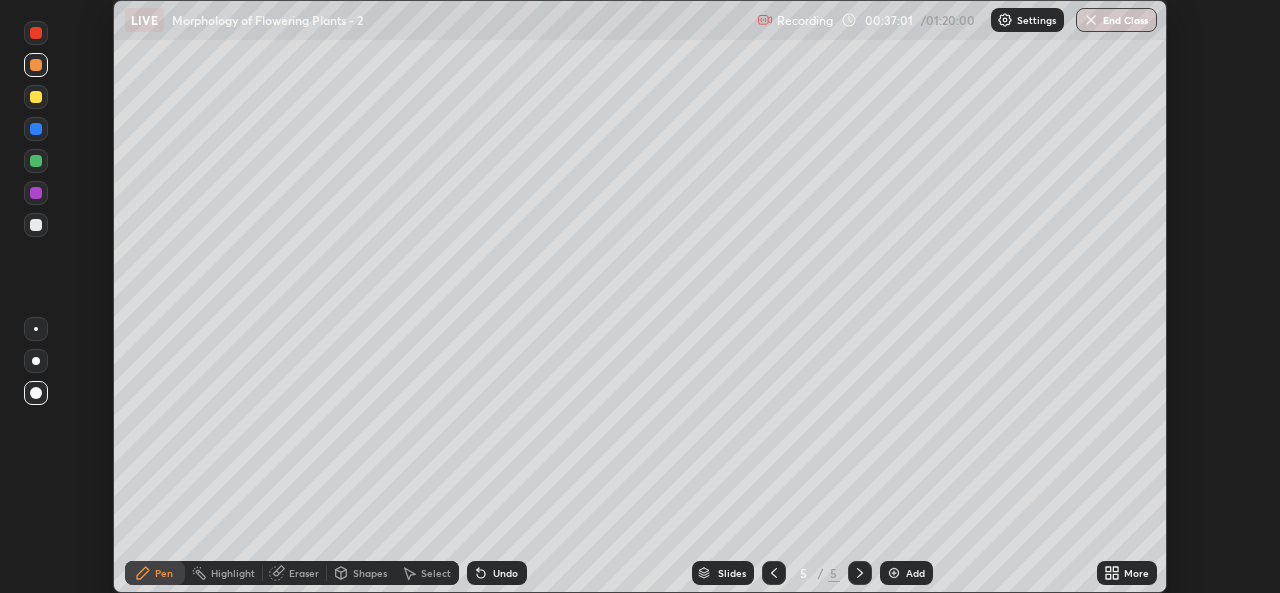 click on "More" at bounding box center [1136, 573] 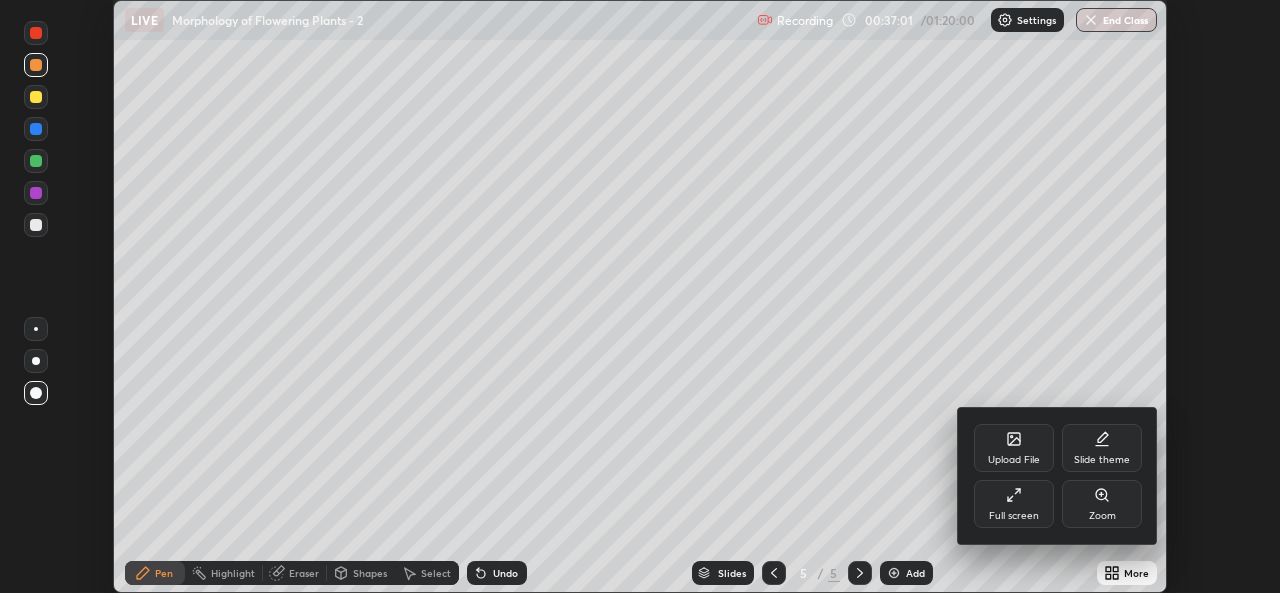 click on "Full screen" at bounding box center [1014, 504] 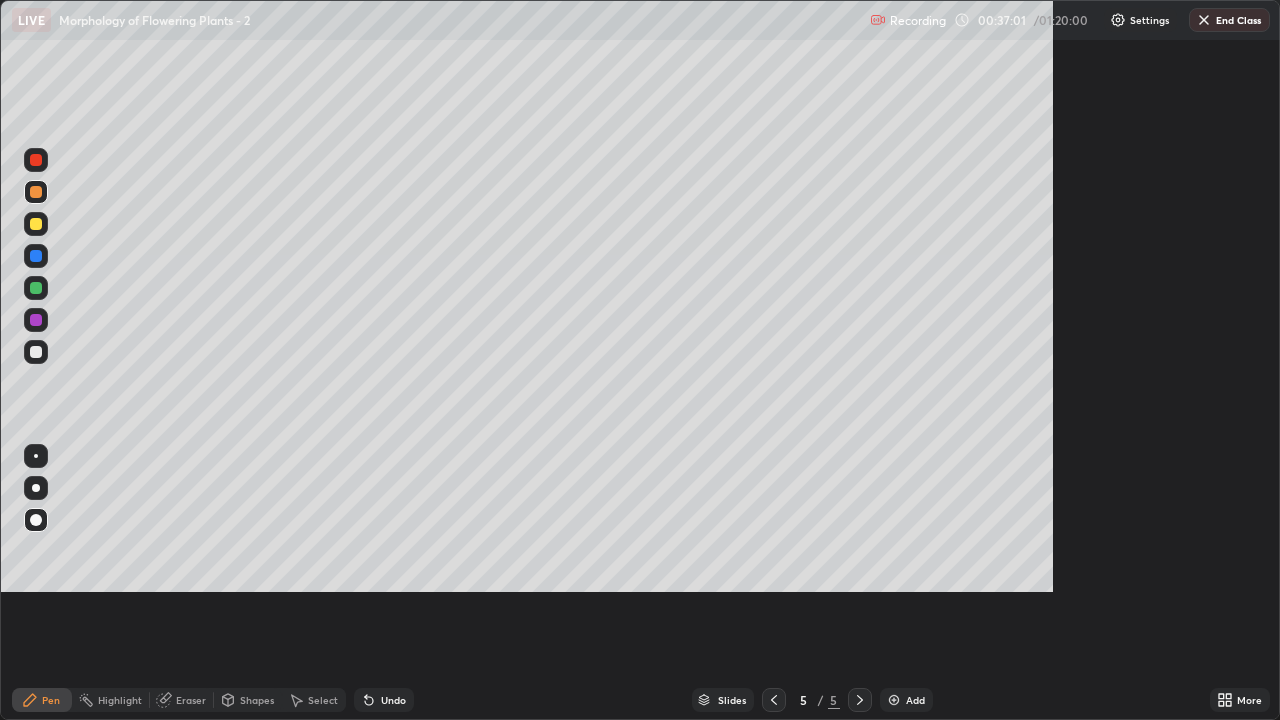 scroll, scrollTop: 99280, scrollLeft: 98720, axis: both 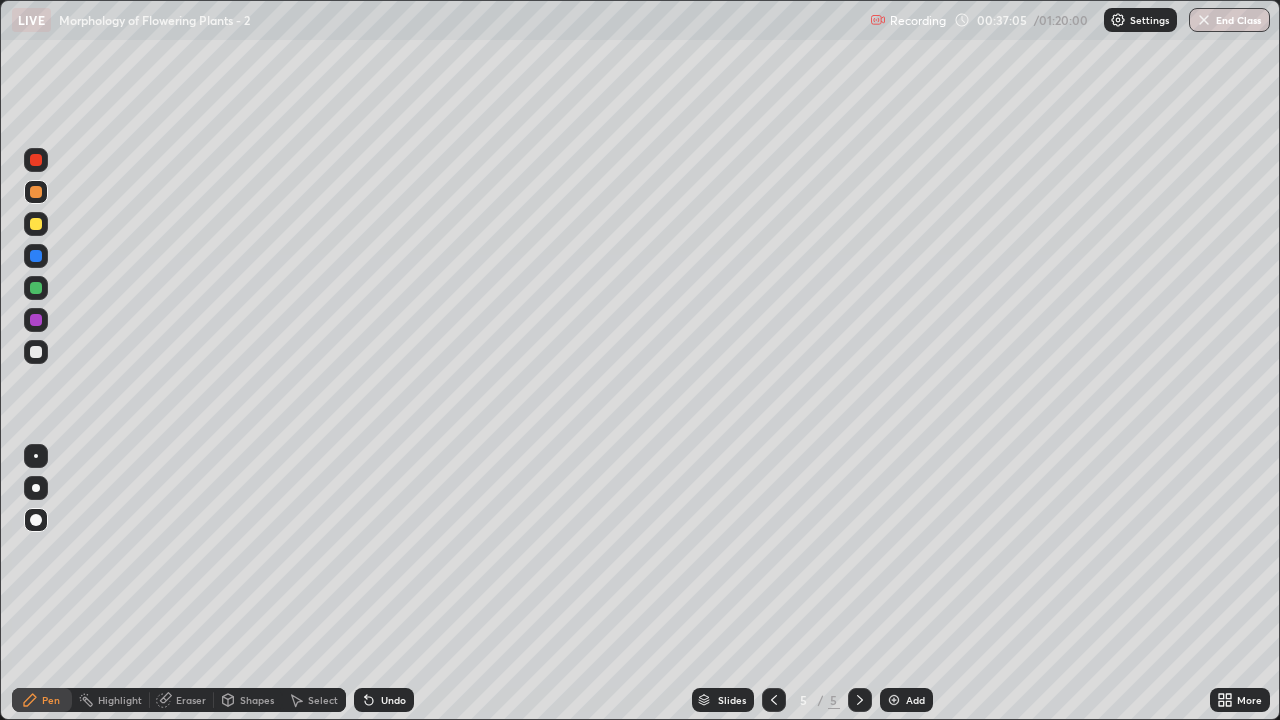 click at bounding box center (36, 352) 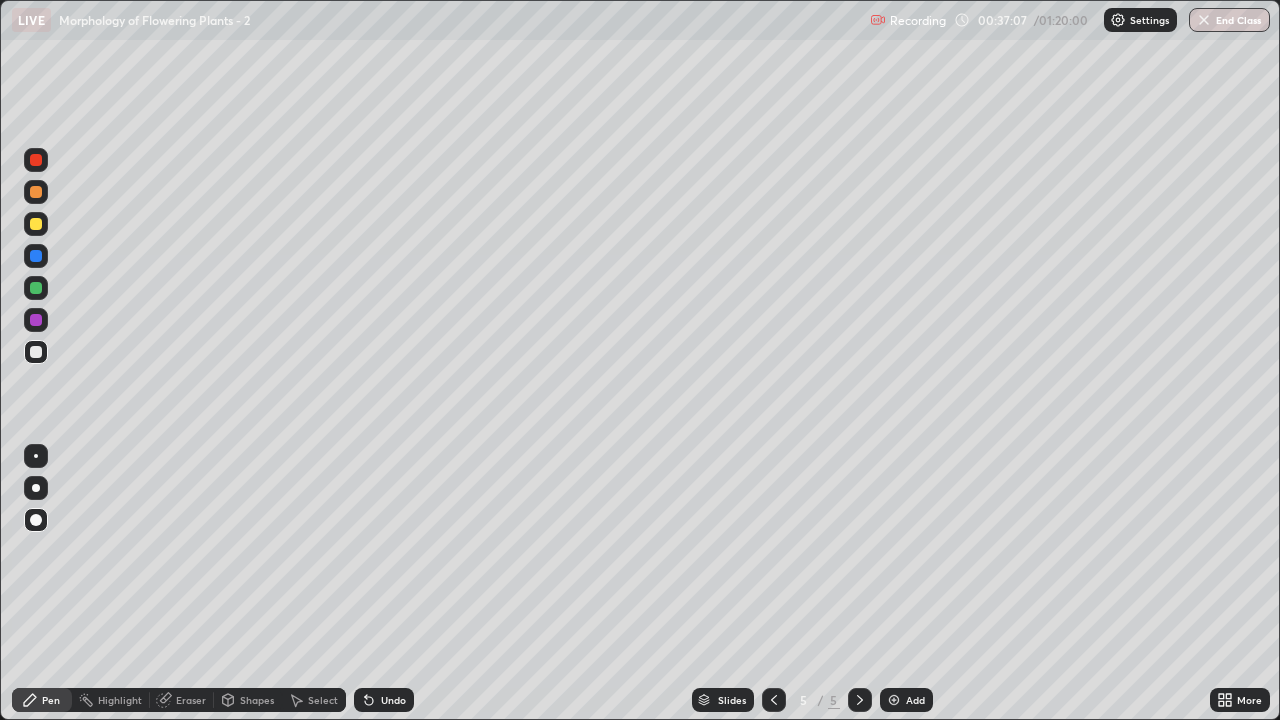 click on "Shapes" at bounding box center (248, 700) 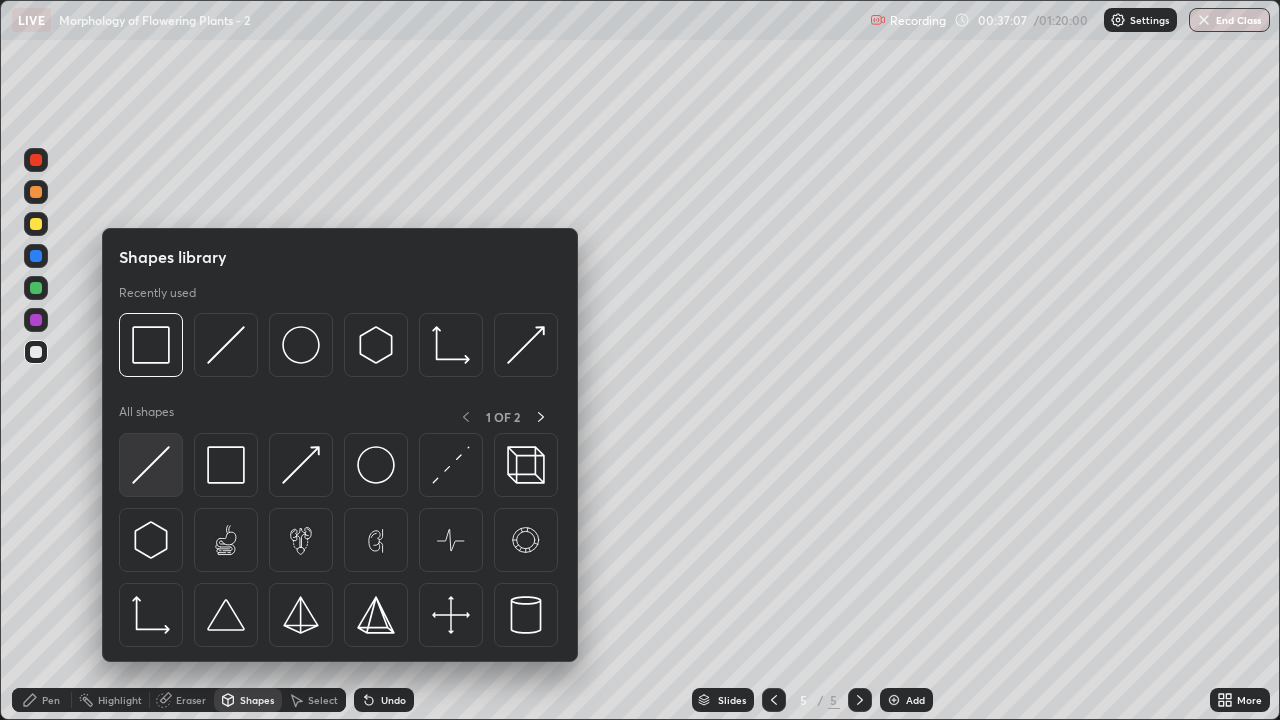 click at bounding box center [151, 465] 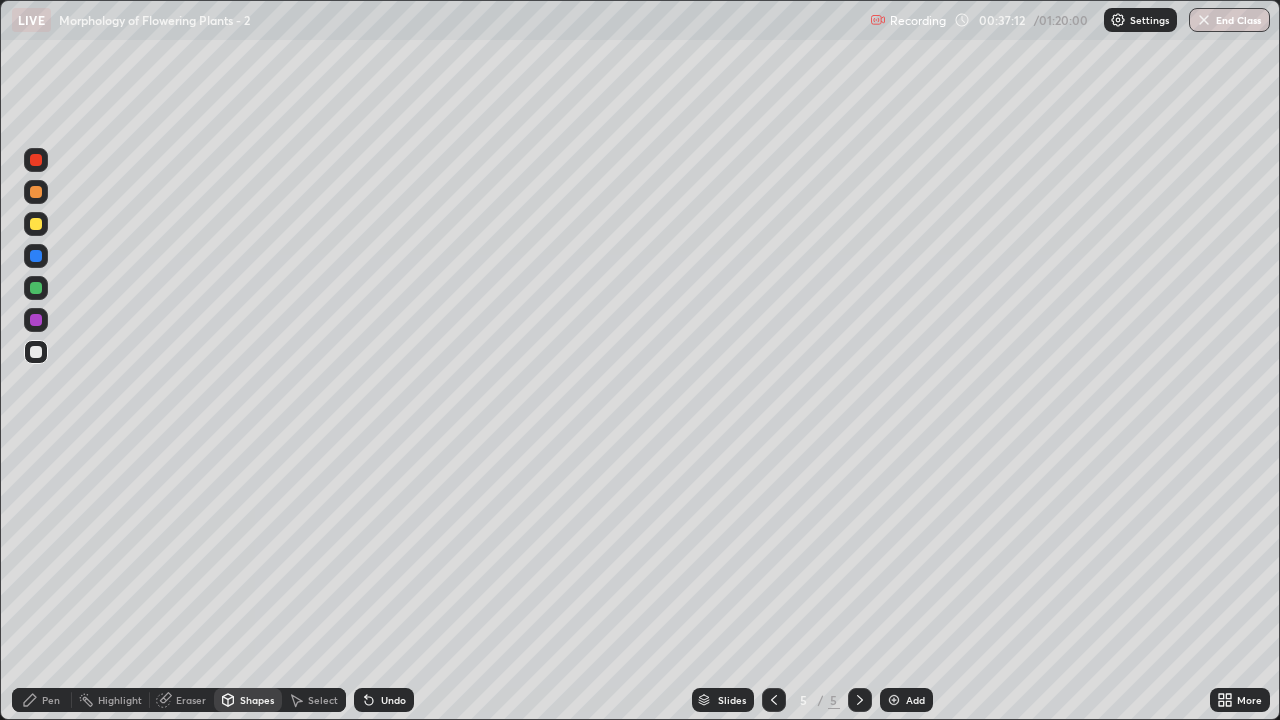 click on "Pen" at bounding box center (51, 700) 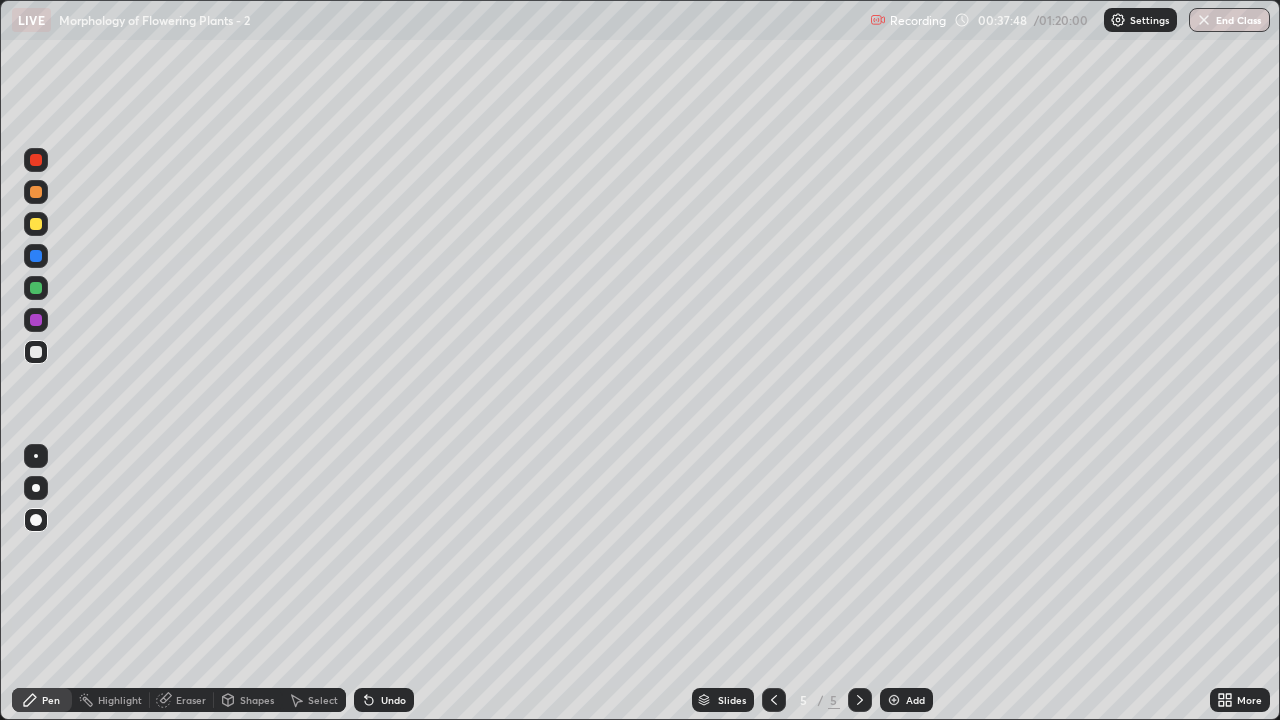 click on "Undo" at bounding box center (393, 700) 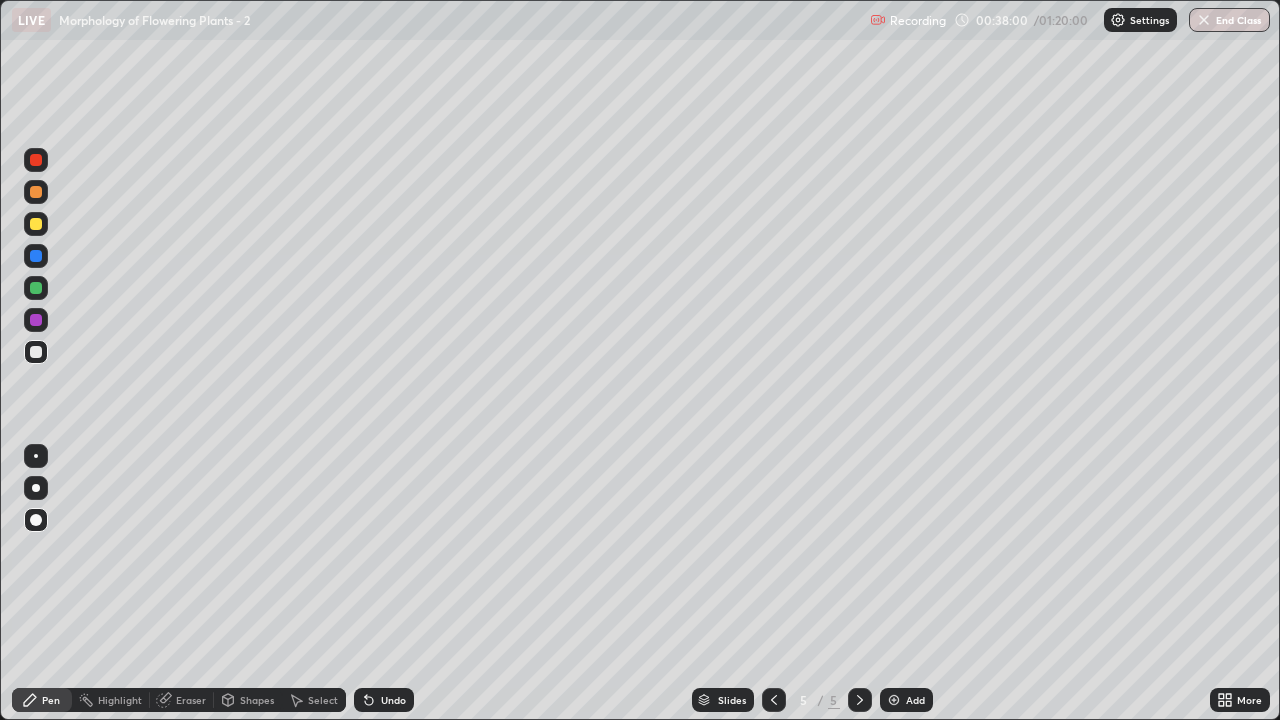 click on "Undo" at bounding box center (393, 700) 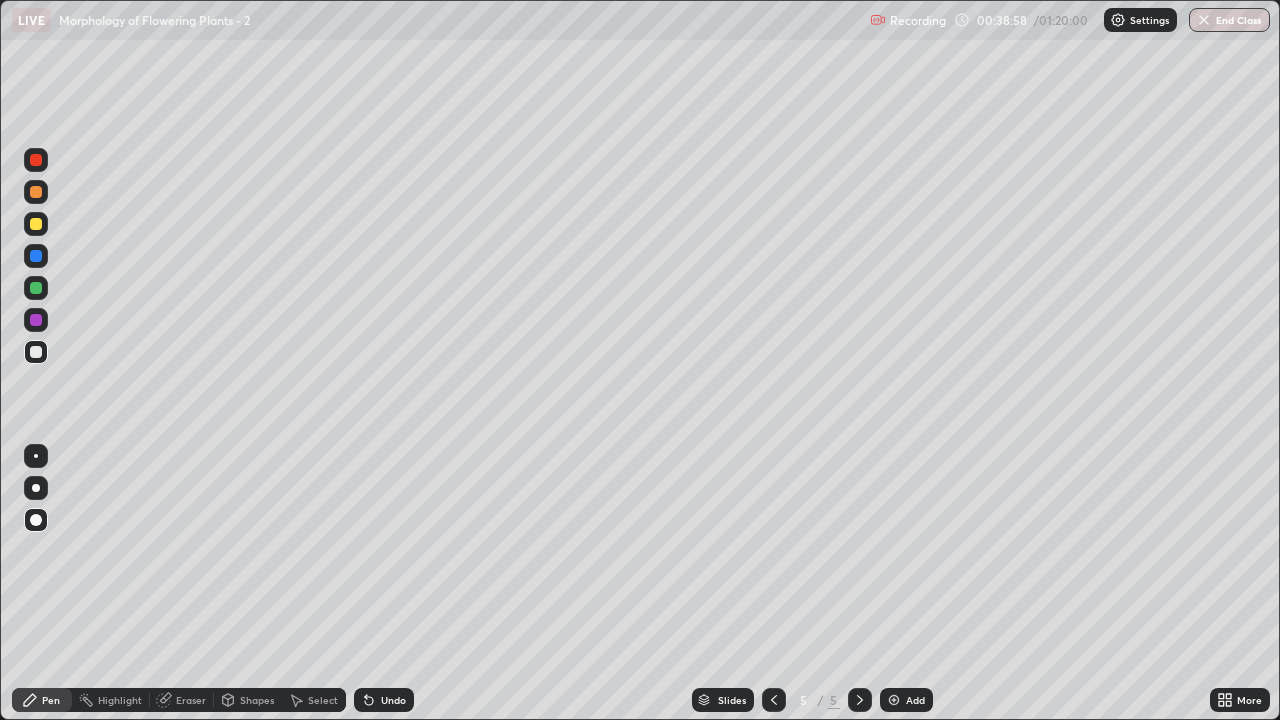 click 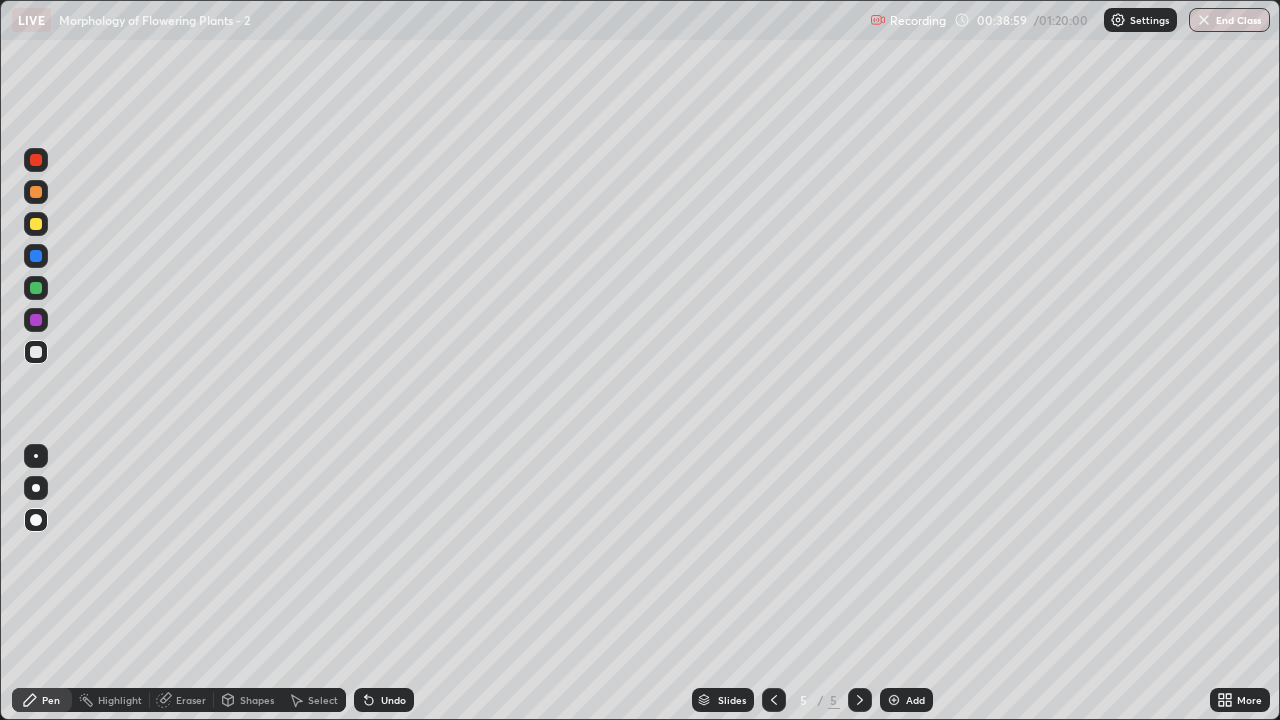 click on "Undo" at bounding box center [384, 700] 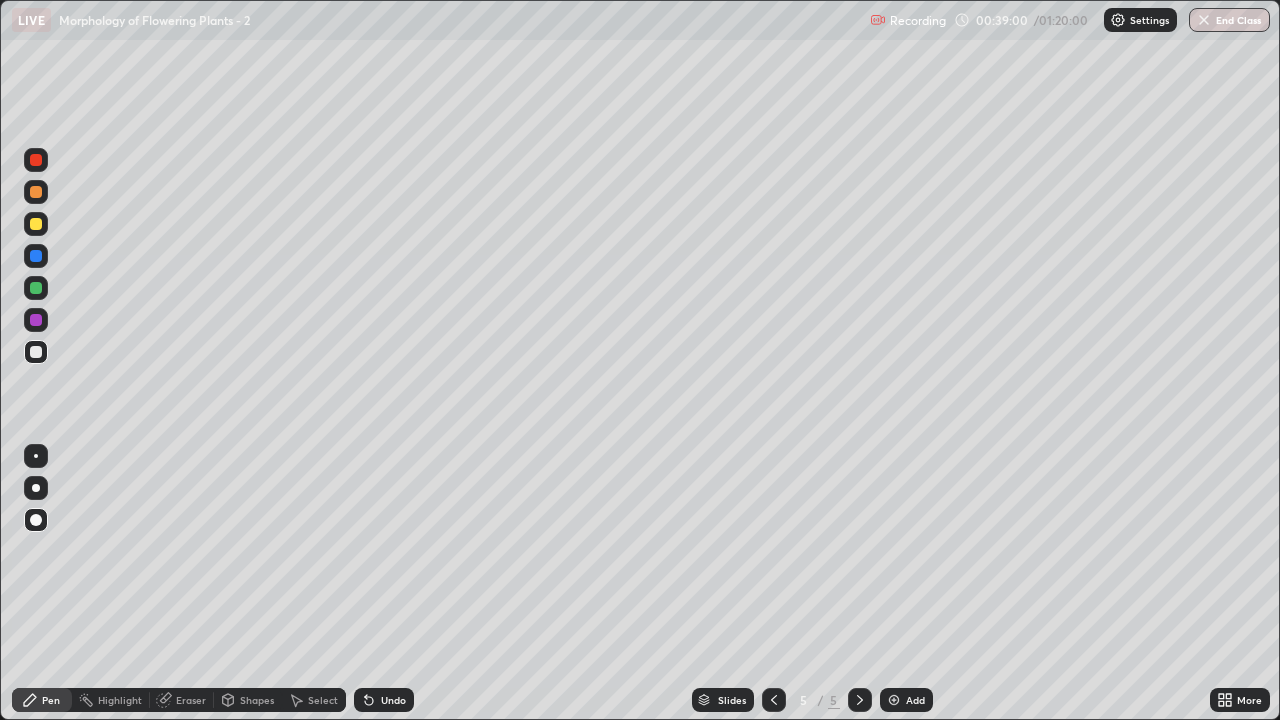 click on "Undo" at bounding box center (393, 700) 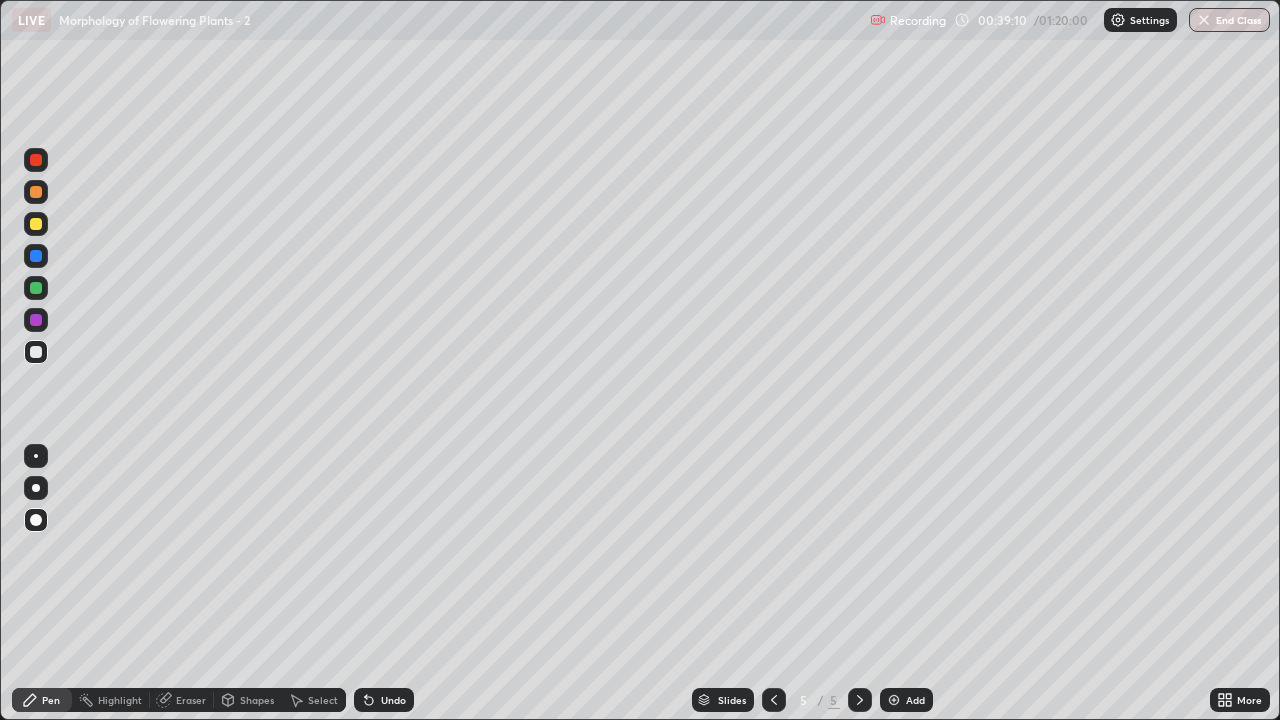 click on "Undo" at bounding box center (384, 700) 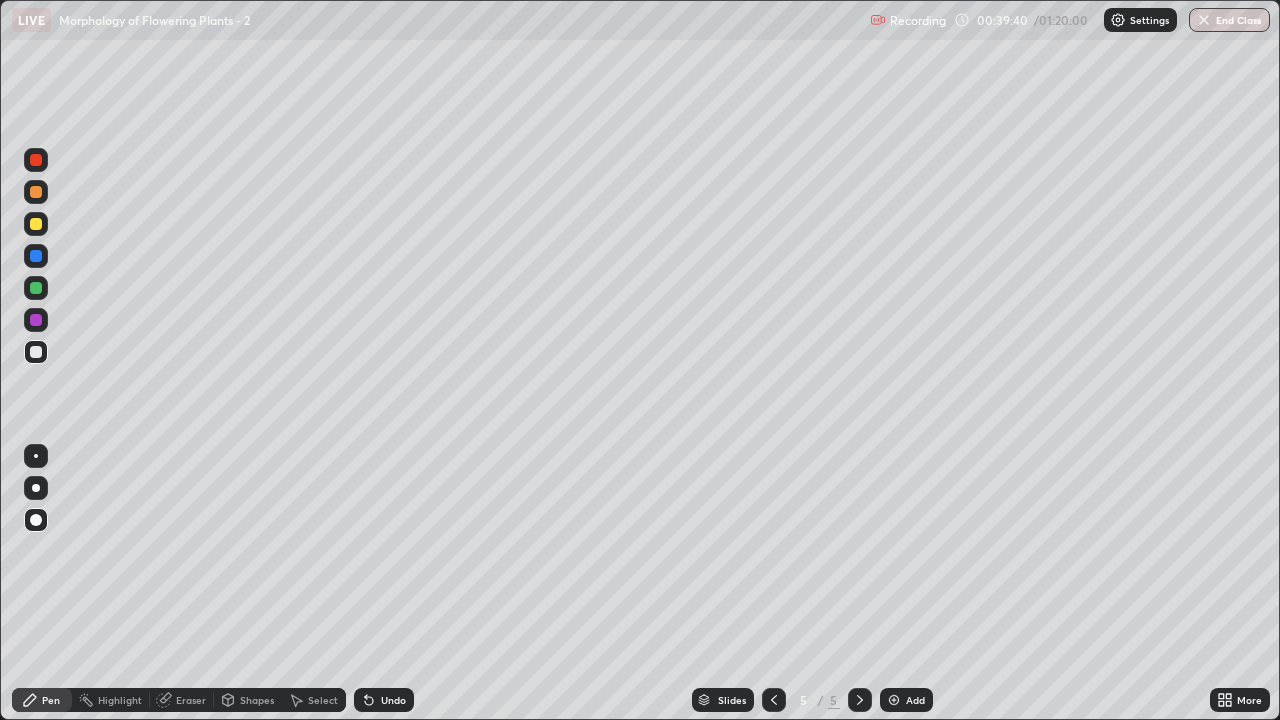 click at bounding box center (894, 700) 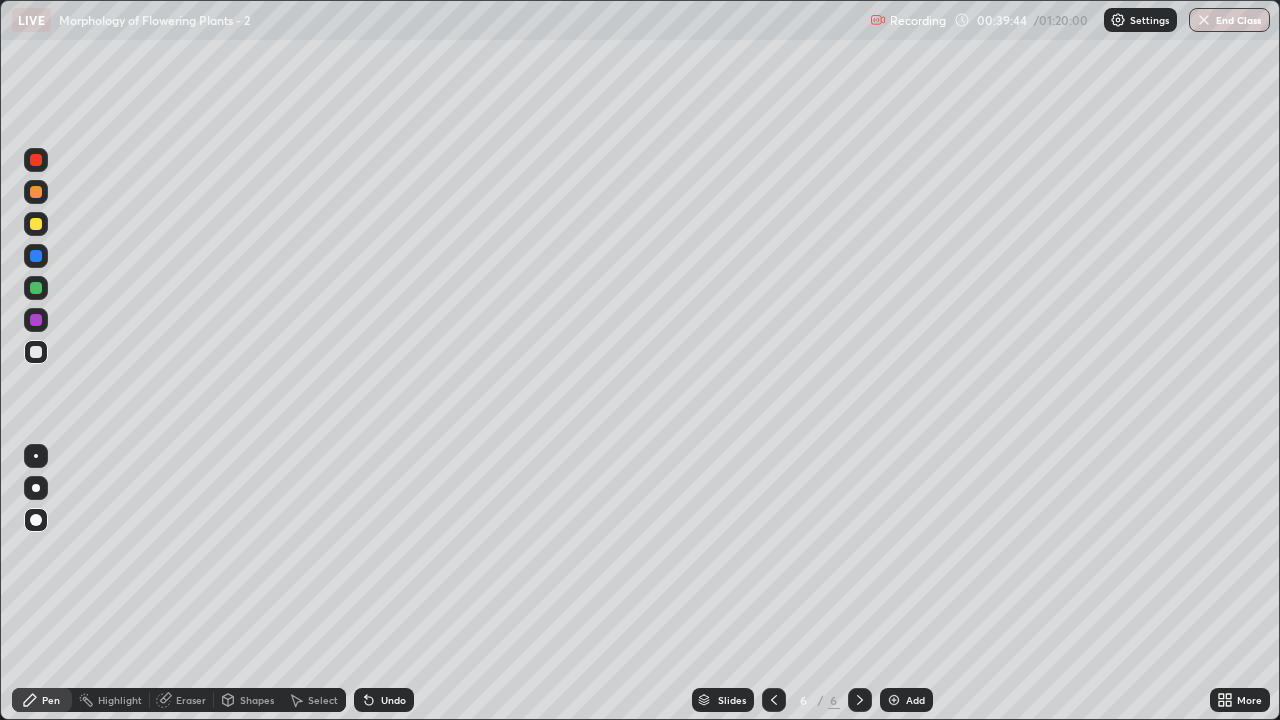 click at bounding box center [36, 192] 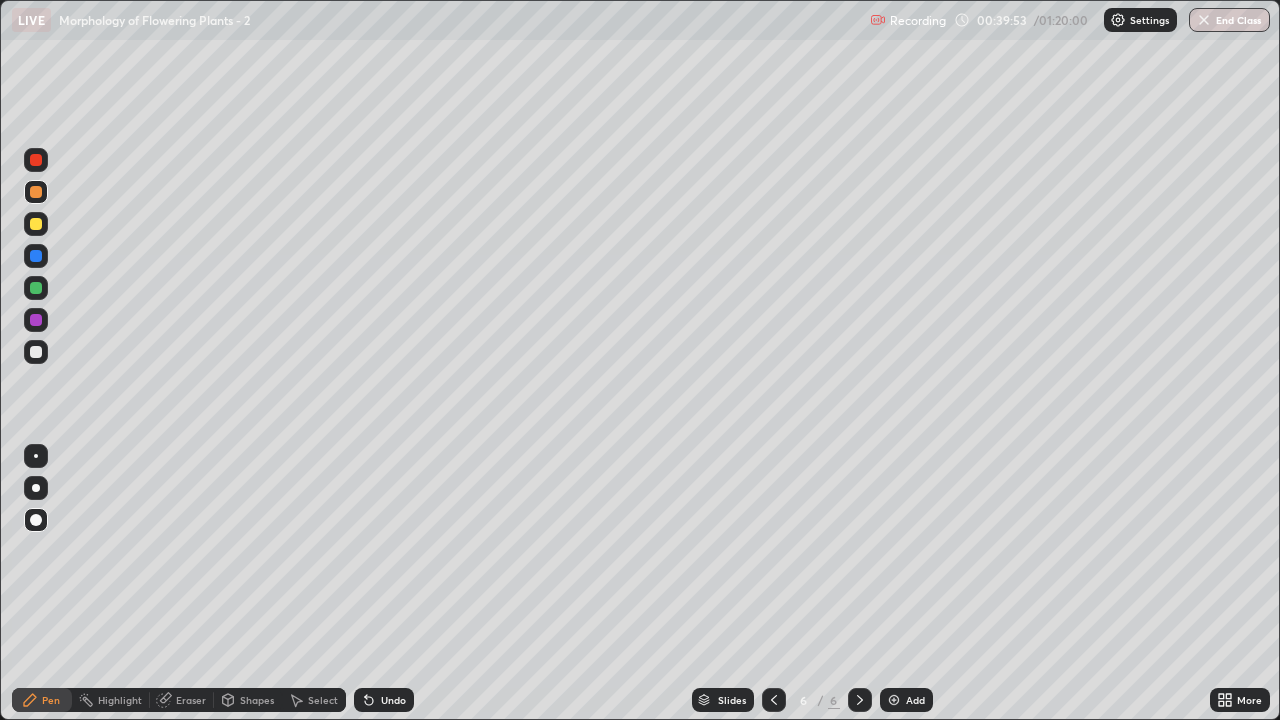 click at bounding box center [36, 224] 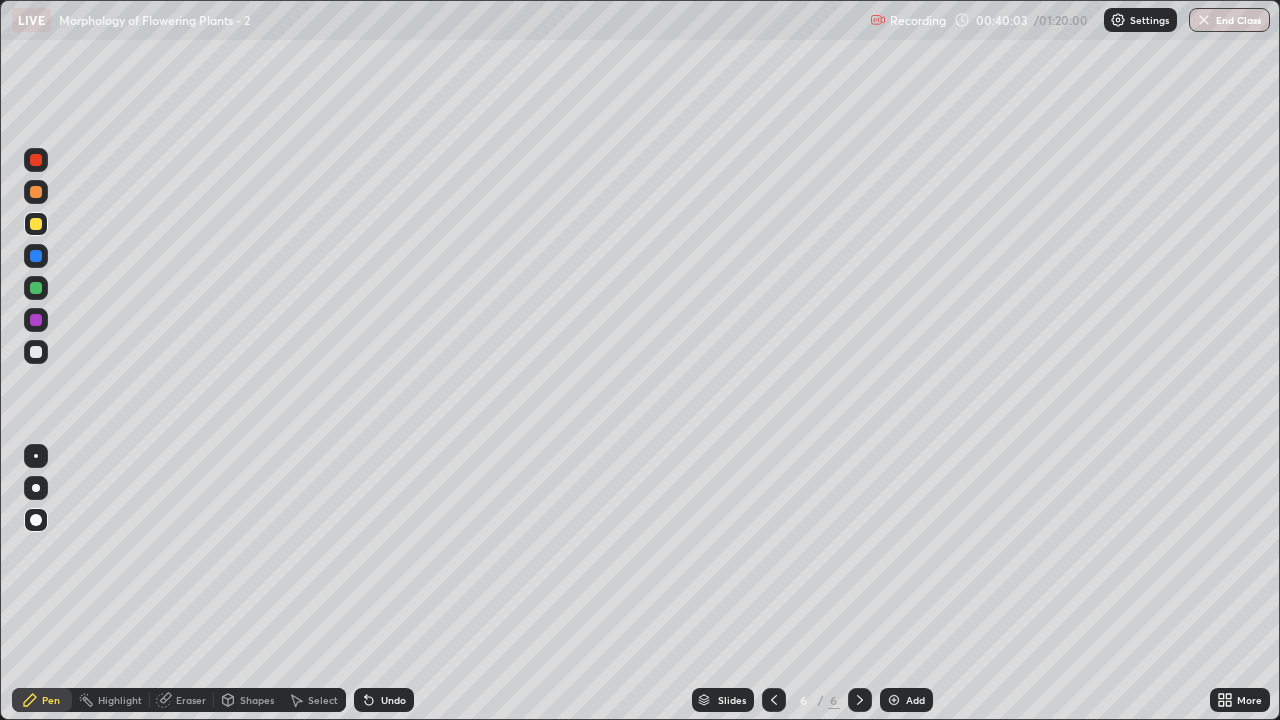click at bounding box center [36, 192] 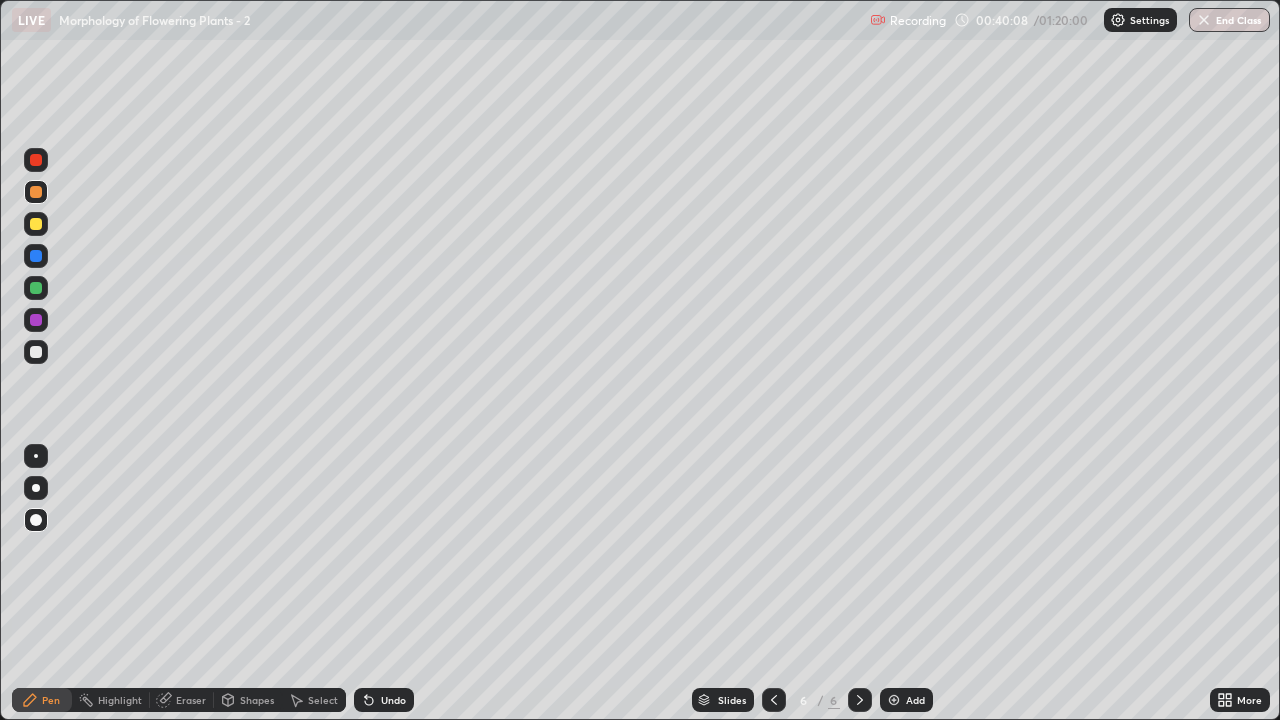 click at bounding box center (36, 224) 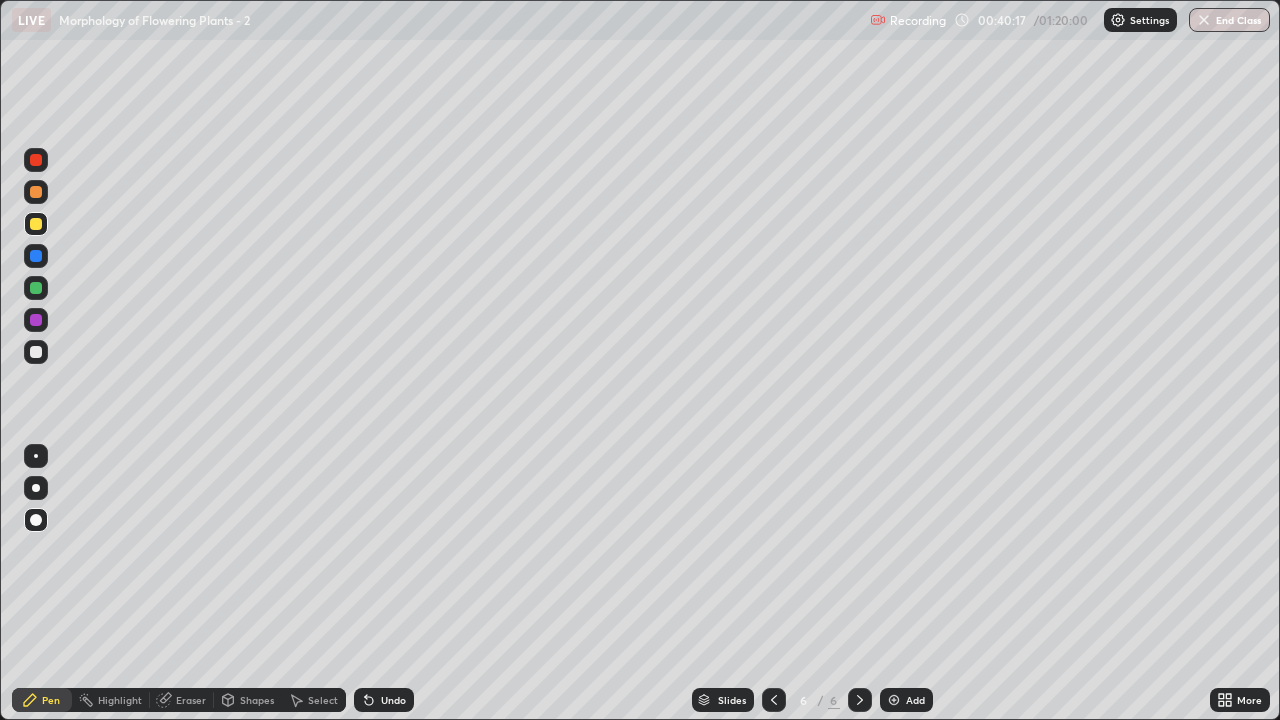 click at bounding box center [36, 192] 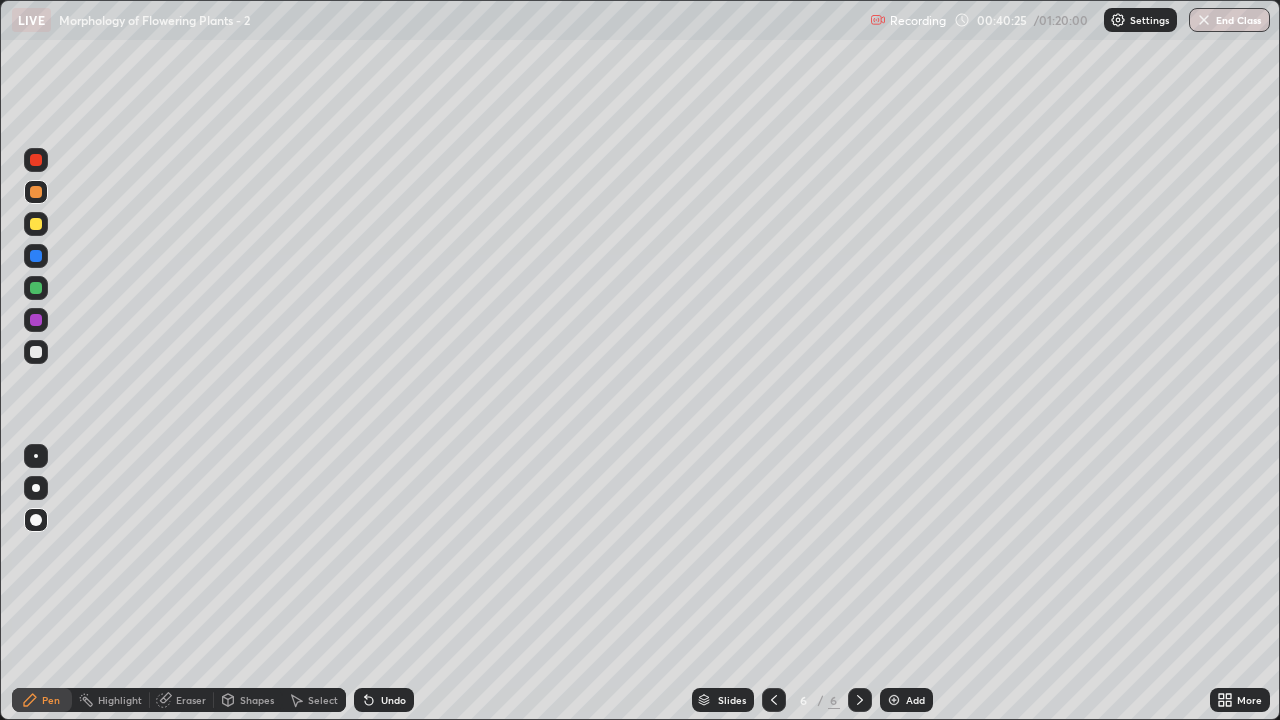 click at bounding box center [36, 488] 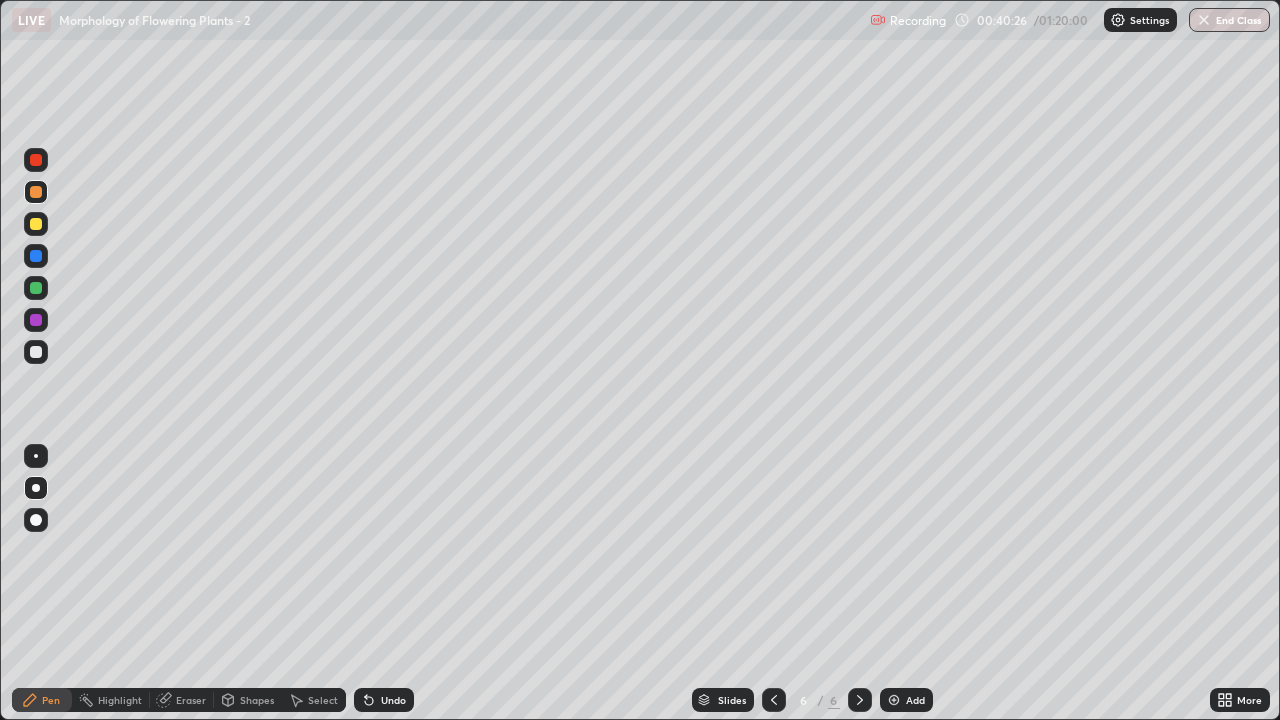 click at bounding box center [36, 352] 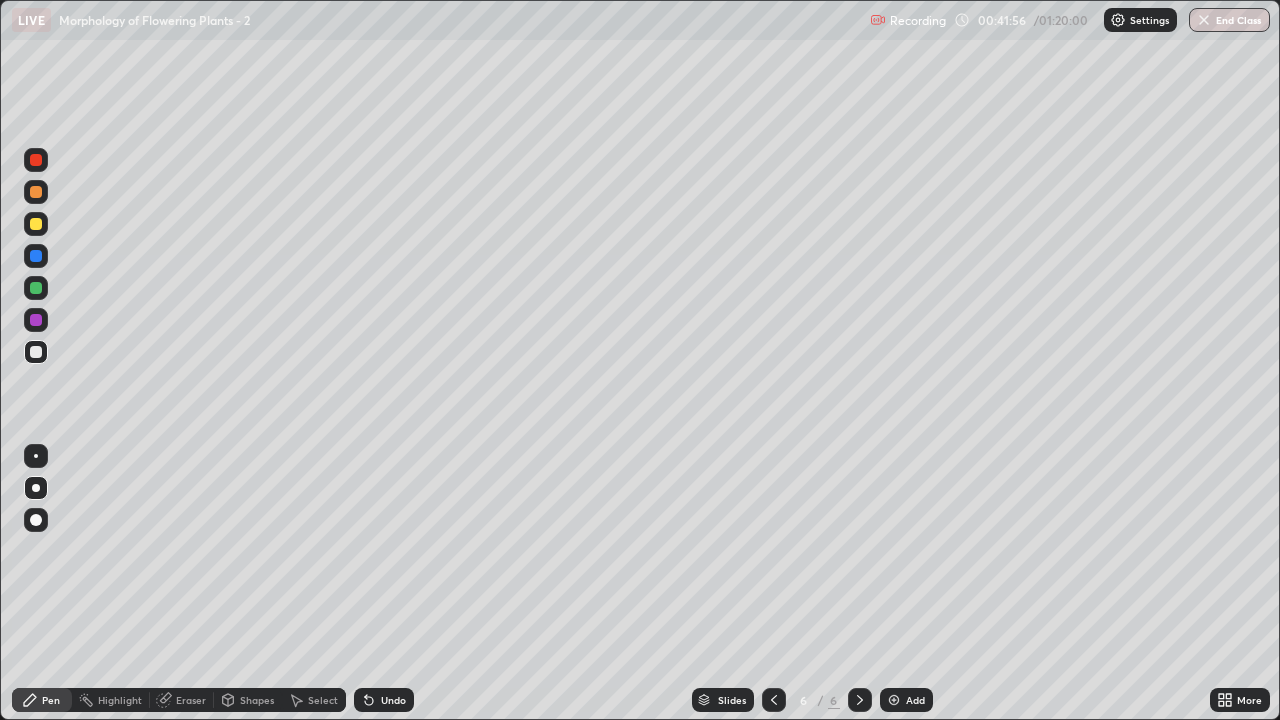 click at bounding box center (36, 520) 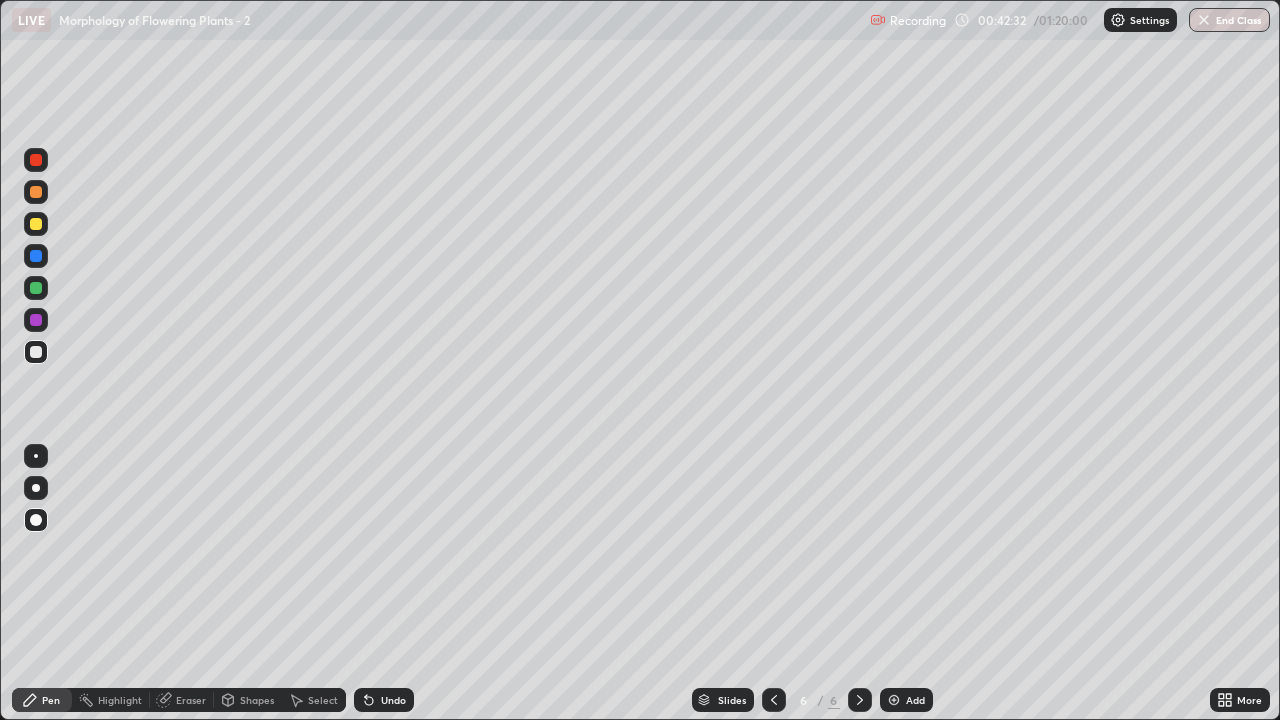click on "Eraser" at bounding box center [182, 700] 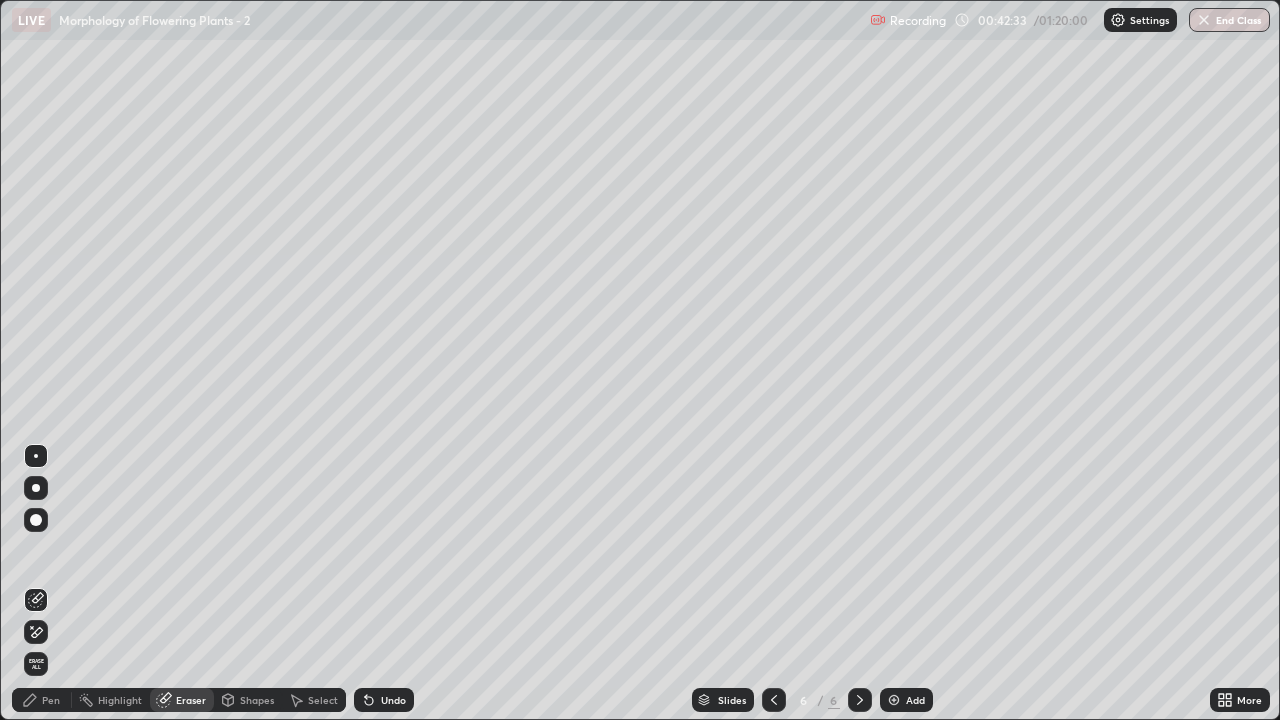 click 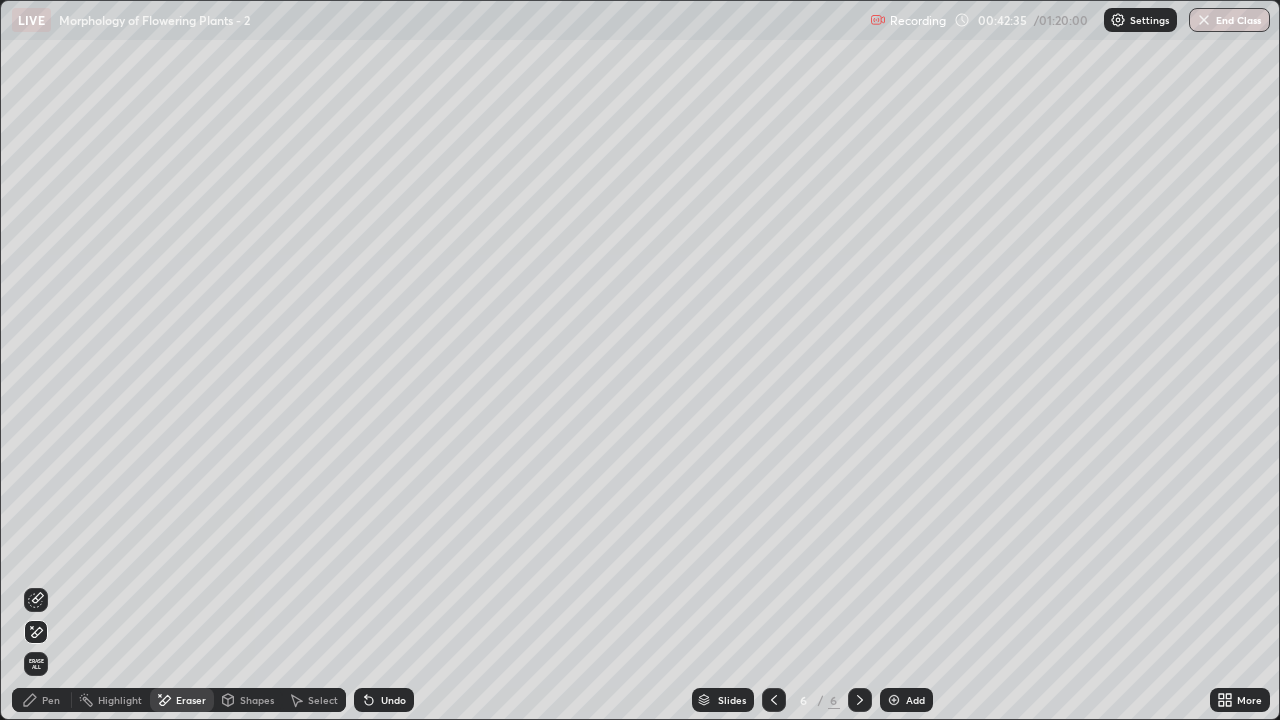 click on "Pen" at bounding box center [42, 700] 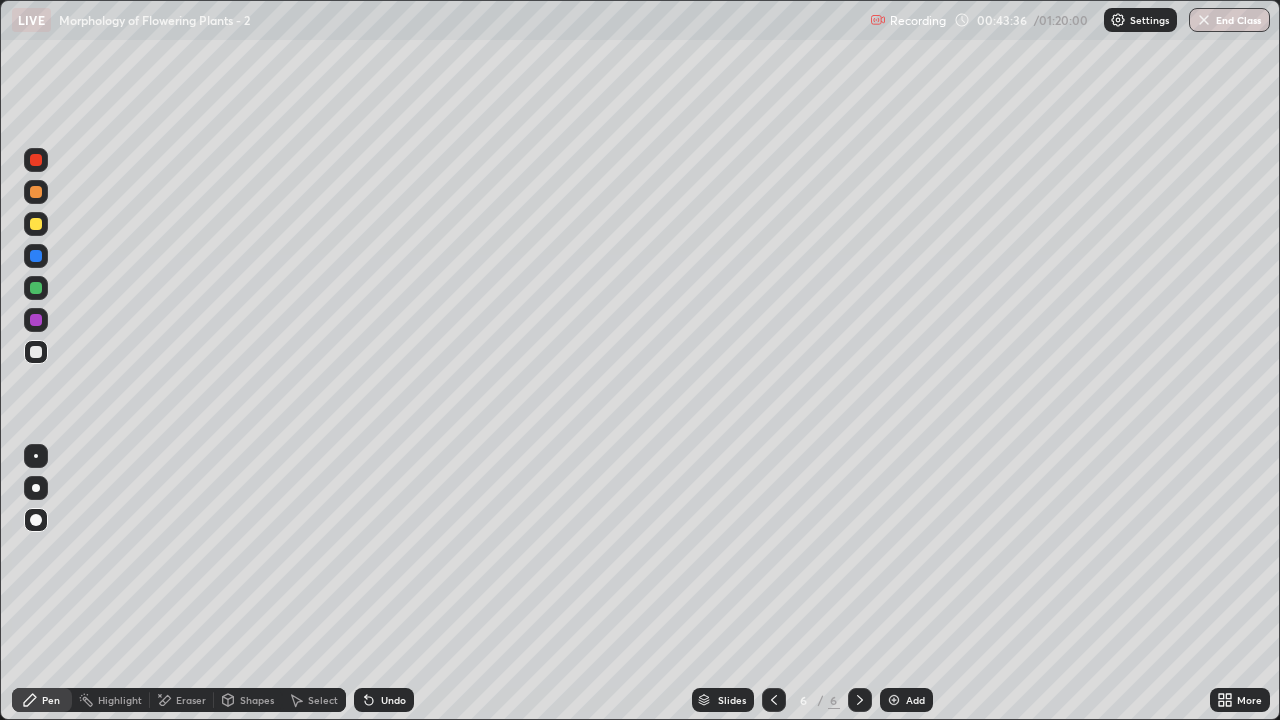 click on "Undo" at bounding box center [384, 700] 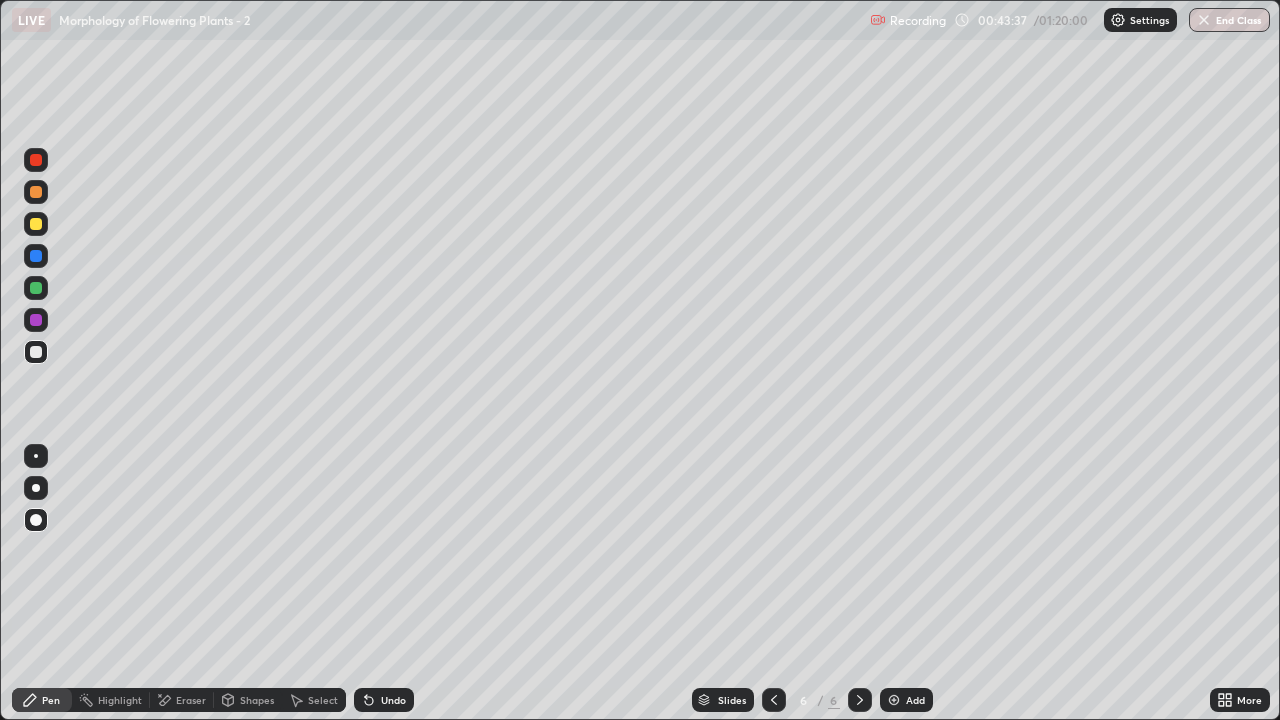 click on "Undo" at bounding box center (393, 700) 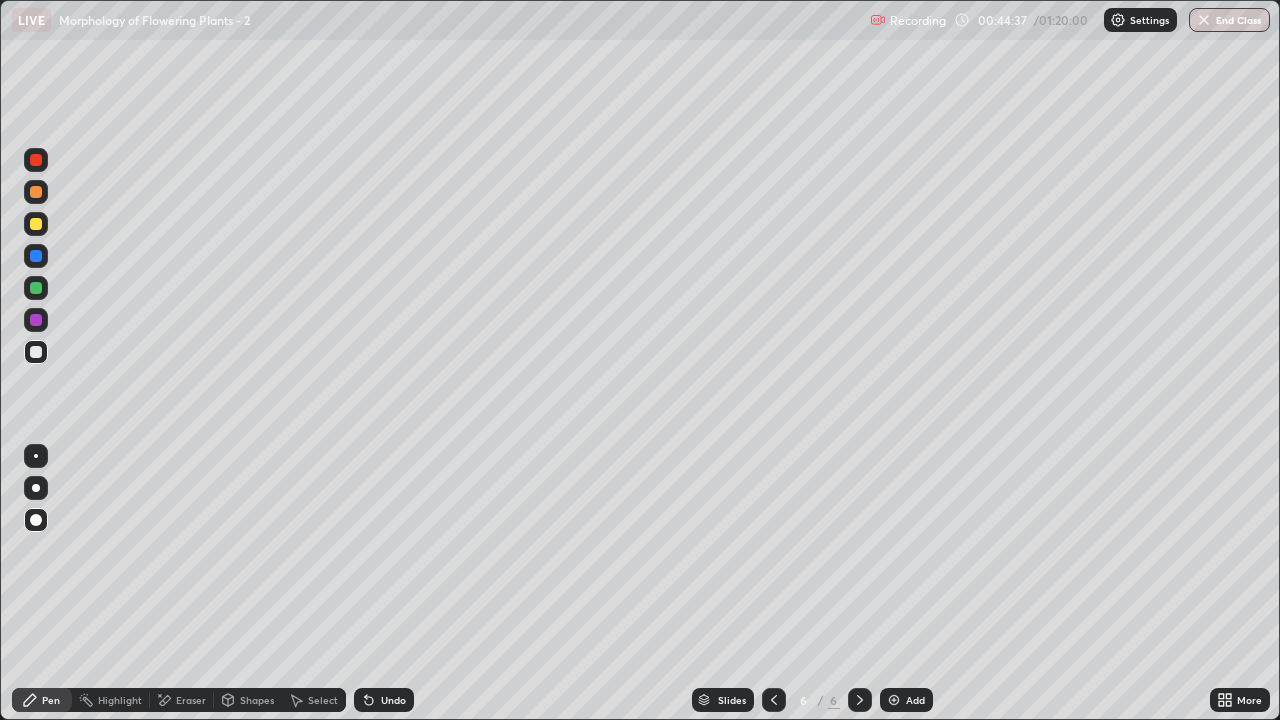 click at bounding box center (894, 700) 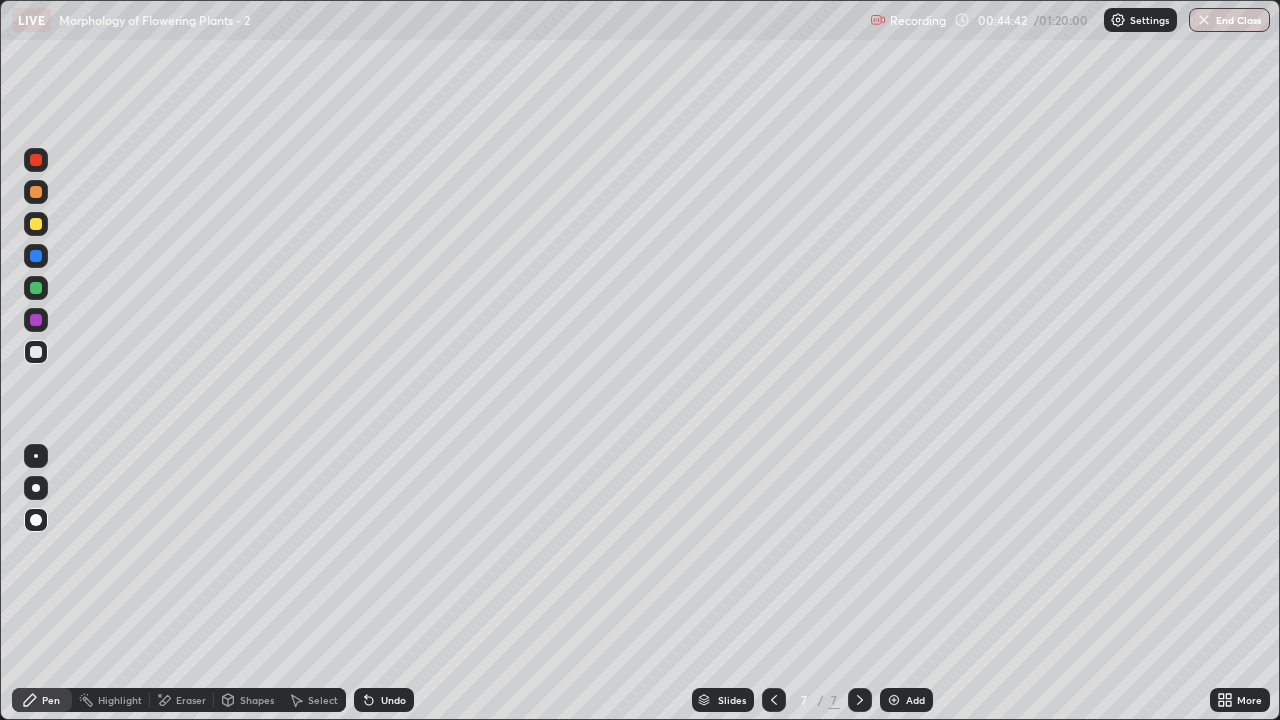 click at bounding box center [36, 192] 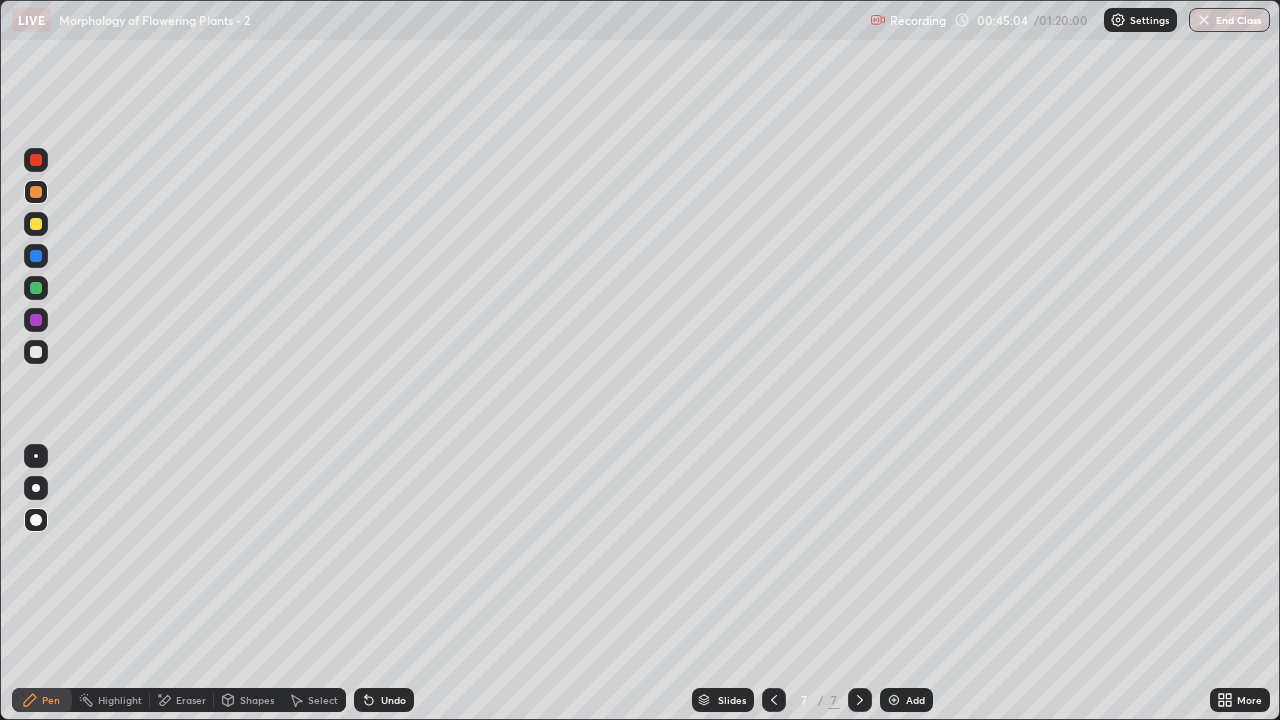 click at bounding box center (36, 352) 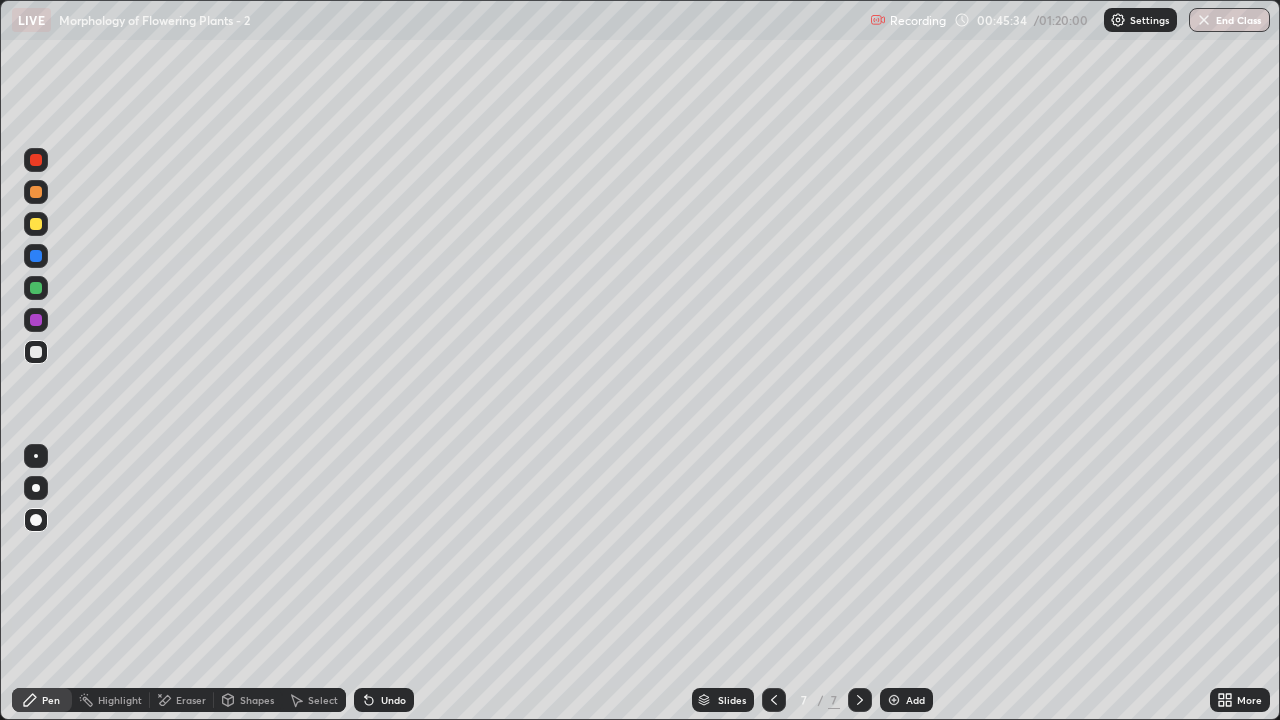 click at bounding box center [36, 288] 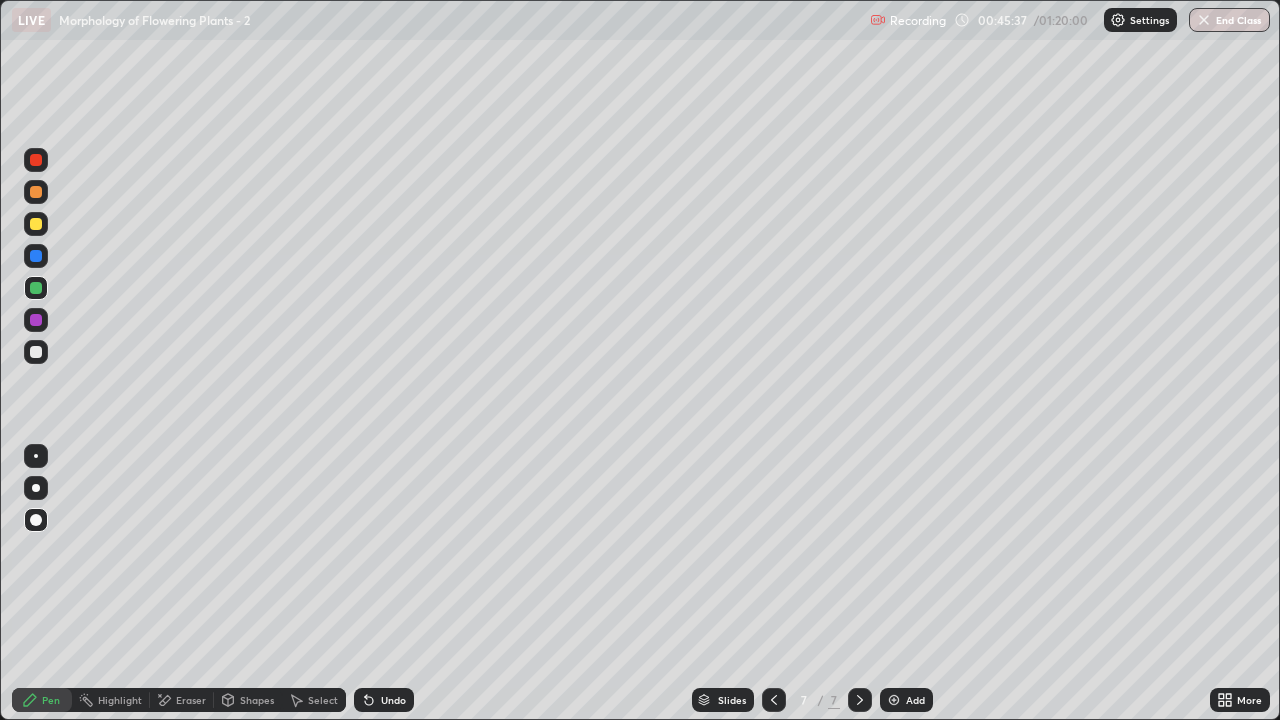 click 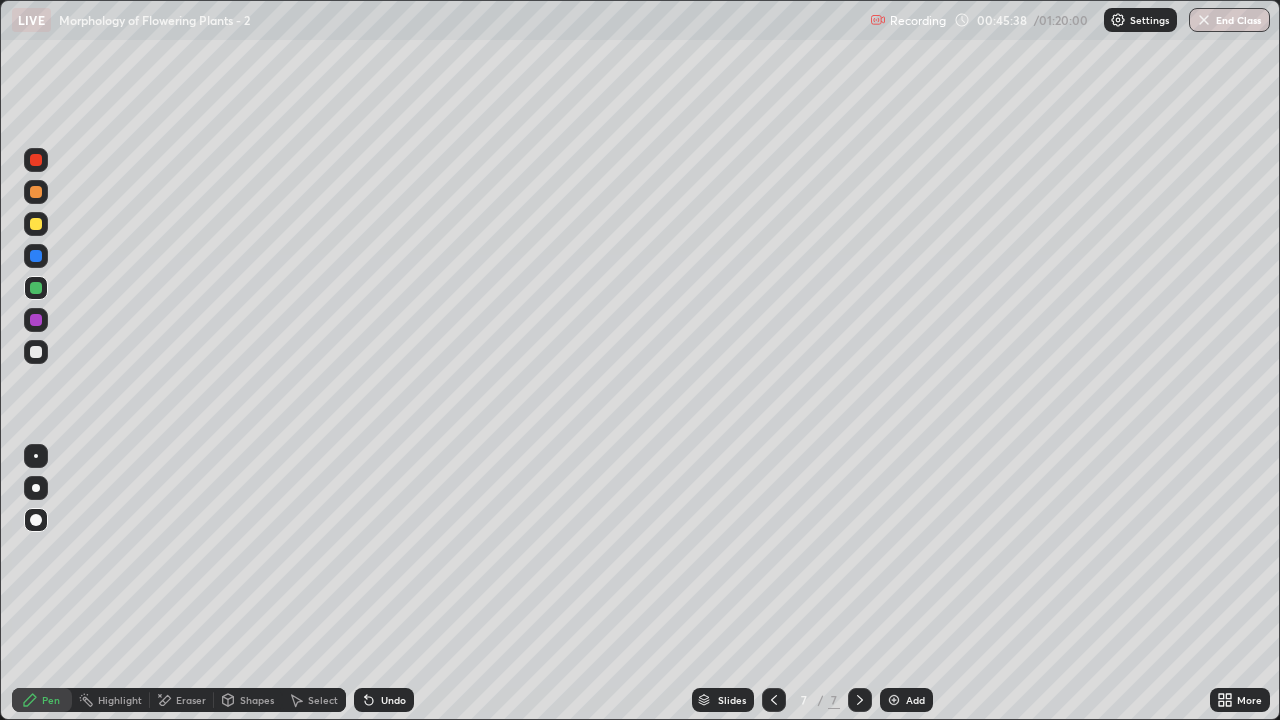 click at bounding box center (36, 192) 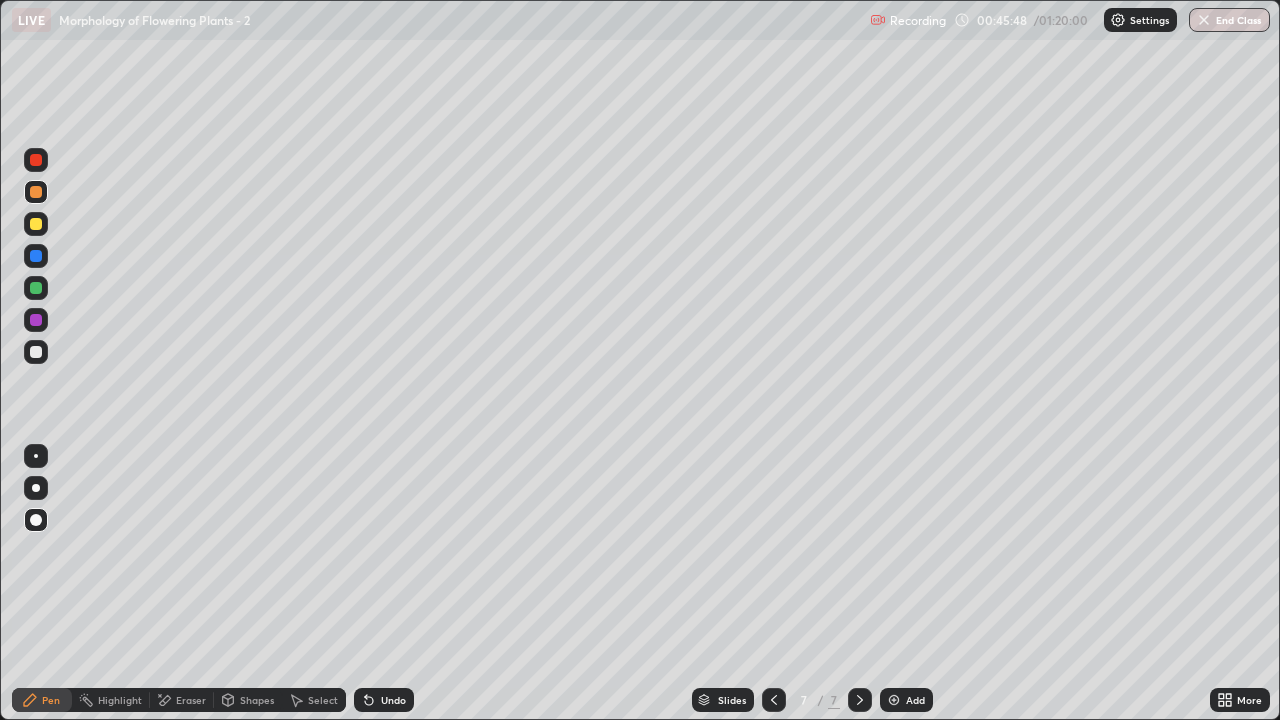 click at bounding box center [36, 288] 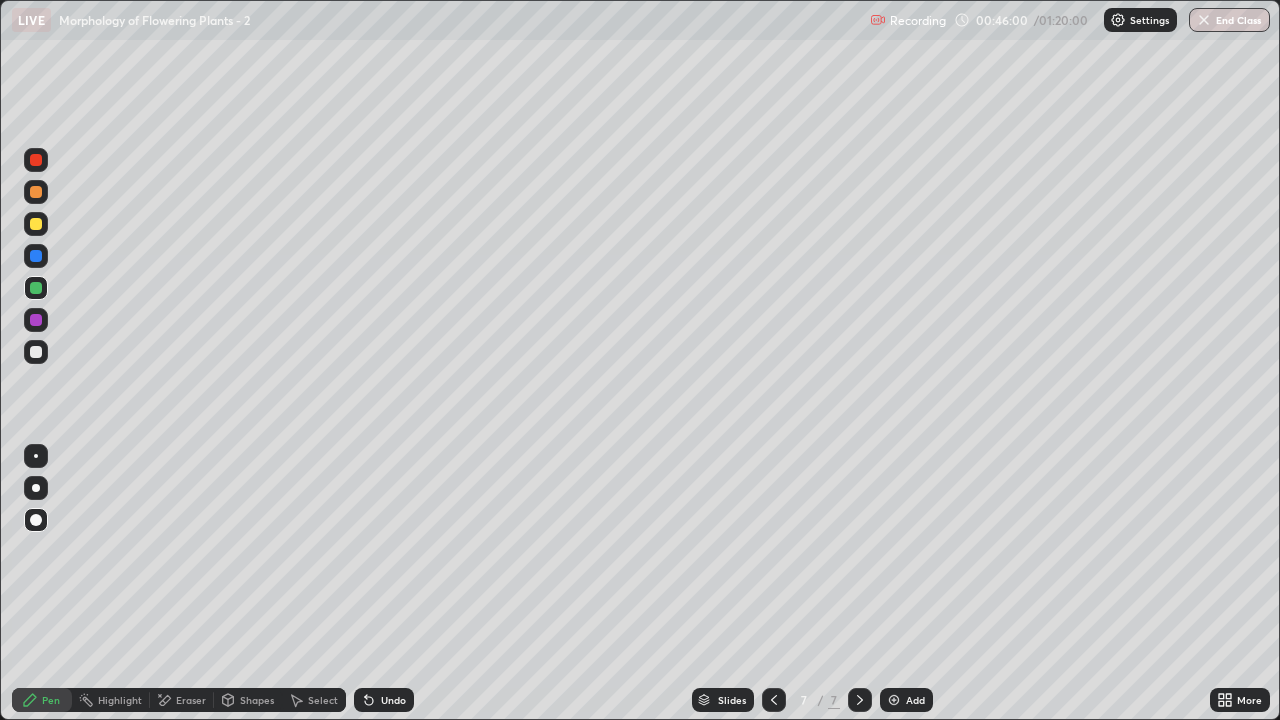 click at bounding box center (36, 352) 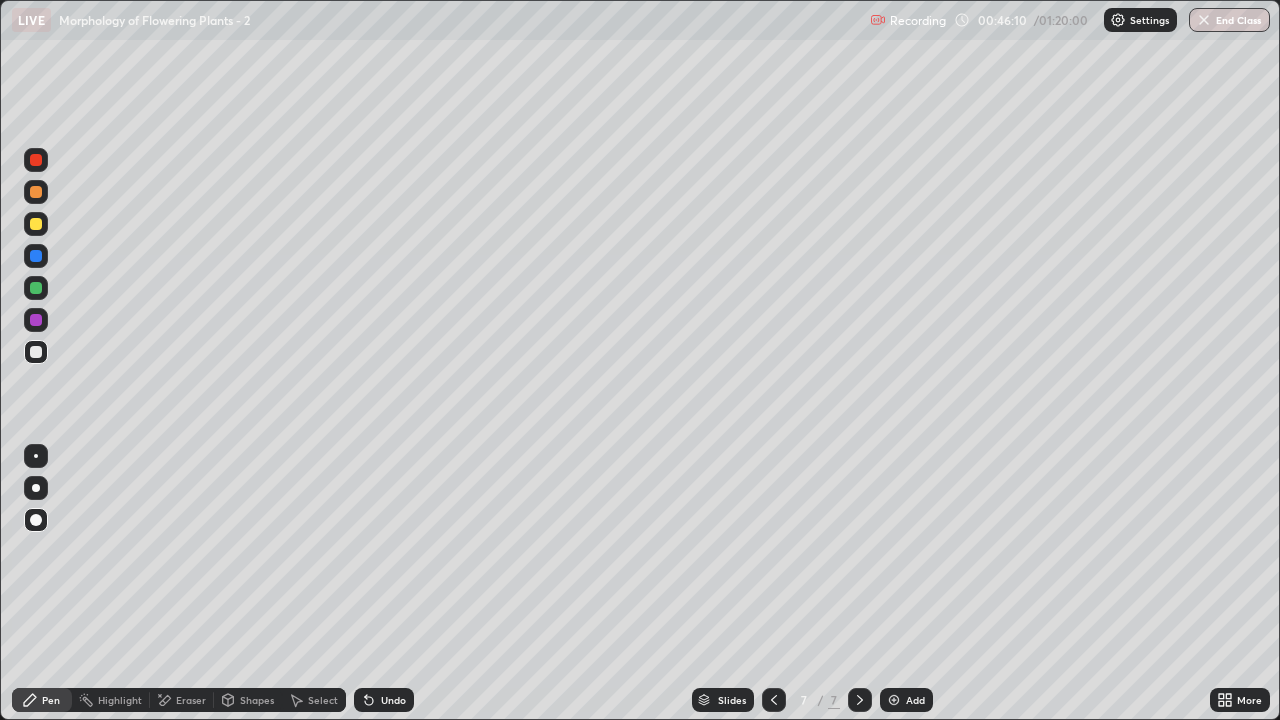 click at bounding box center (36, 488) 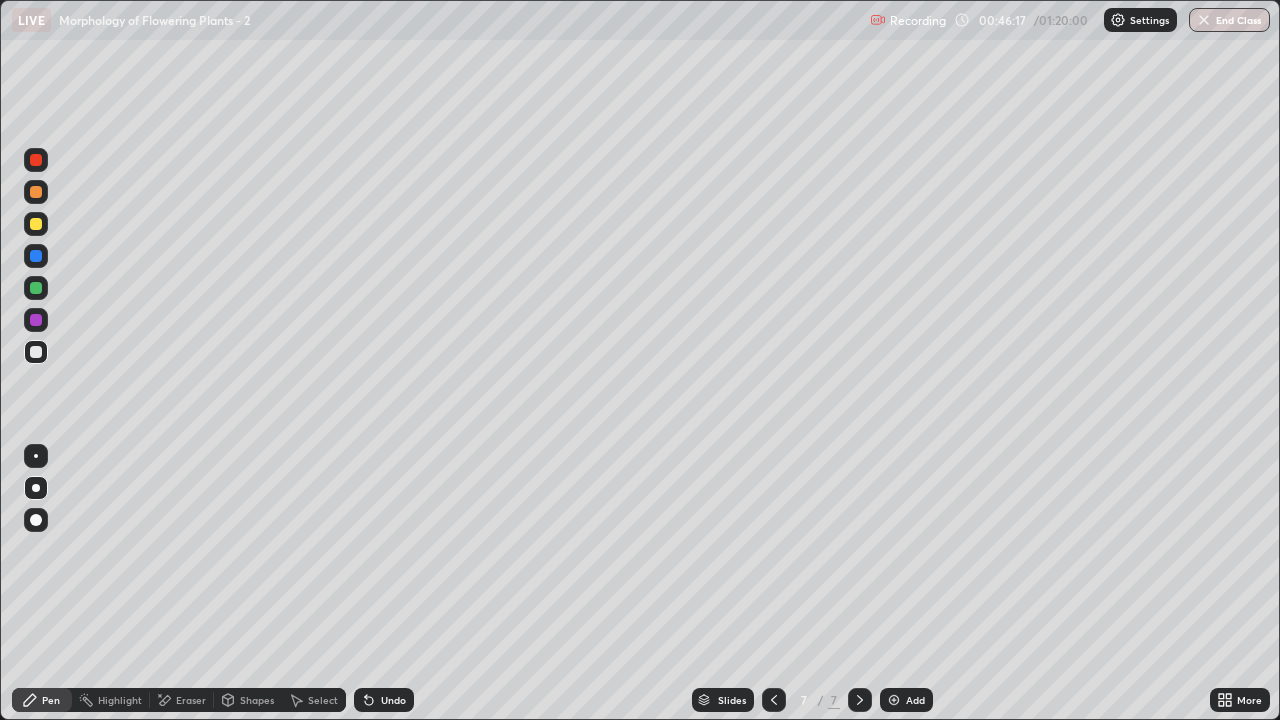 click at bounding box center [36, 192] 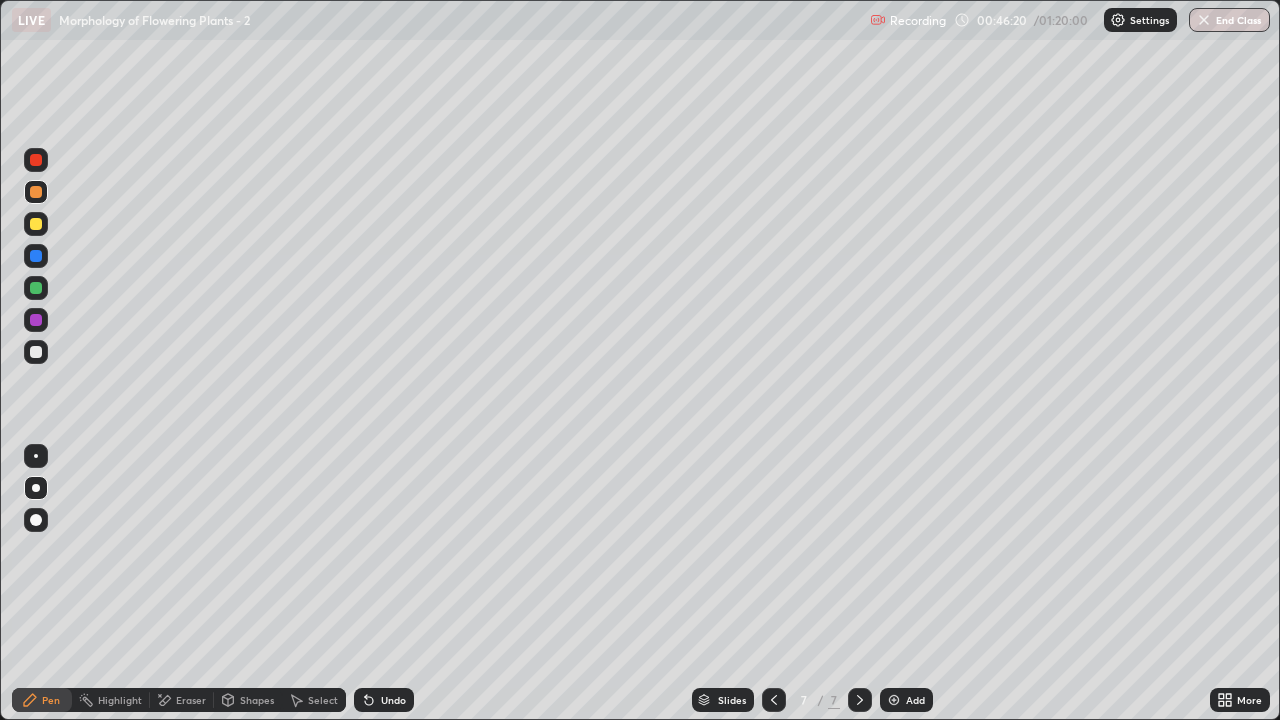 click at bounding box center [36, 352] 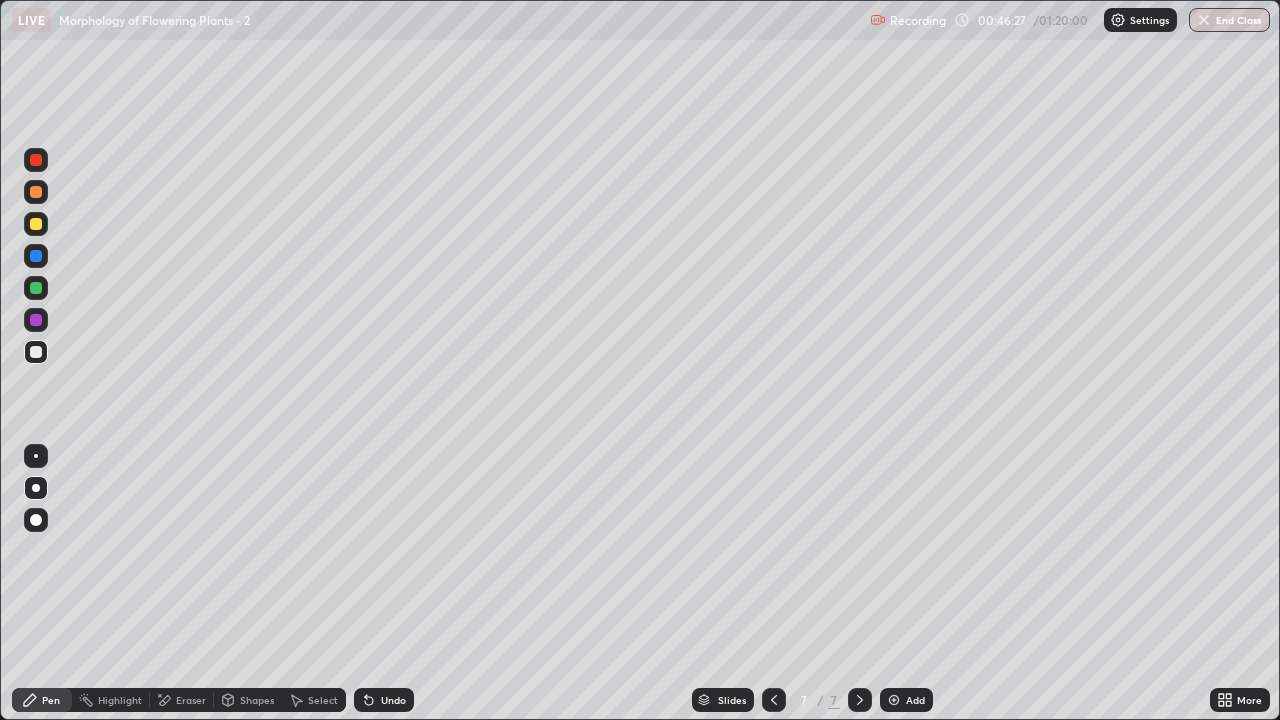 click on "Undo" at bounding box center [384, 700] 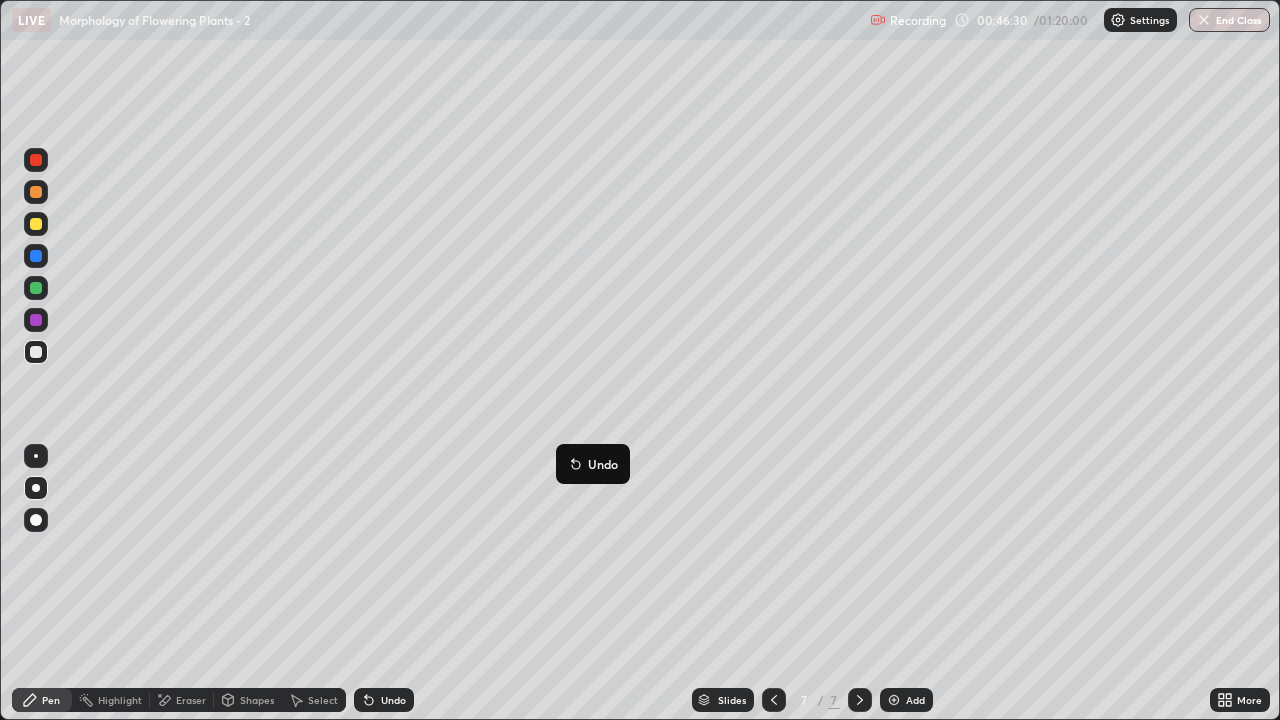 click on "Undo" at bounding box center (593, 464) 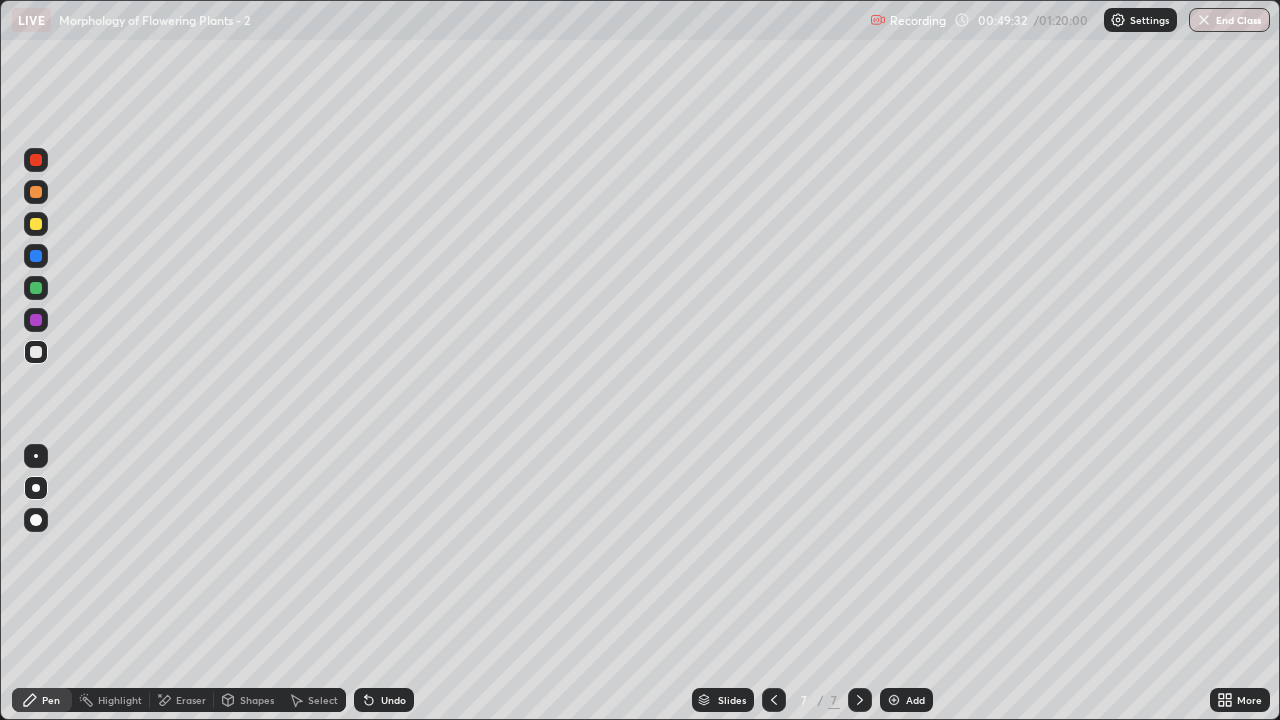 click 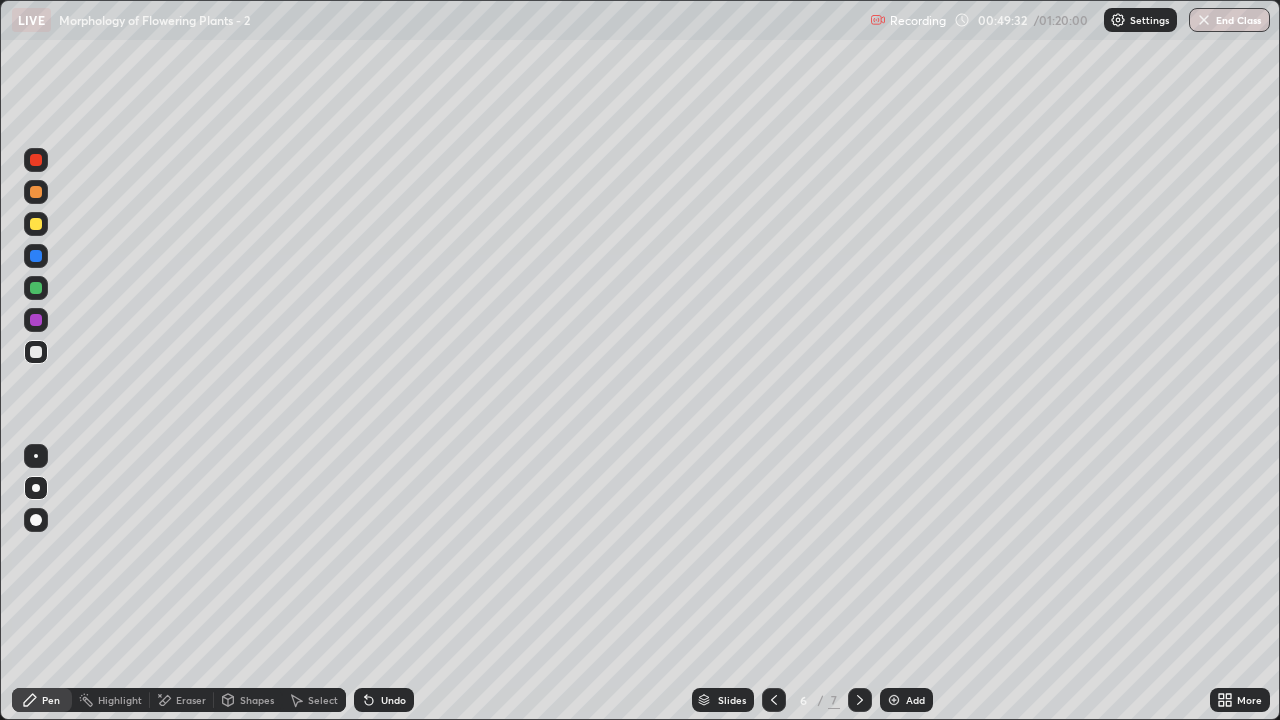 click 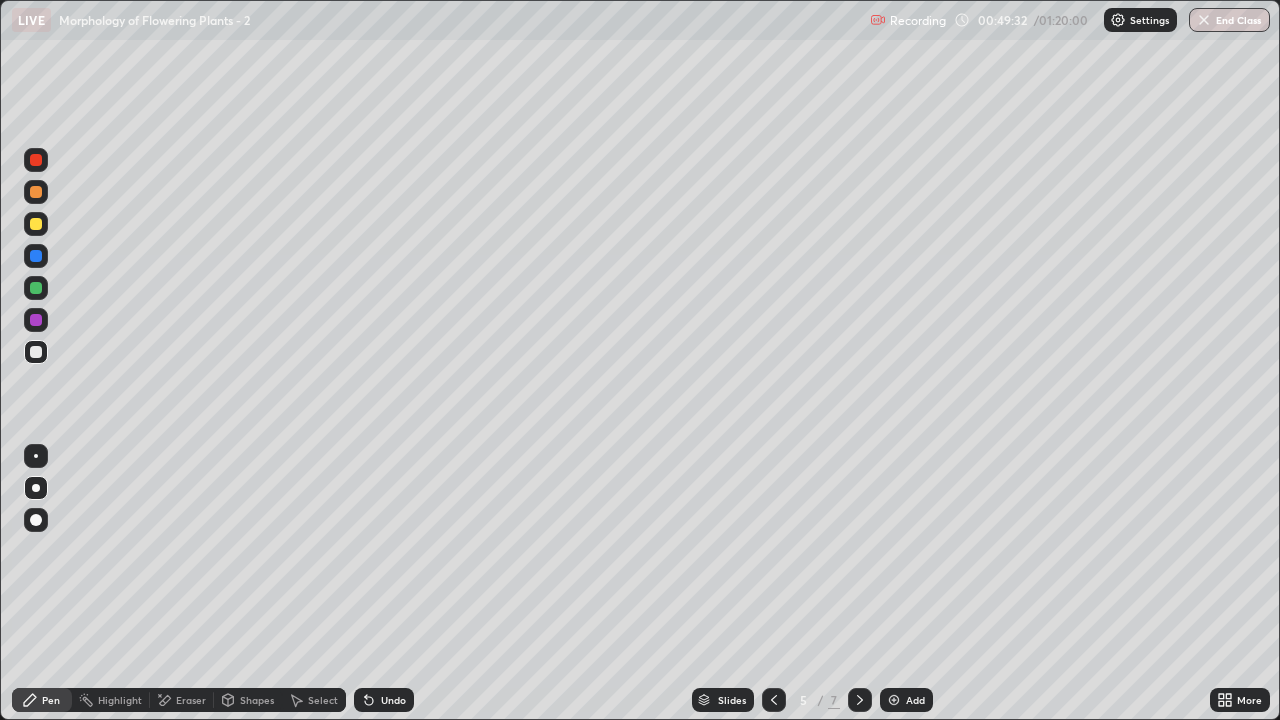 click 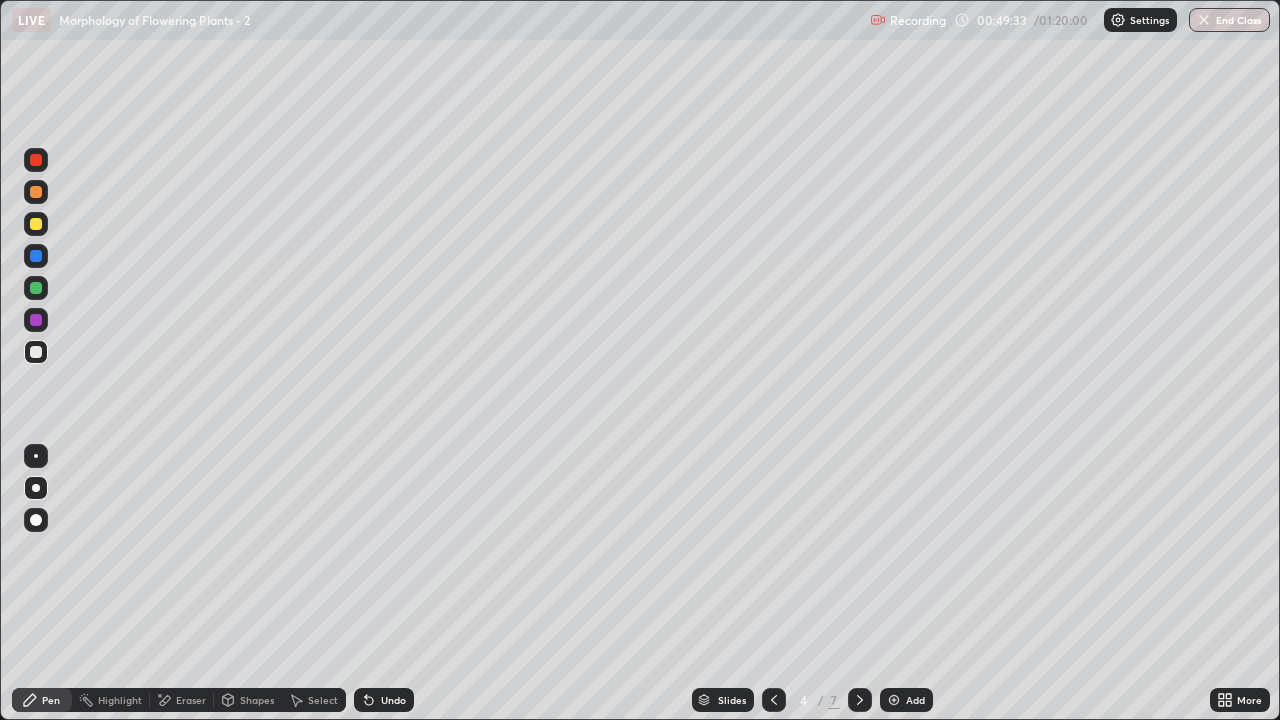 click 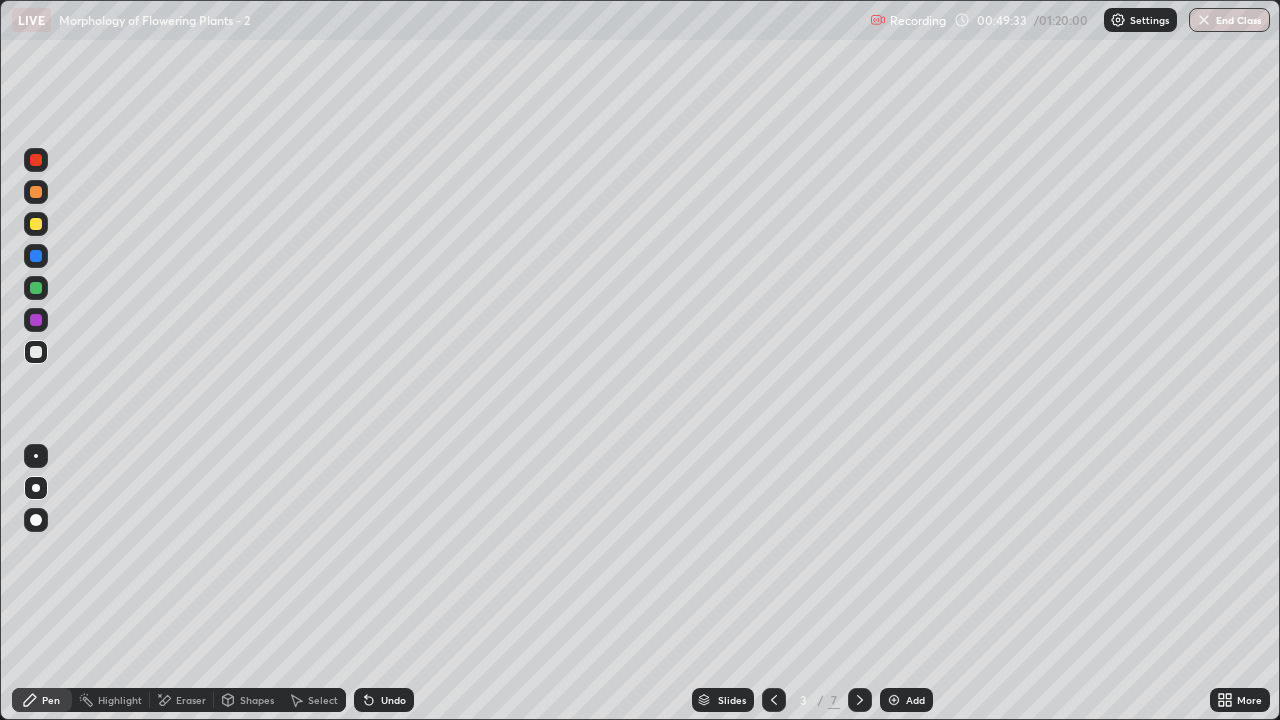 click 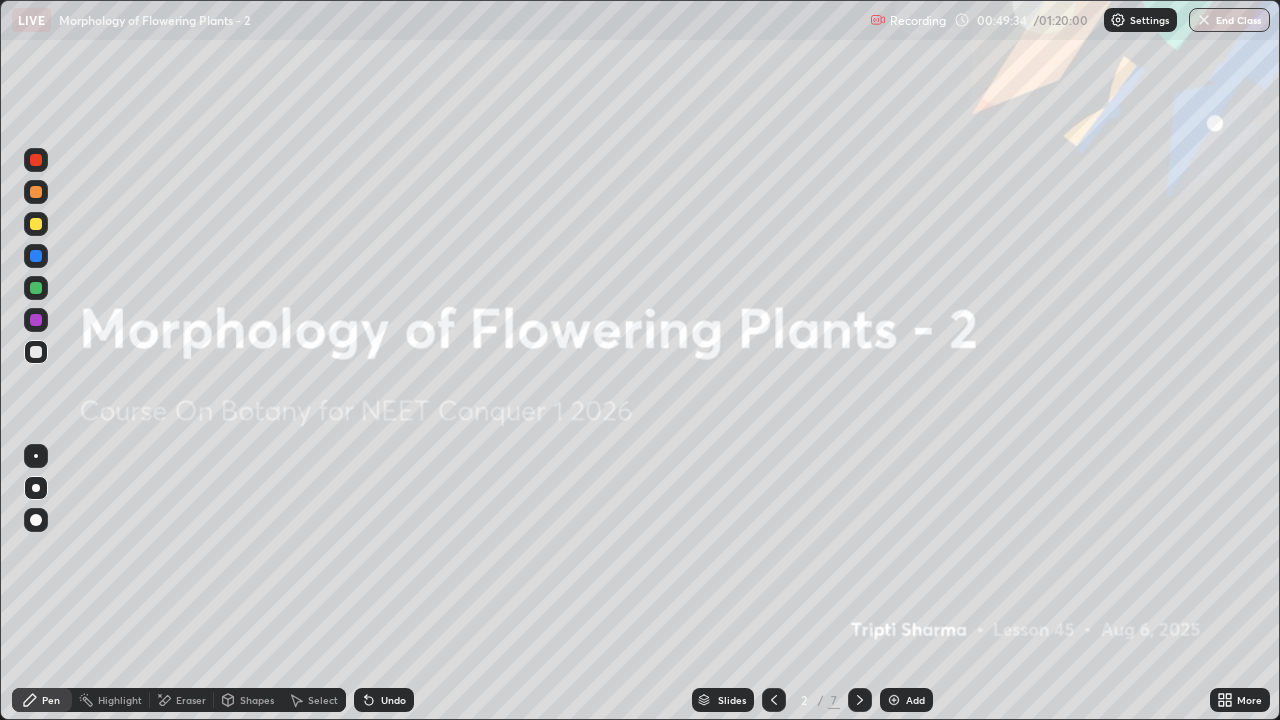 click 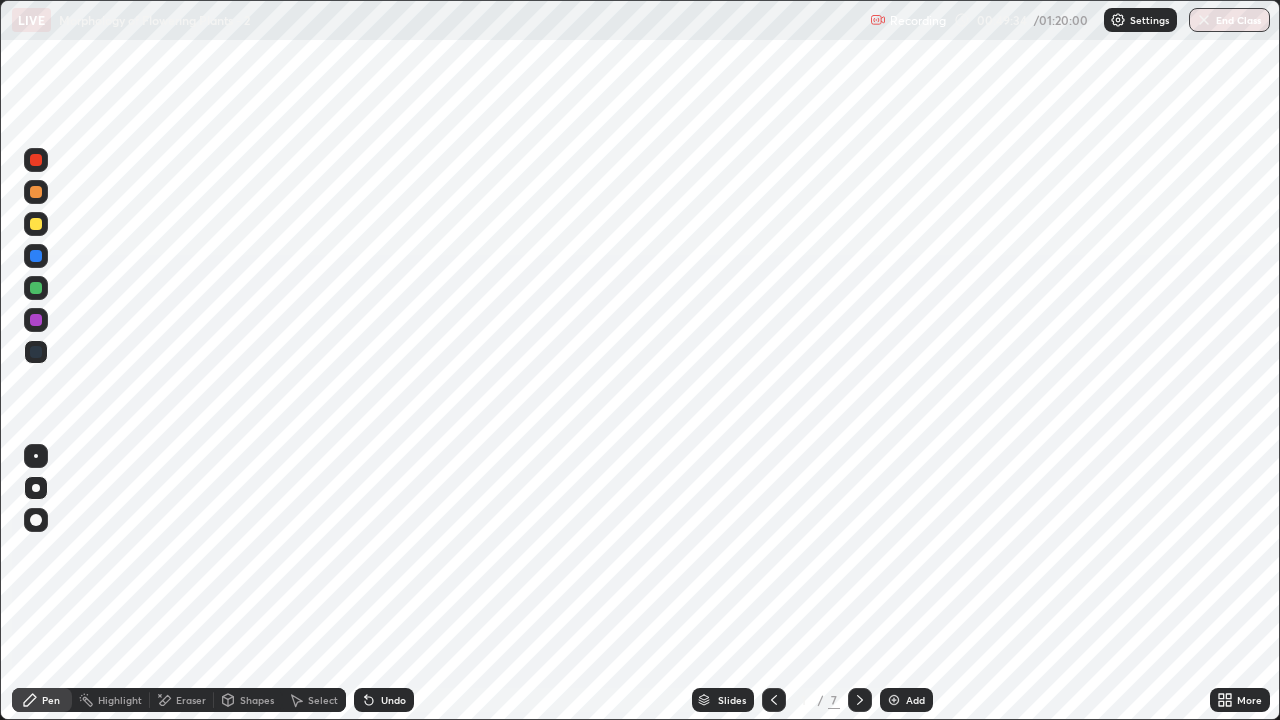 click at bounding box center (860, 700) 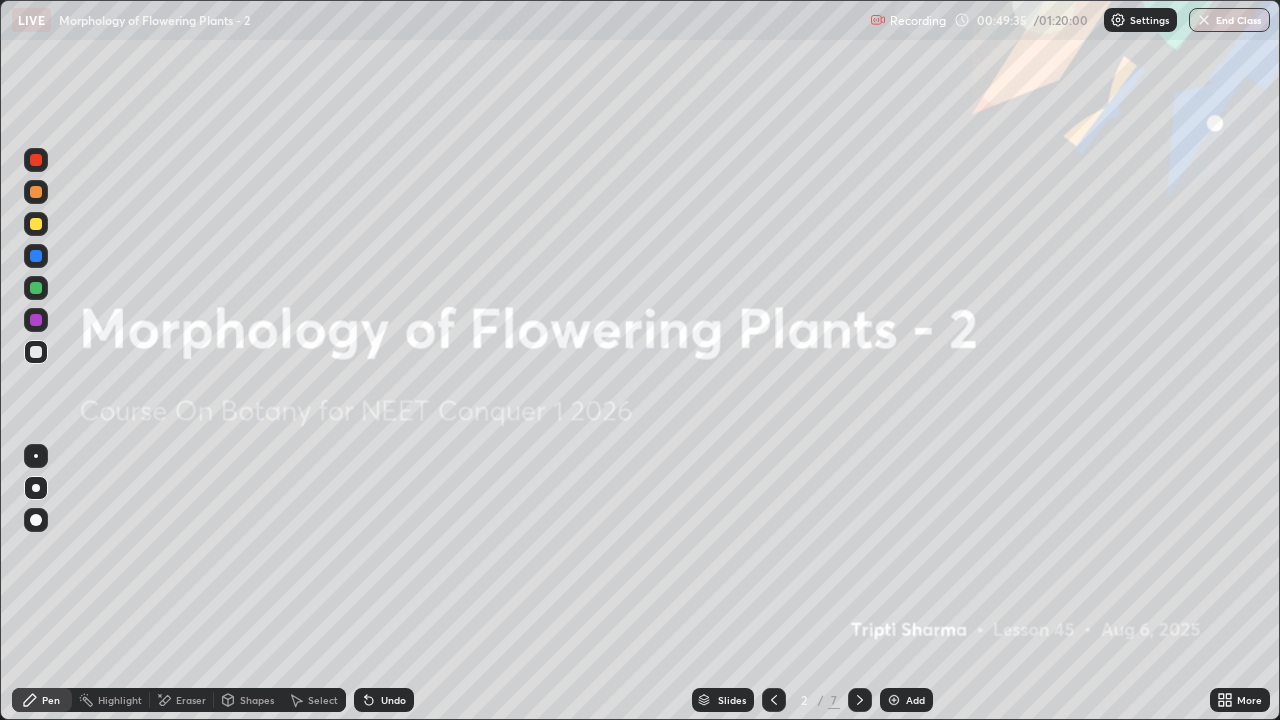 click 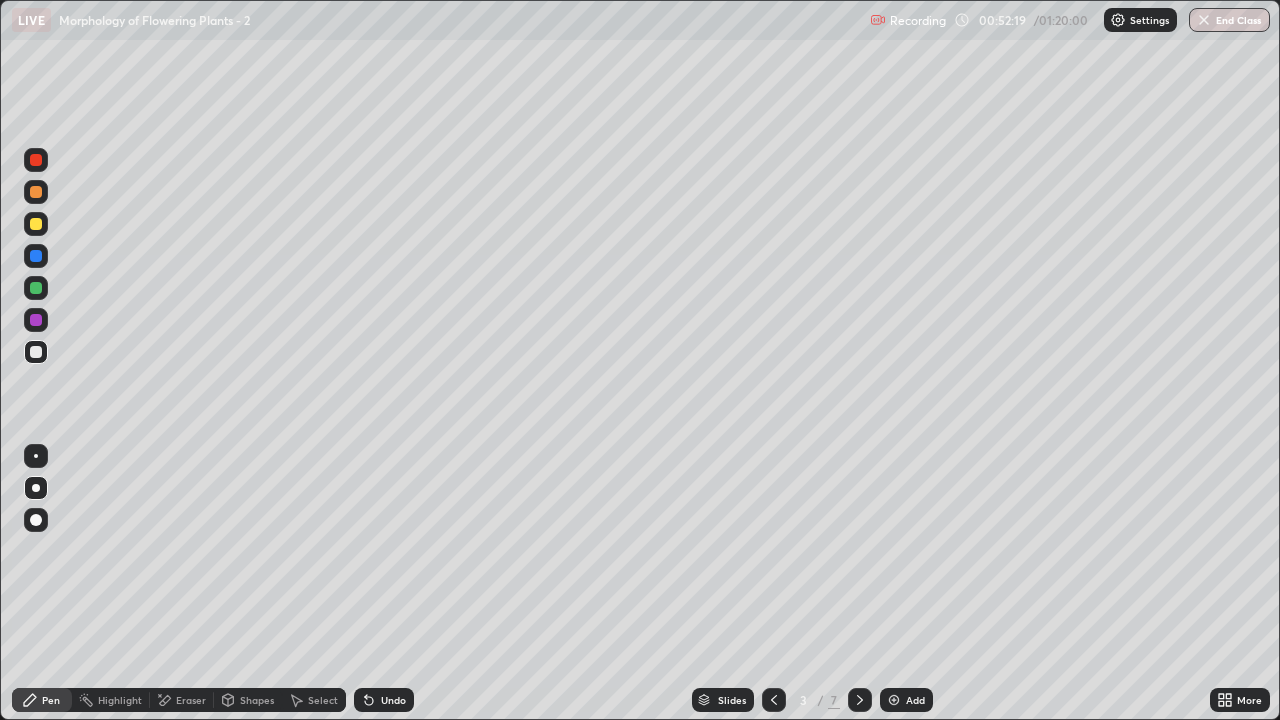 click 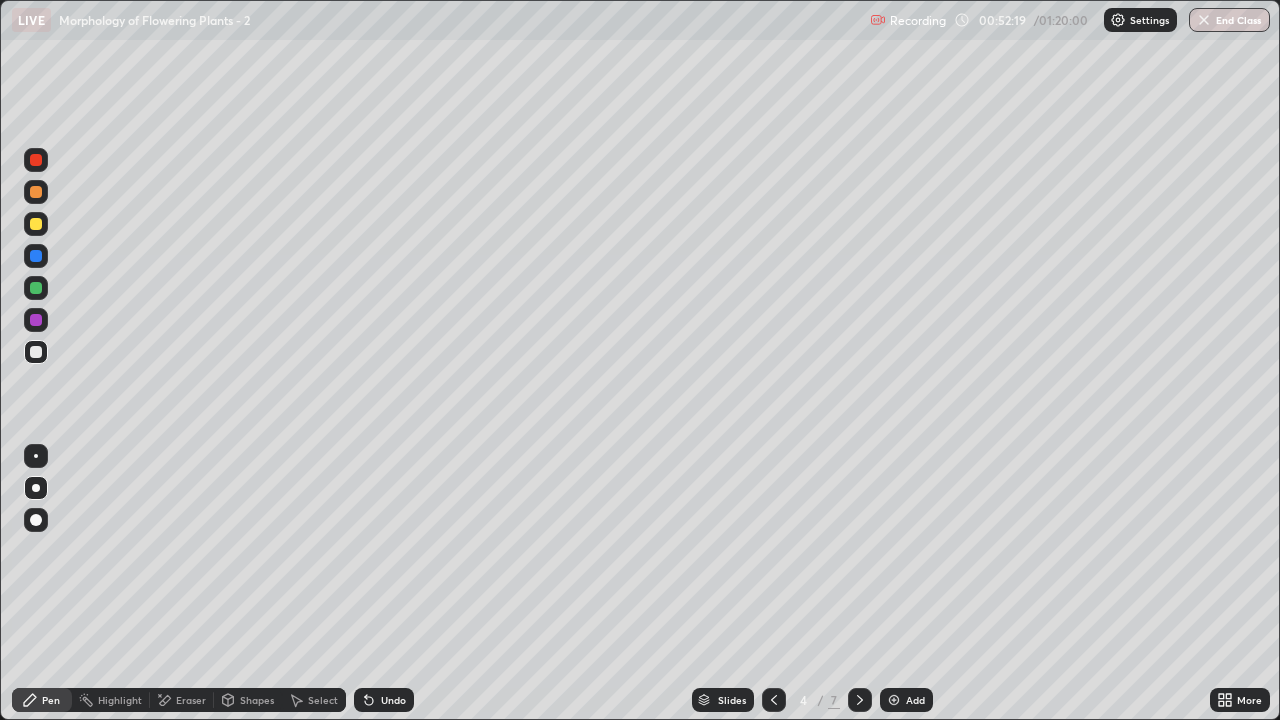 click 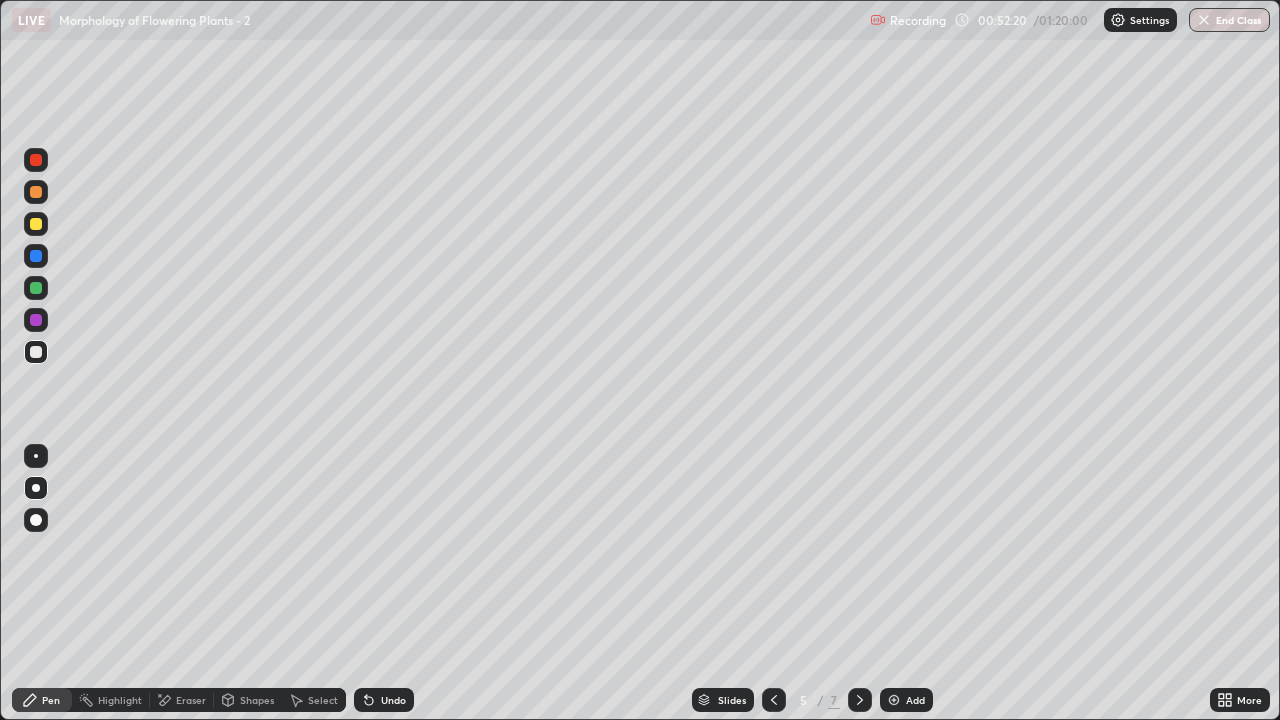 click 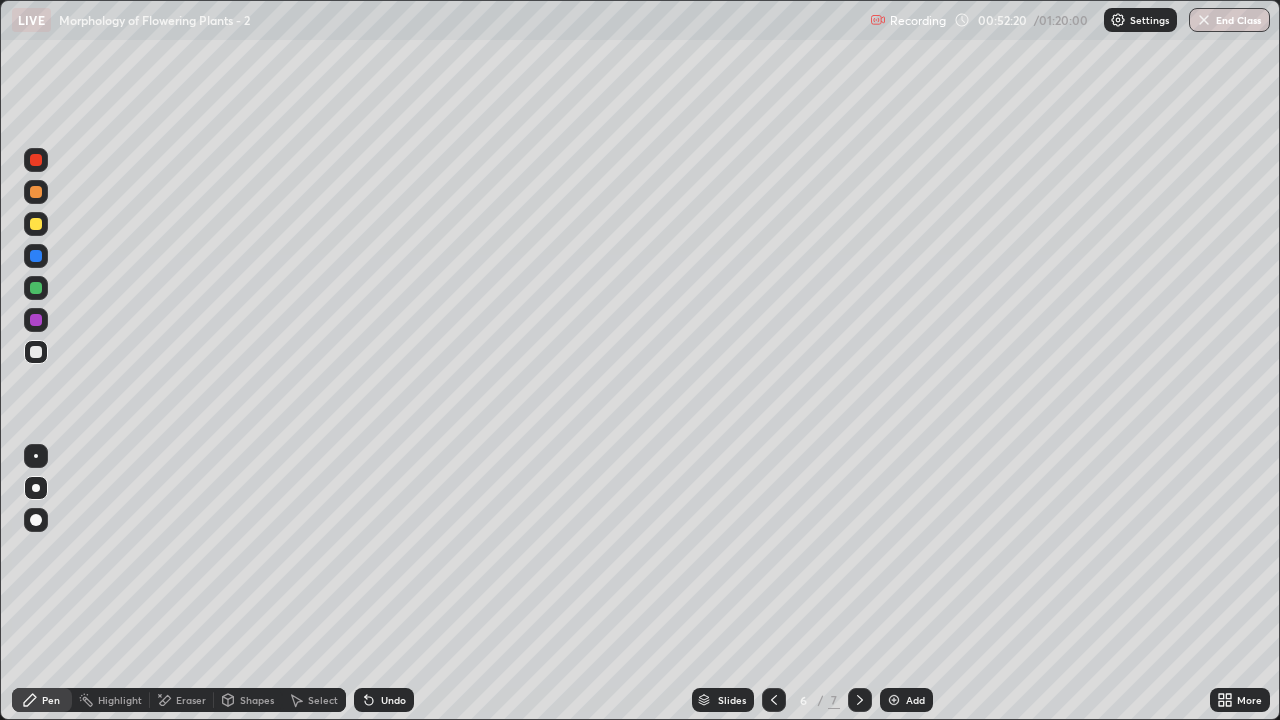 click 